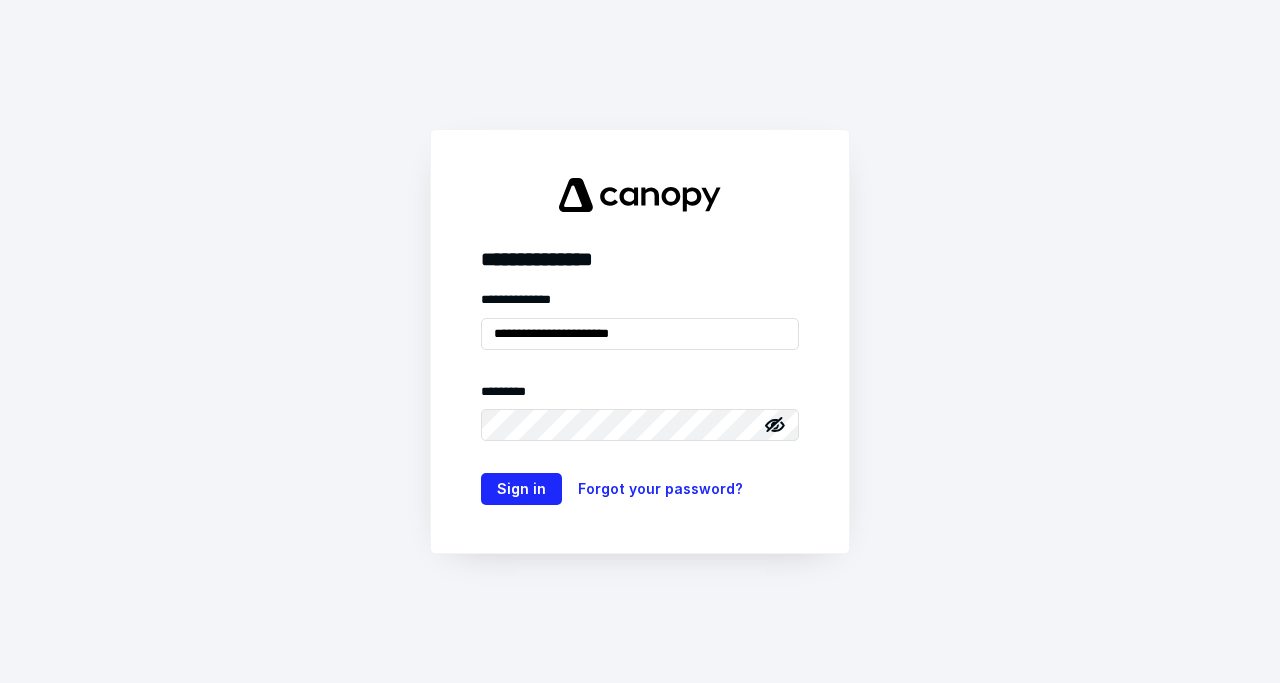 scroll, scrollTop: 0, scrollLeft: 0, axis: both 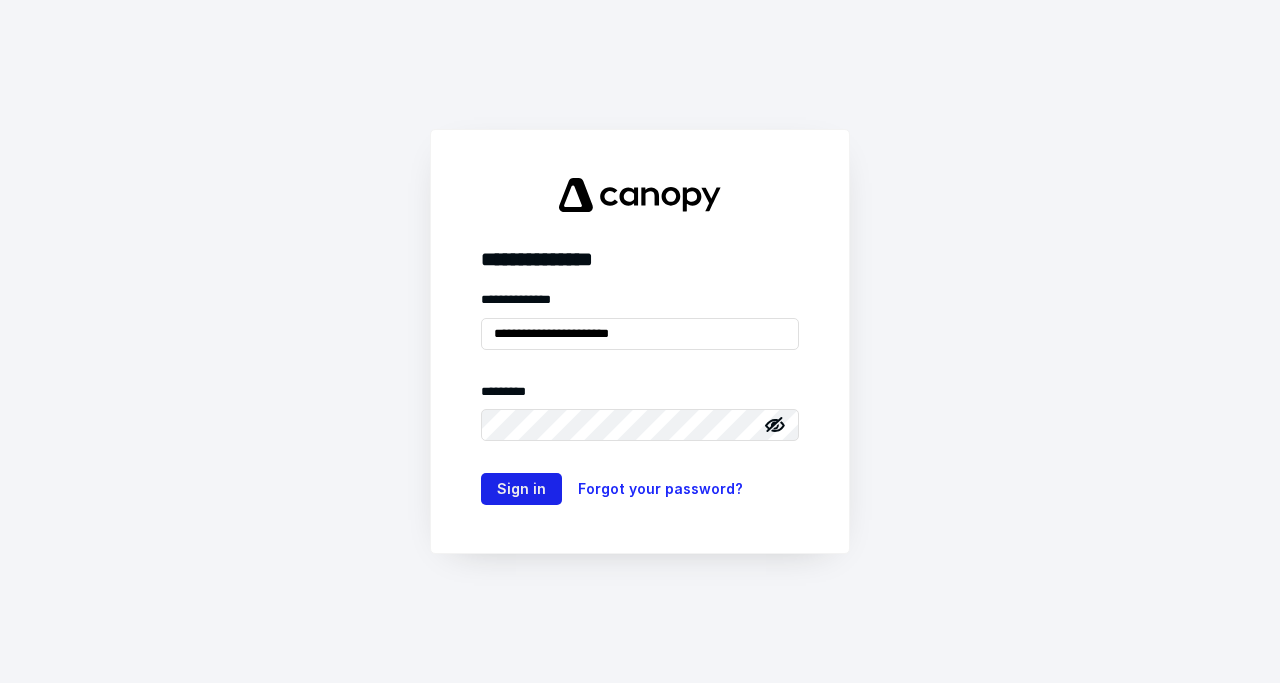 type on "**********" 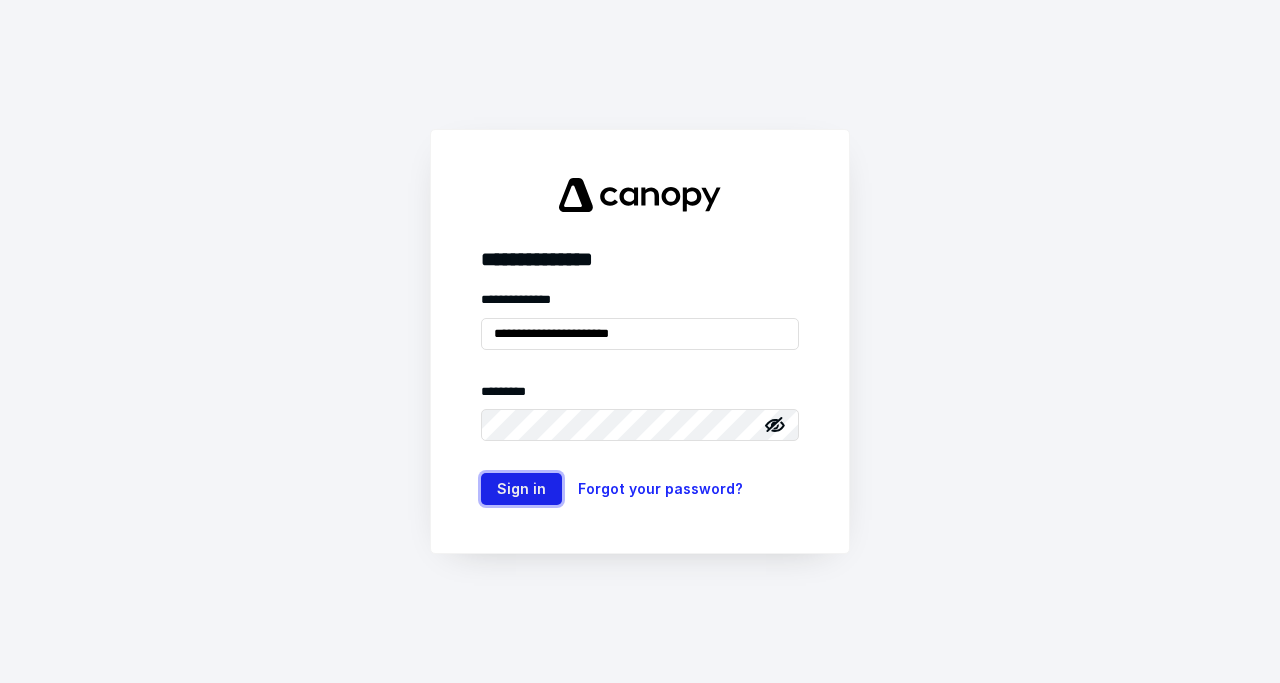 click on "Sign in" at bounding box center (521, 489) 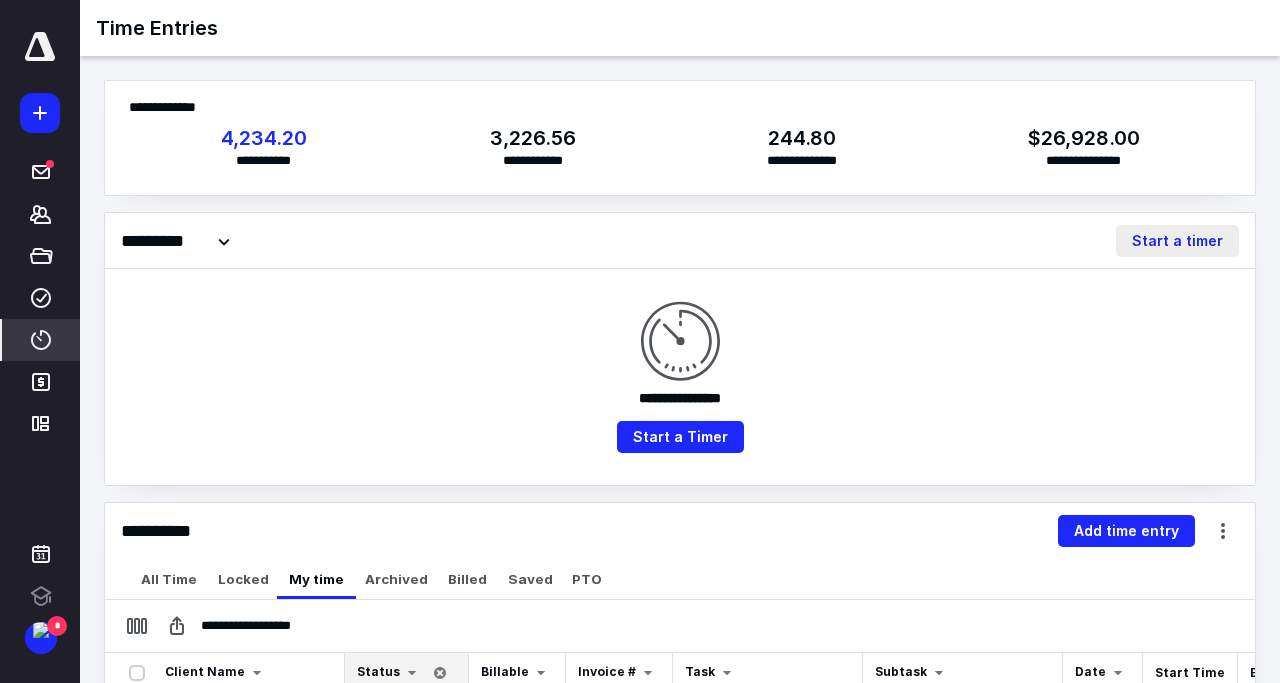 click on "Start a timer" at bounding box center (1177, 241) 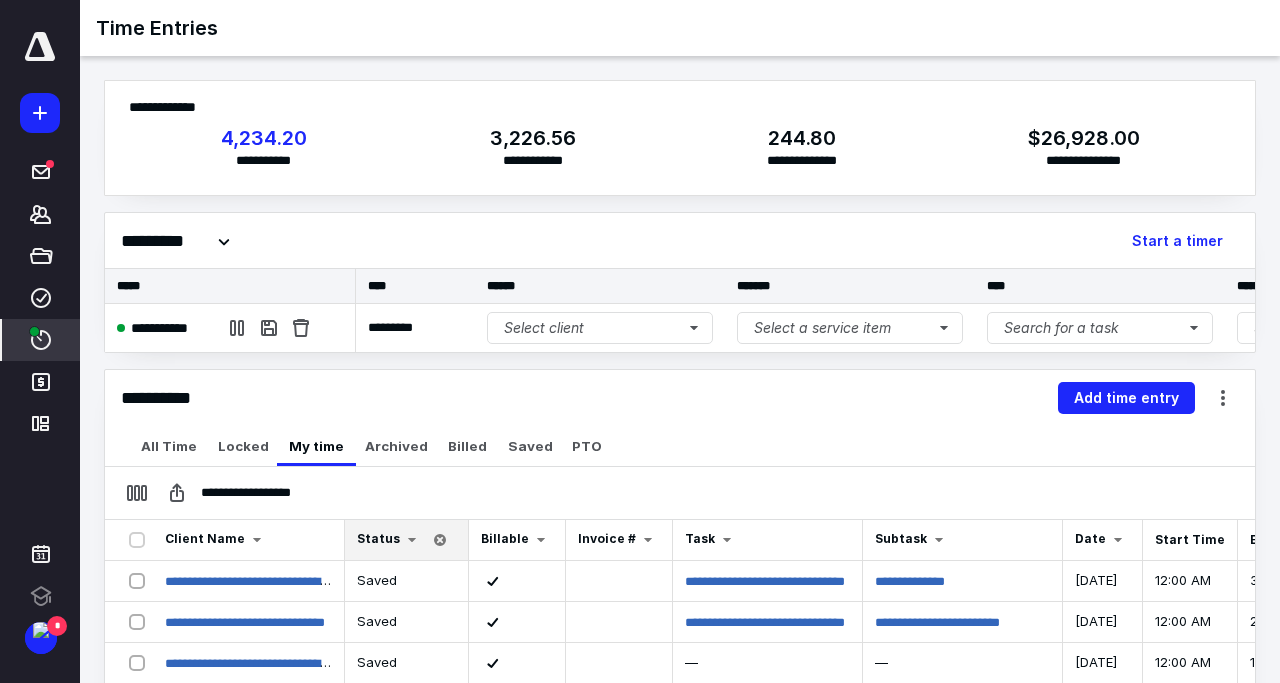 click on "All Time Locked My time Archived Billed Saved PTO" at bounding box center [680, 446] 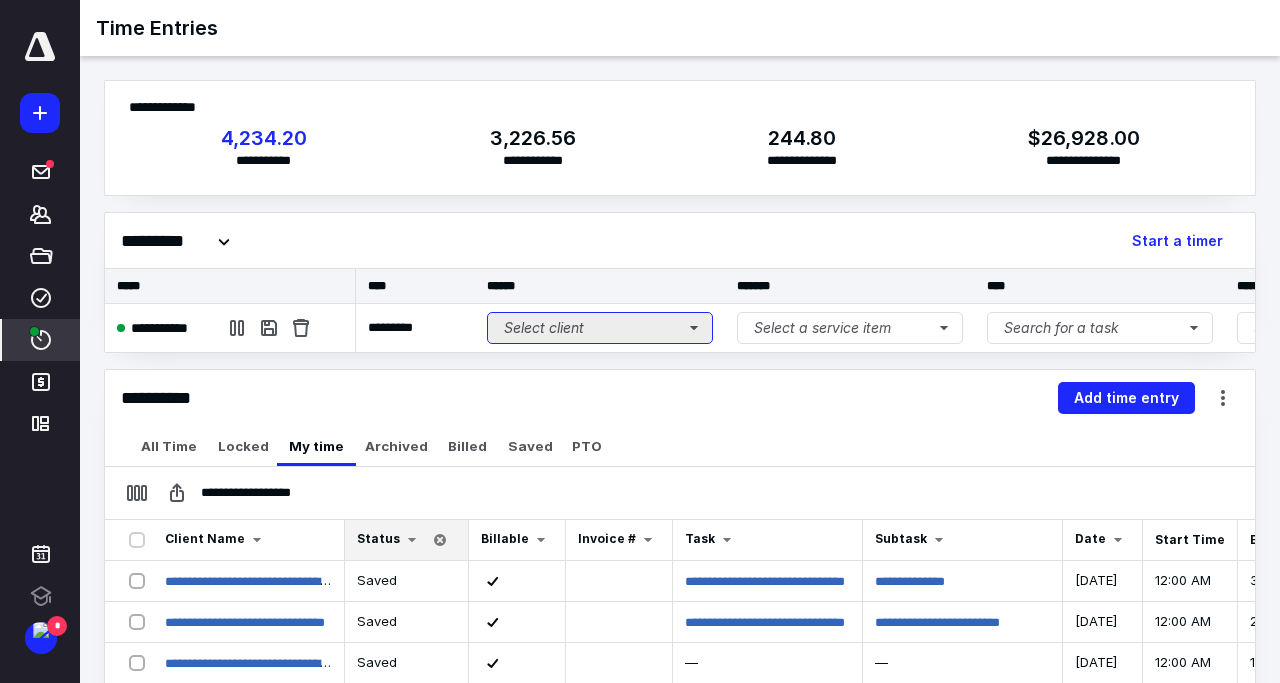 click on "Select client" at bounding box center [600, 328] 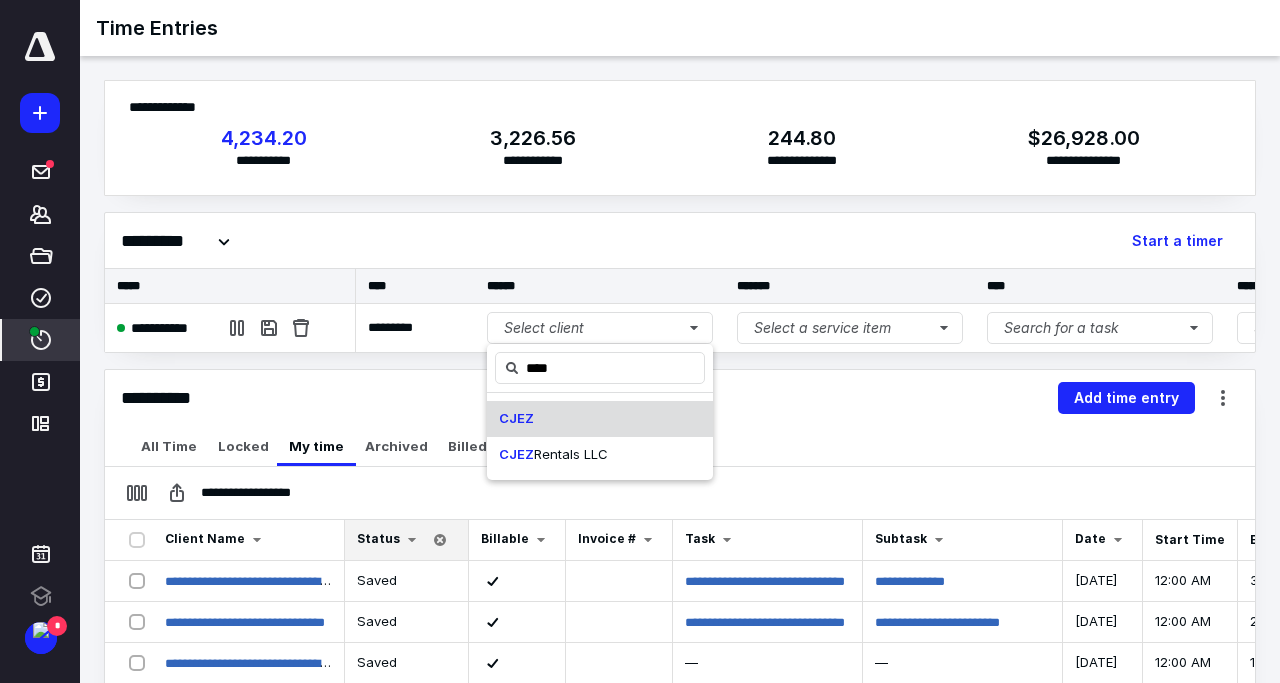 click on "CJEZ" at bounding box center [516, 418] 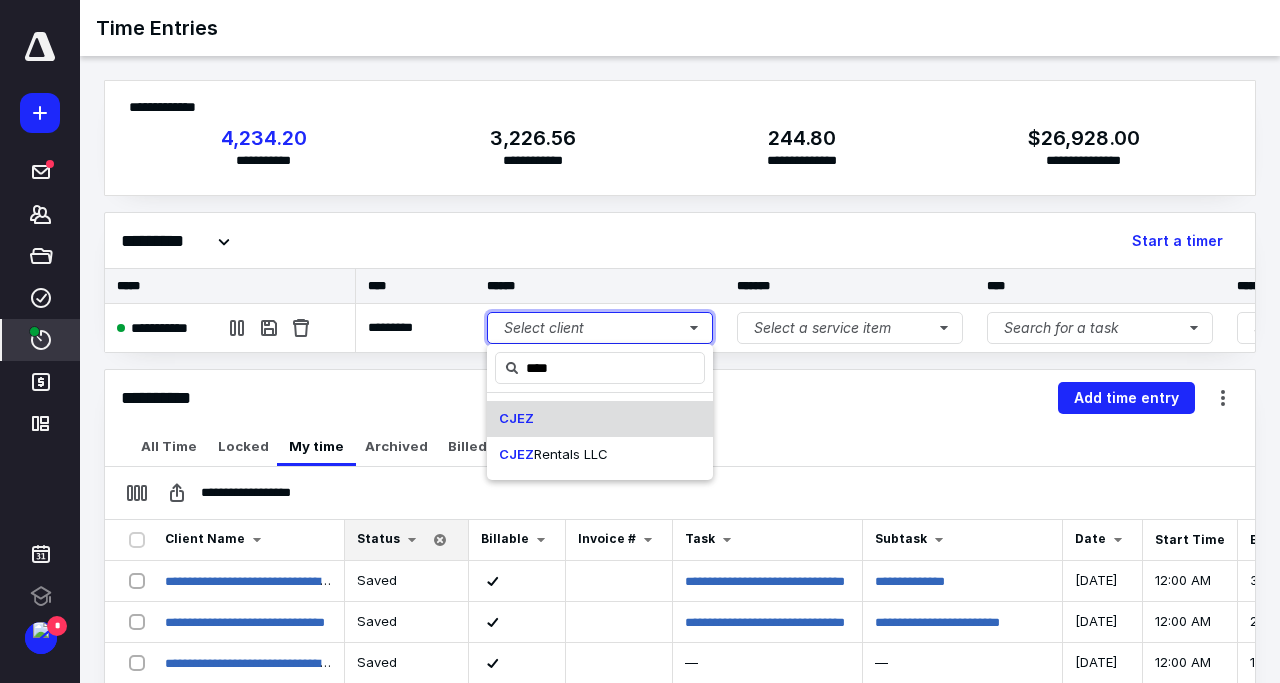 type 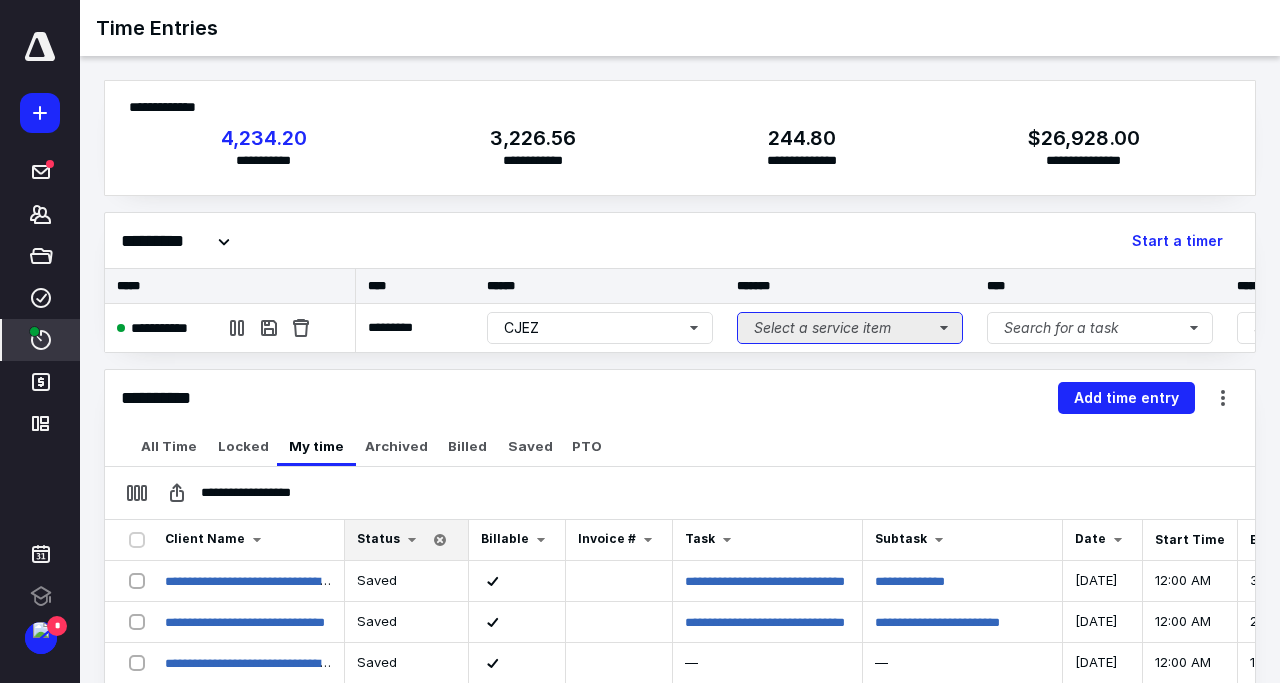 click on "Select a service item" at bounding box center (850, 328) 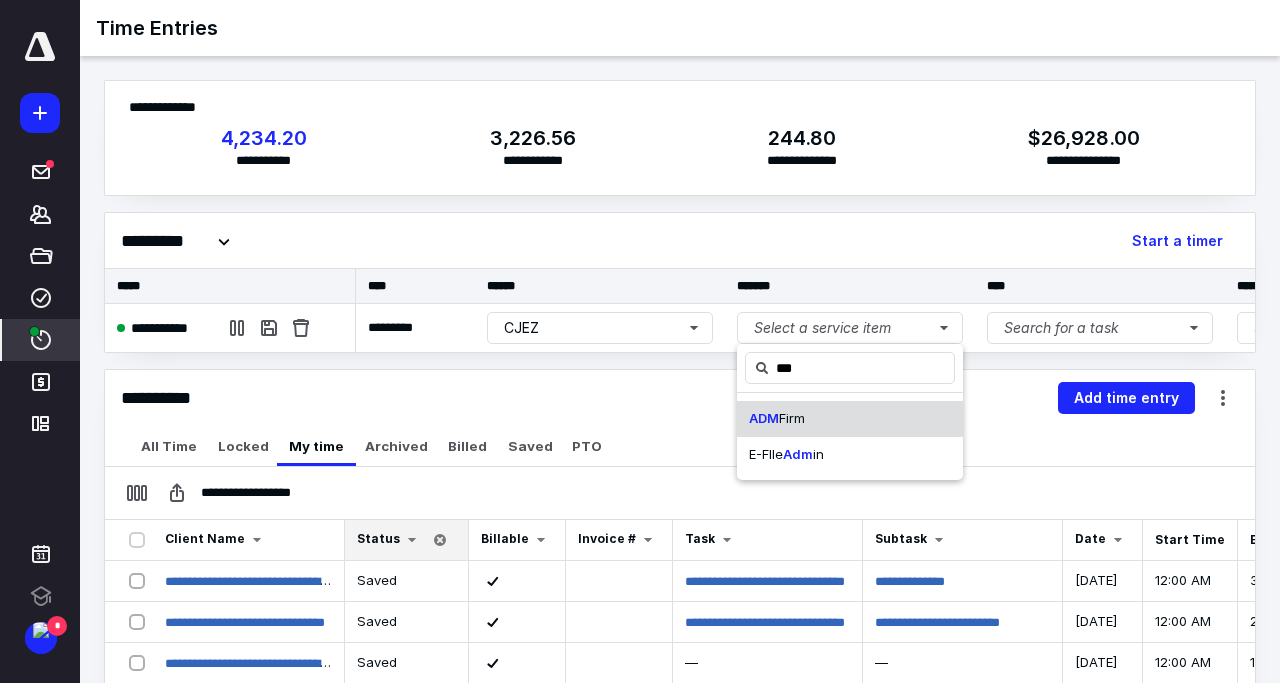 click on "ADM" at bounding box center (764, 418) 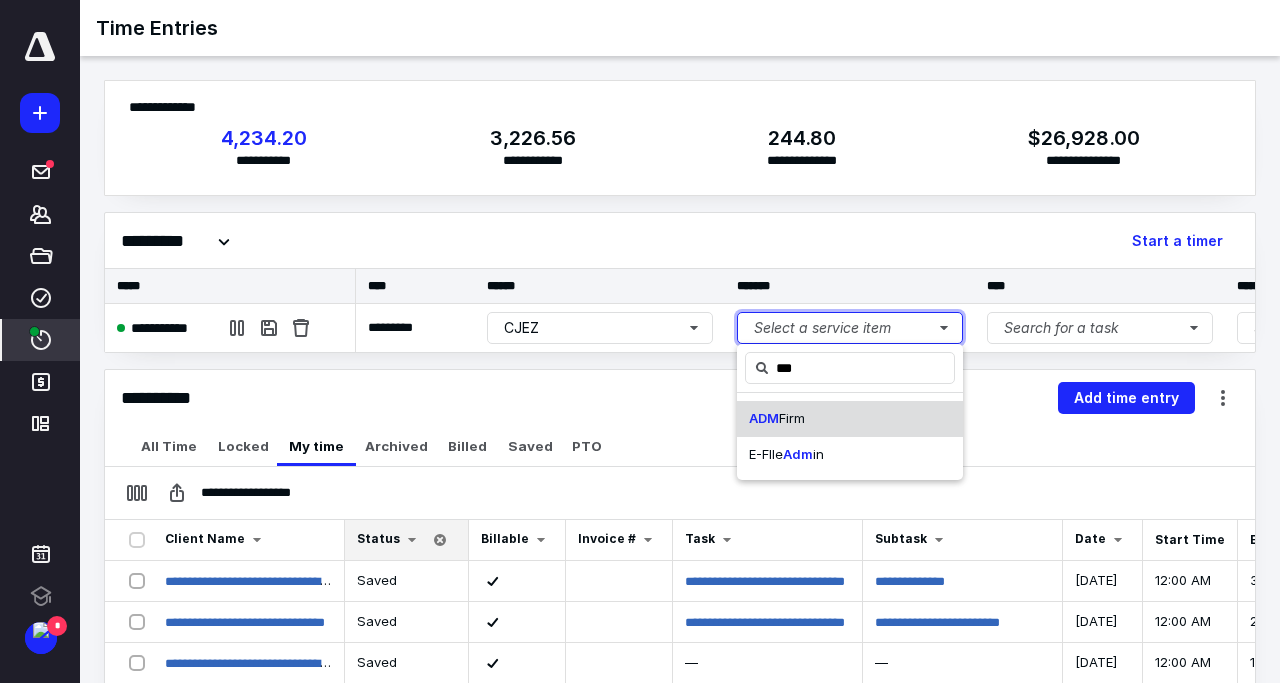 type 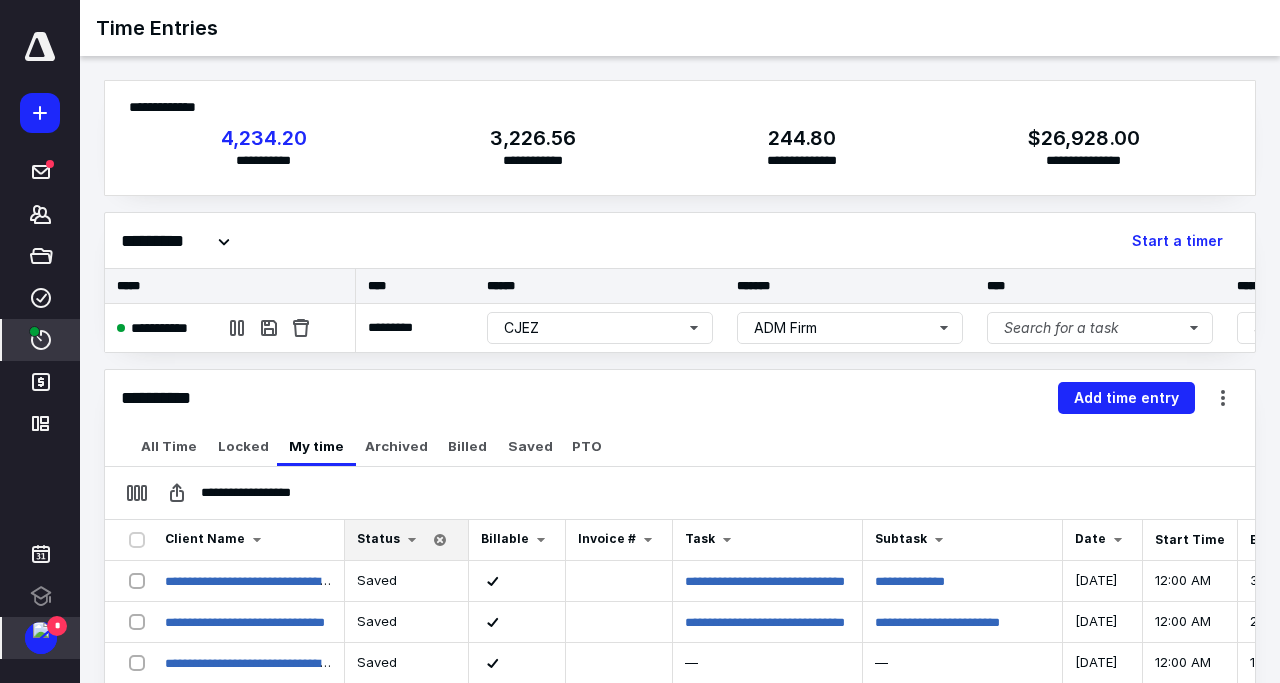 click at bounding box center [41, 630] 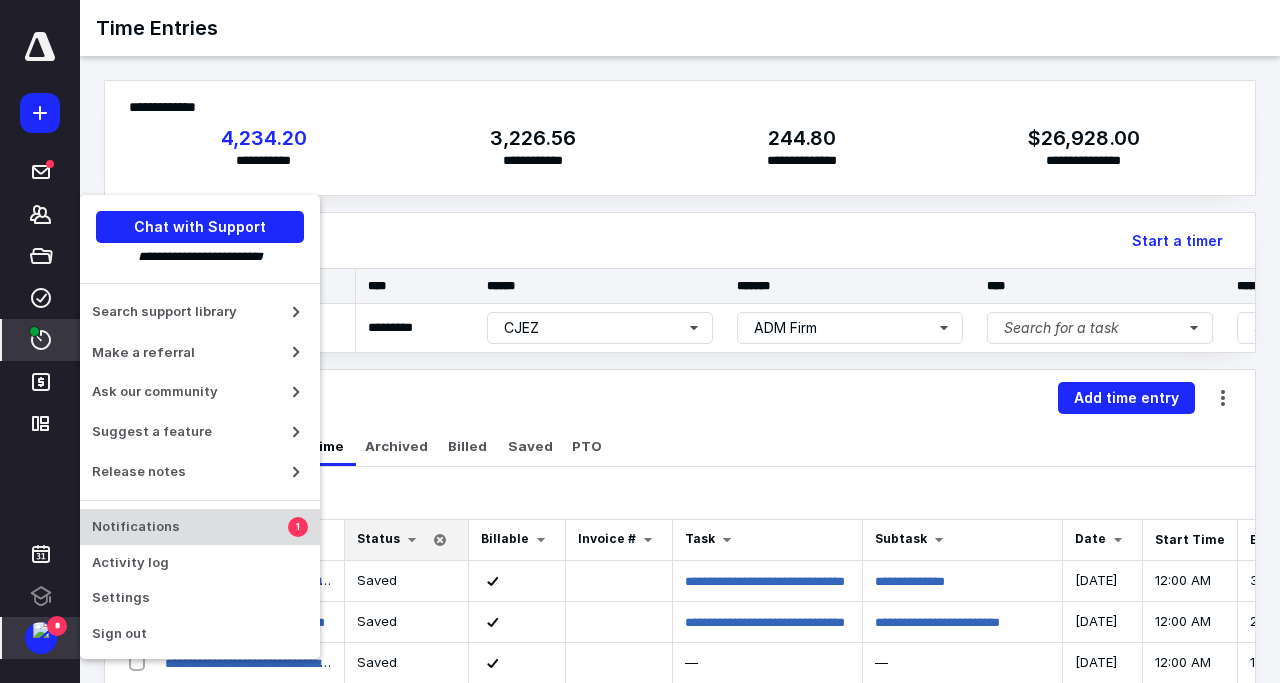 click on "Notifications" at bounding box center (190, 527) 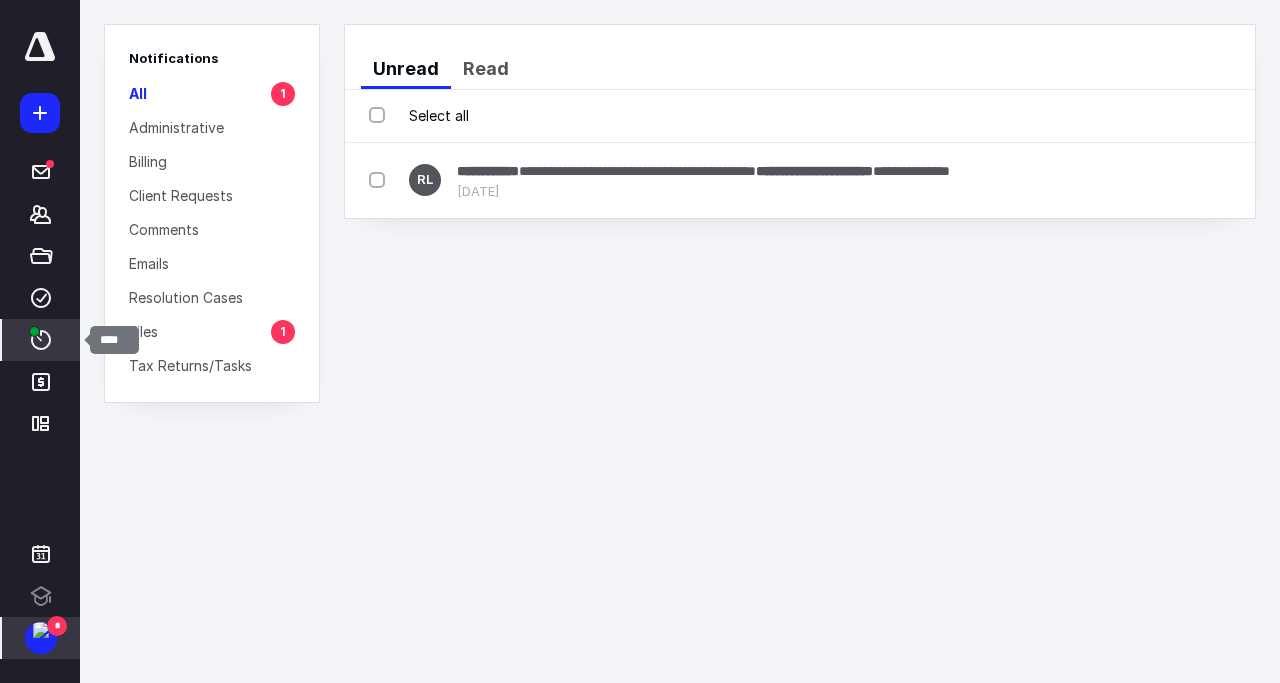 click 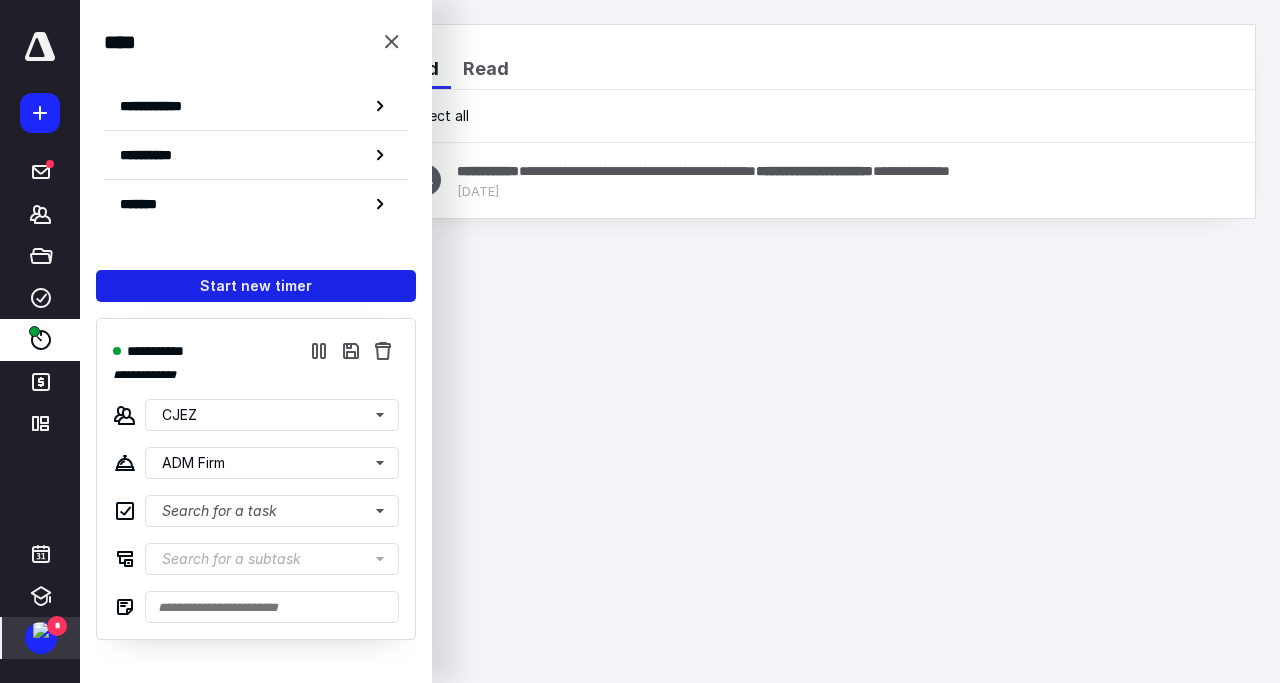 click on "Start new timer" at bounding box center [256, 286] 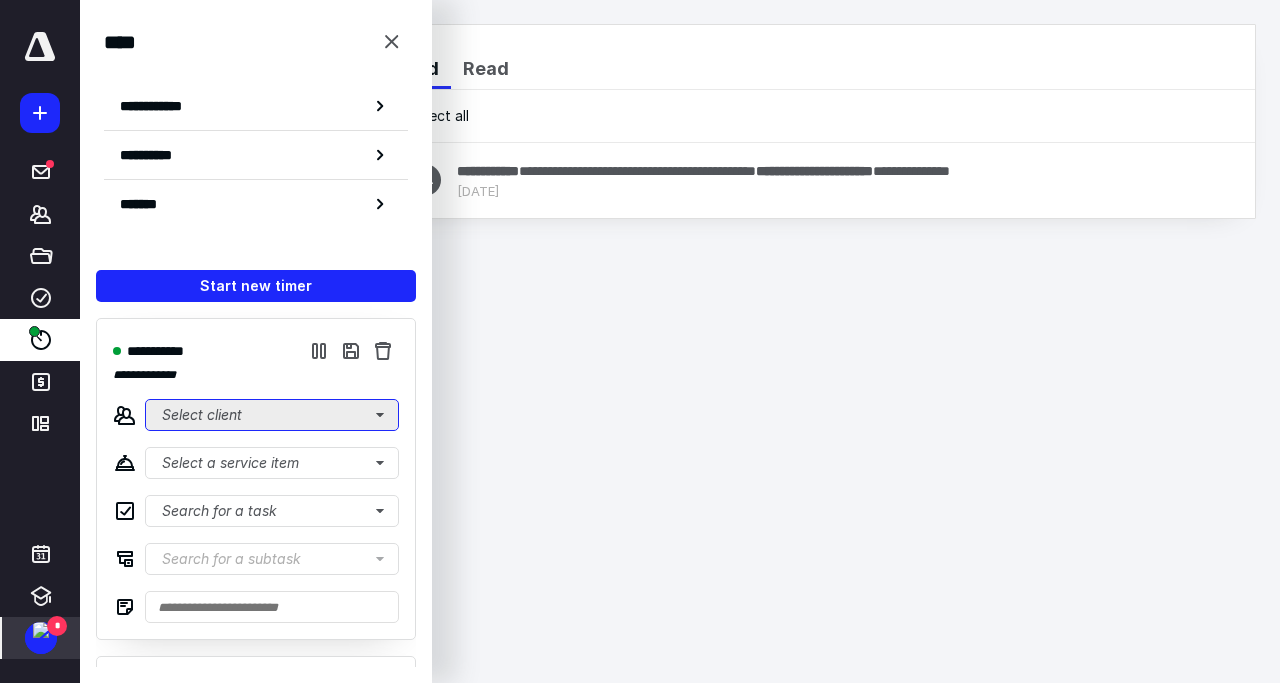 click on "Select client" at bounding box center (272, 415) 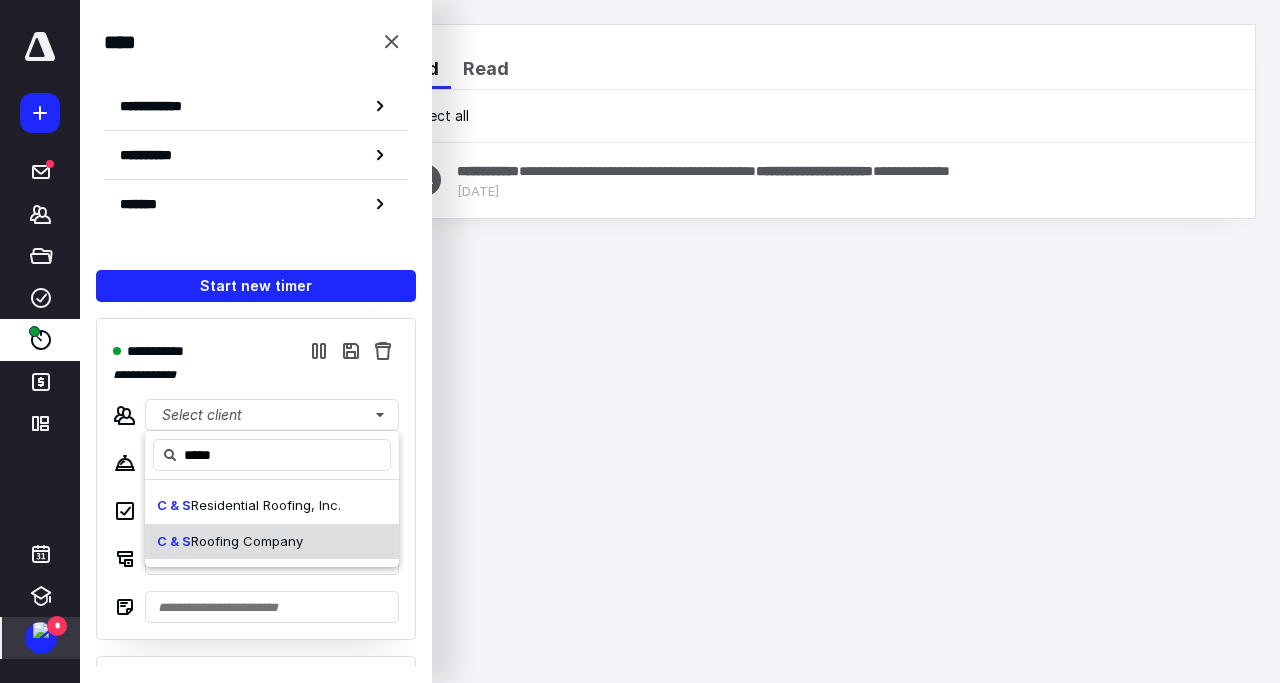 click on "Roofing Company" at bounding box center (247, 541) 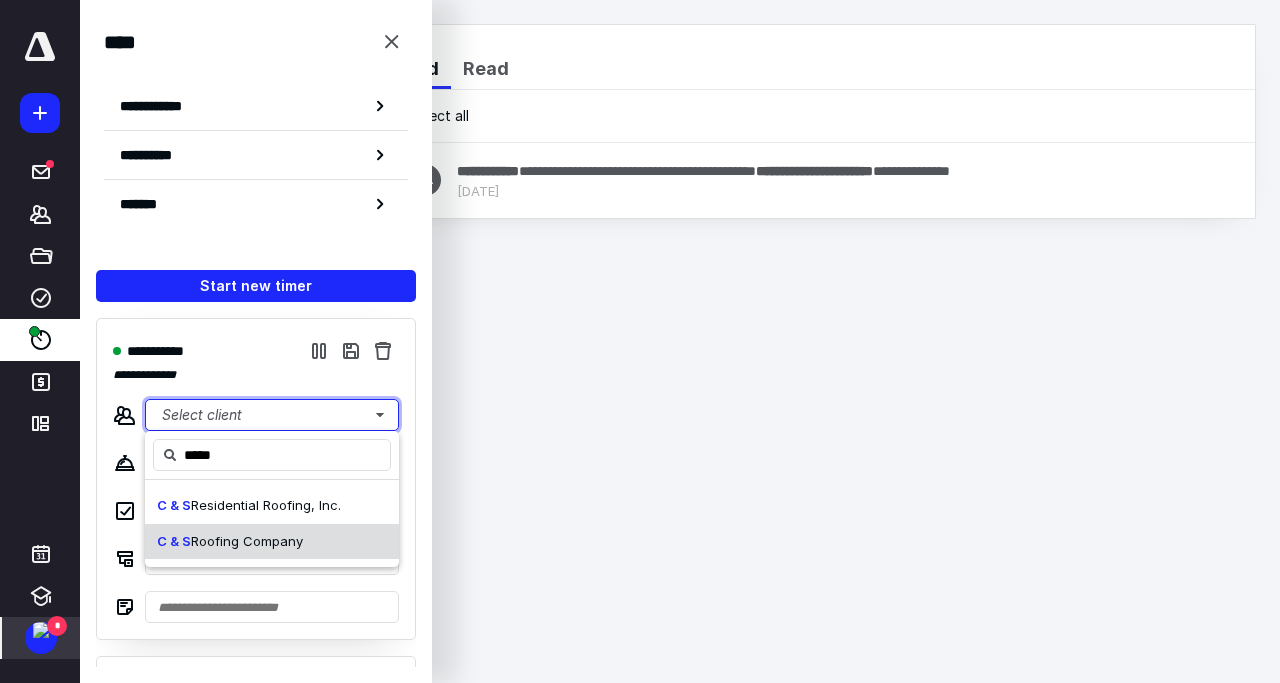 type 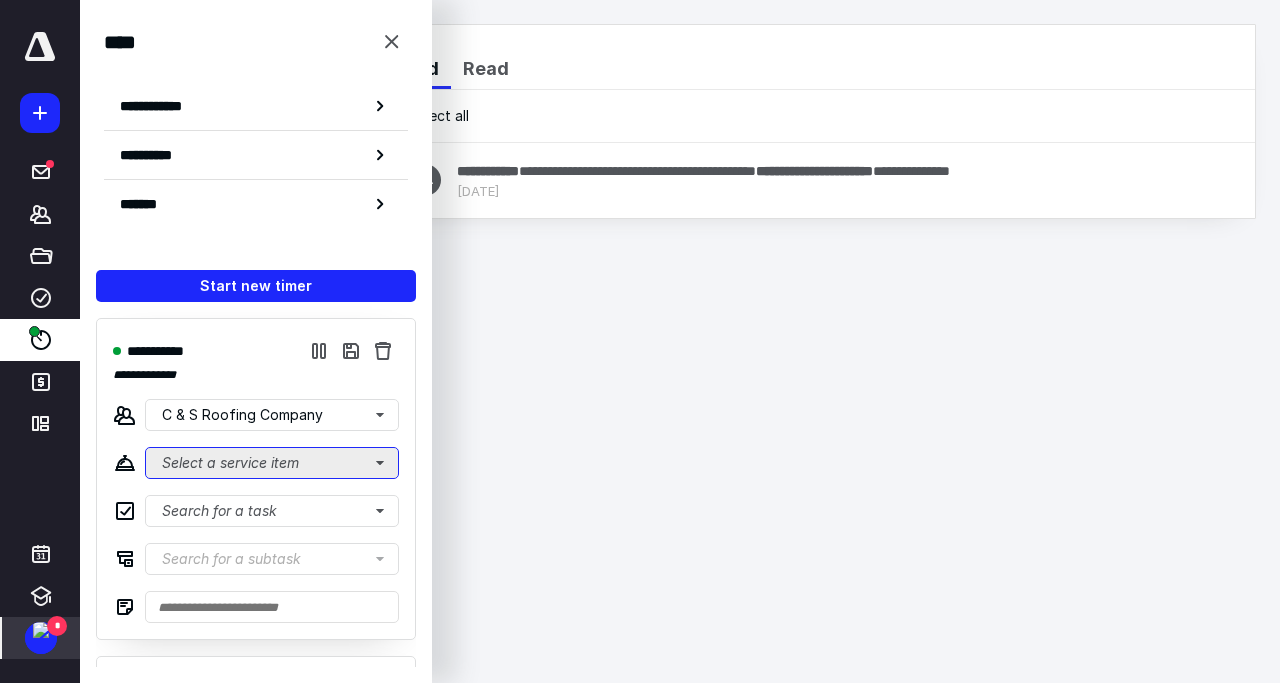 click on "Select a service item" at bounding box center (272, 463) 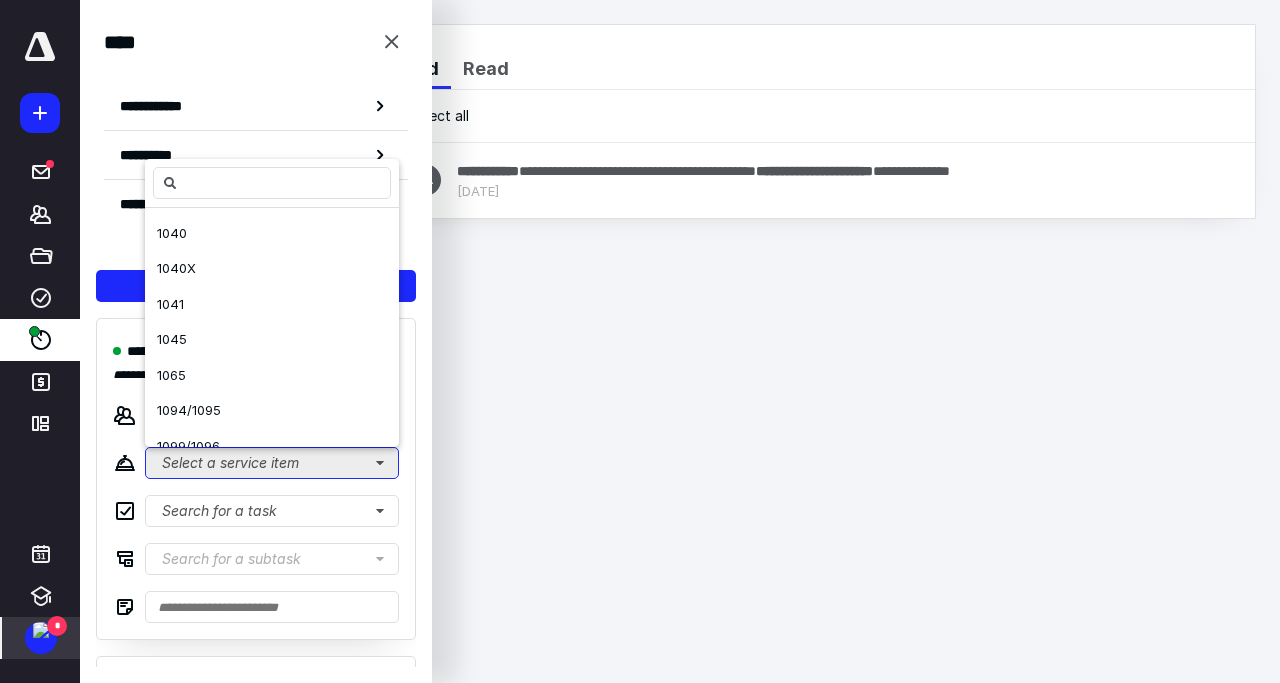 click on "Select a service item" at bounding box center (272, 463) 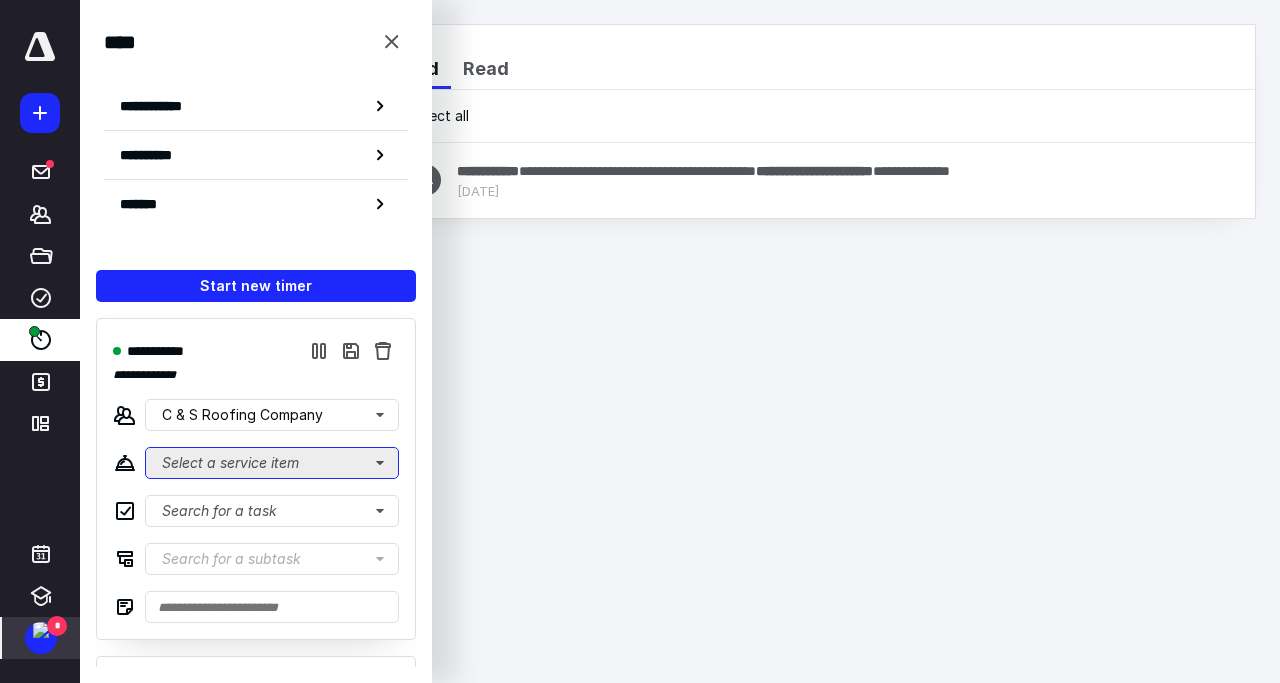 type 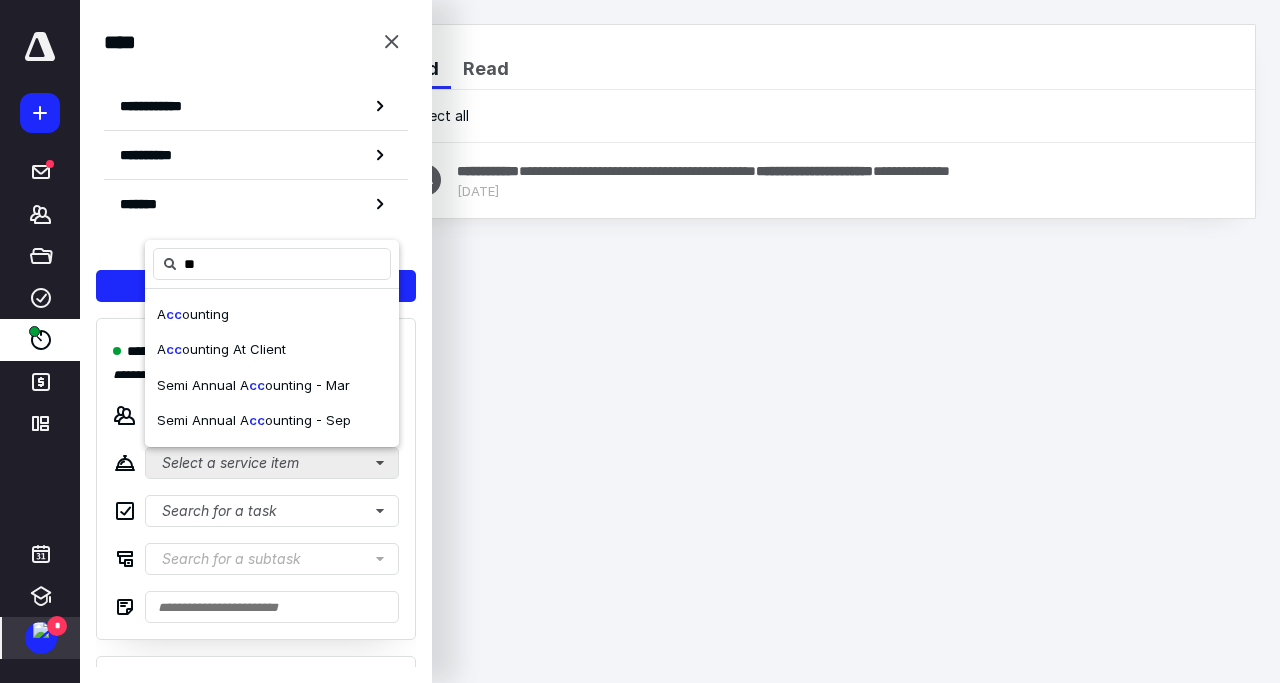 type on "**" 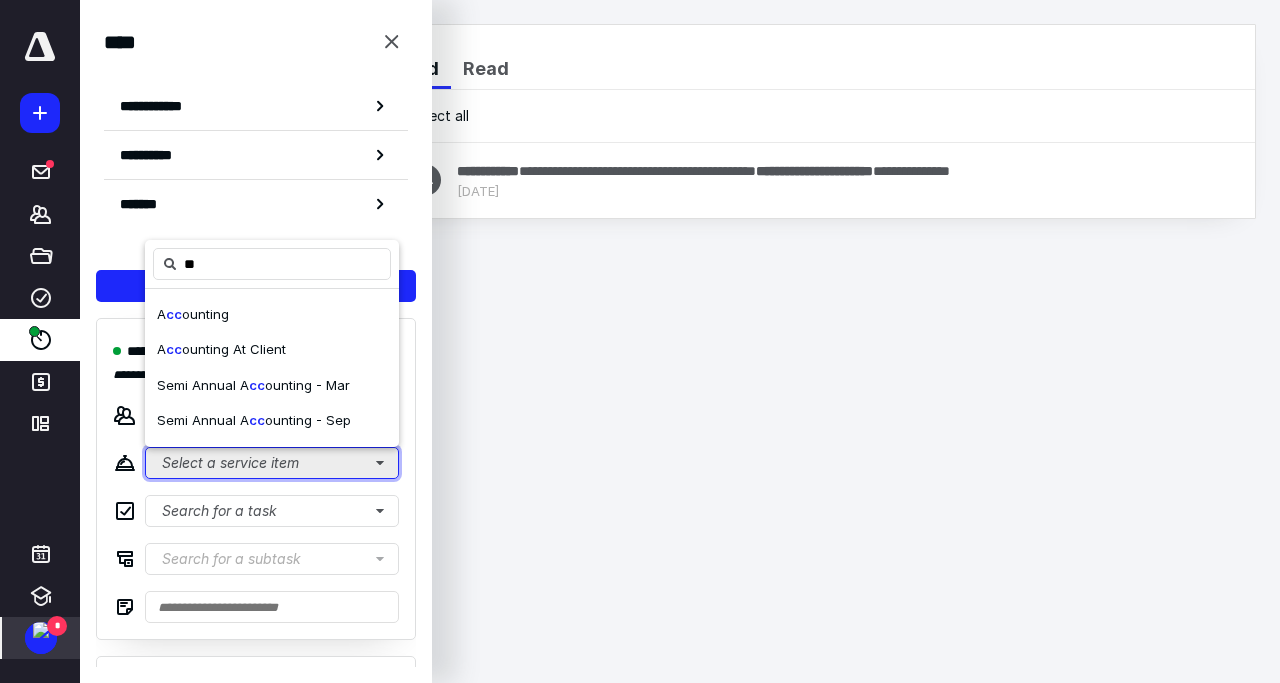 click on "Select a service item" at bounding box center (272, 463) 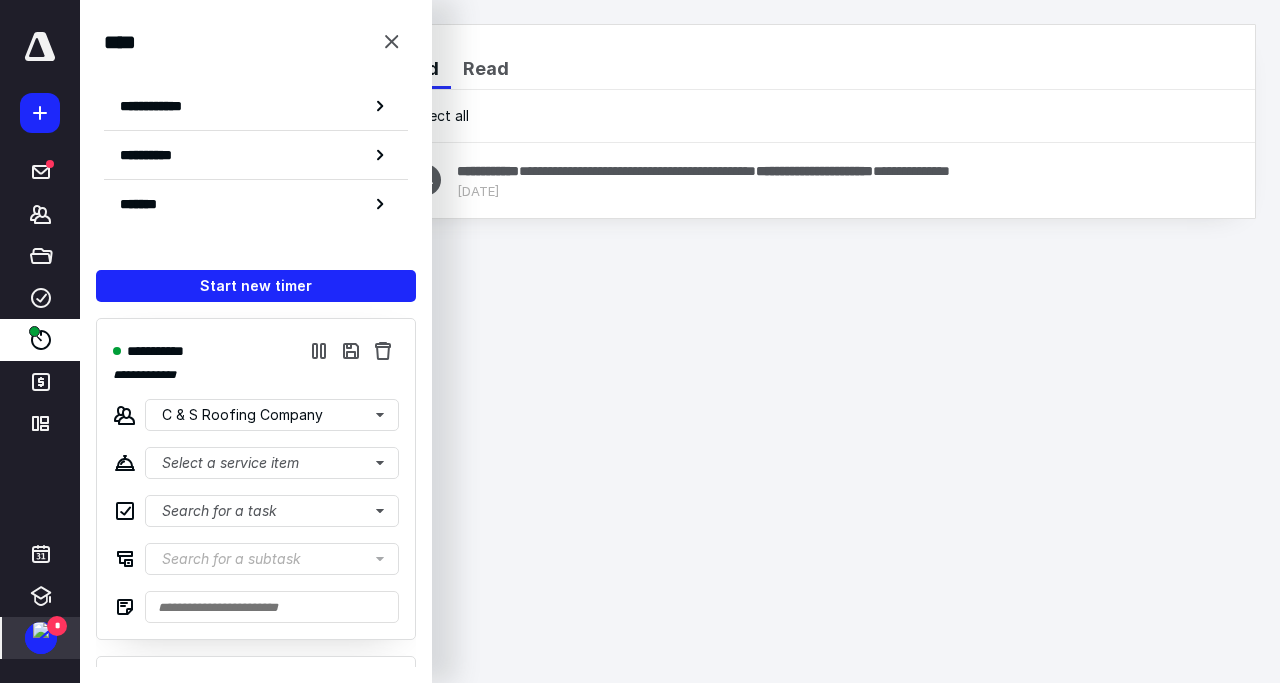 click on "**********" at bounding box center (256, 484) 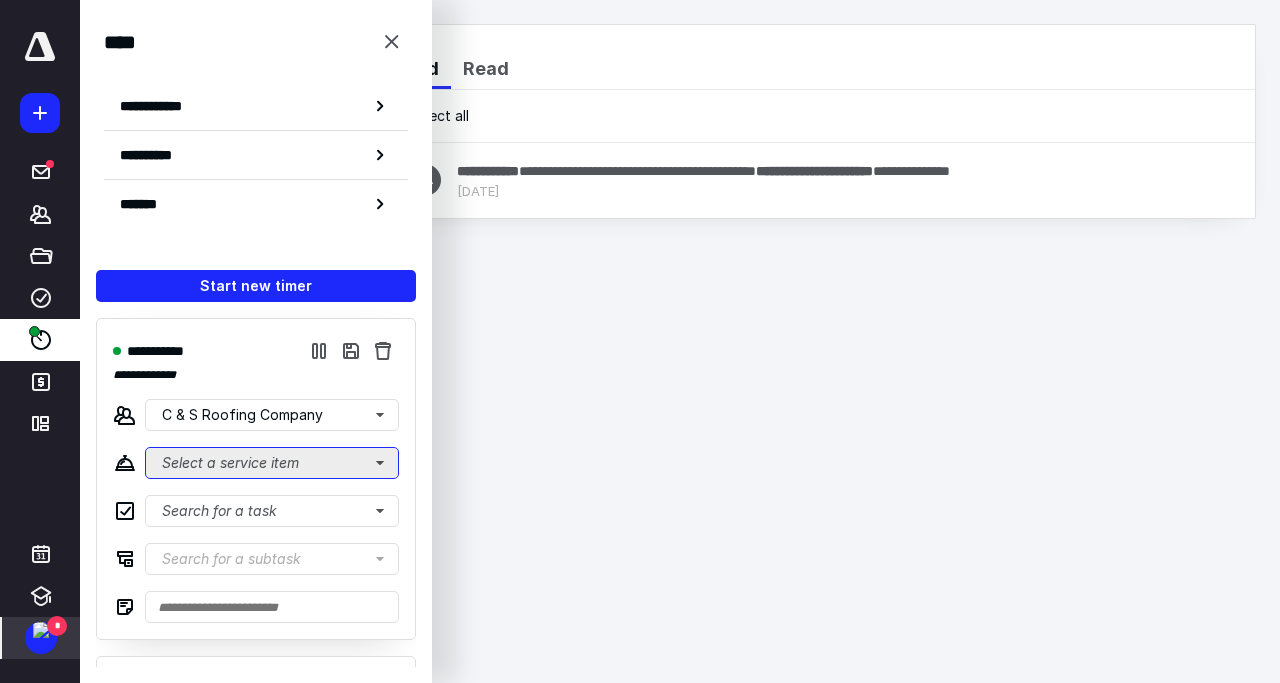 click on "Select a service item" at bounding box center (272, 463) 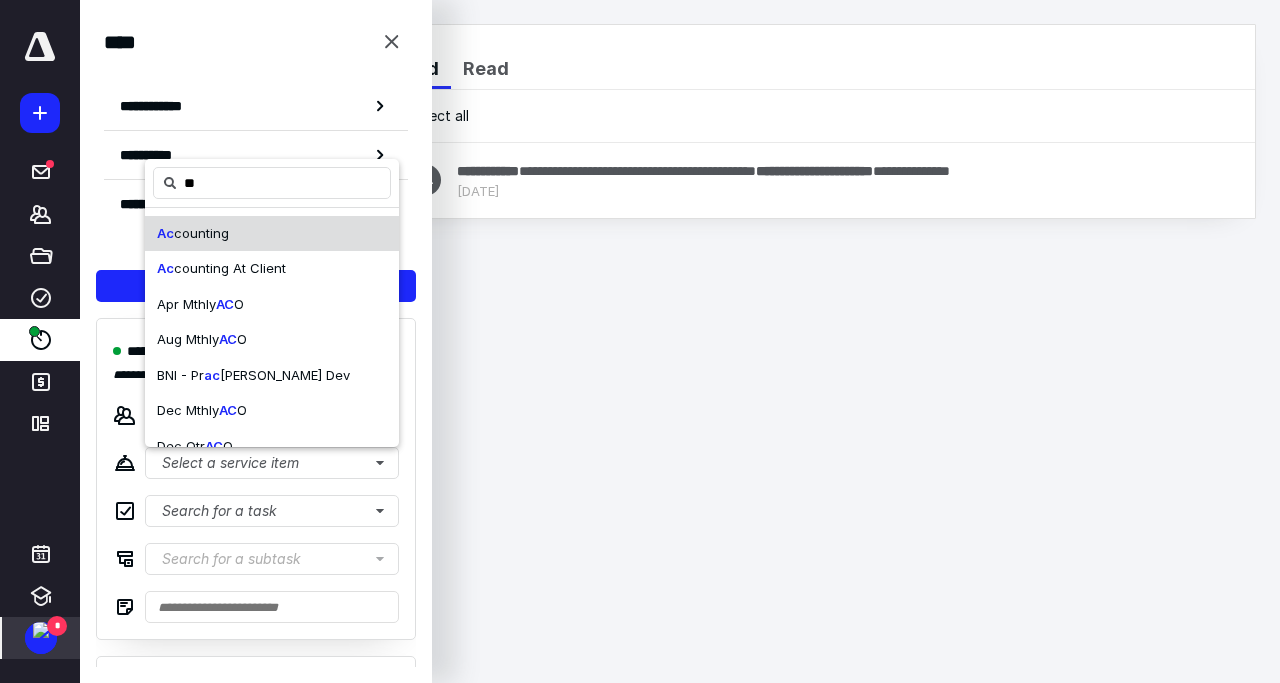 click on "counting" at bounding box center [201, 233] 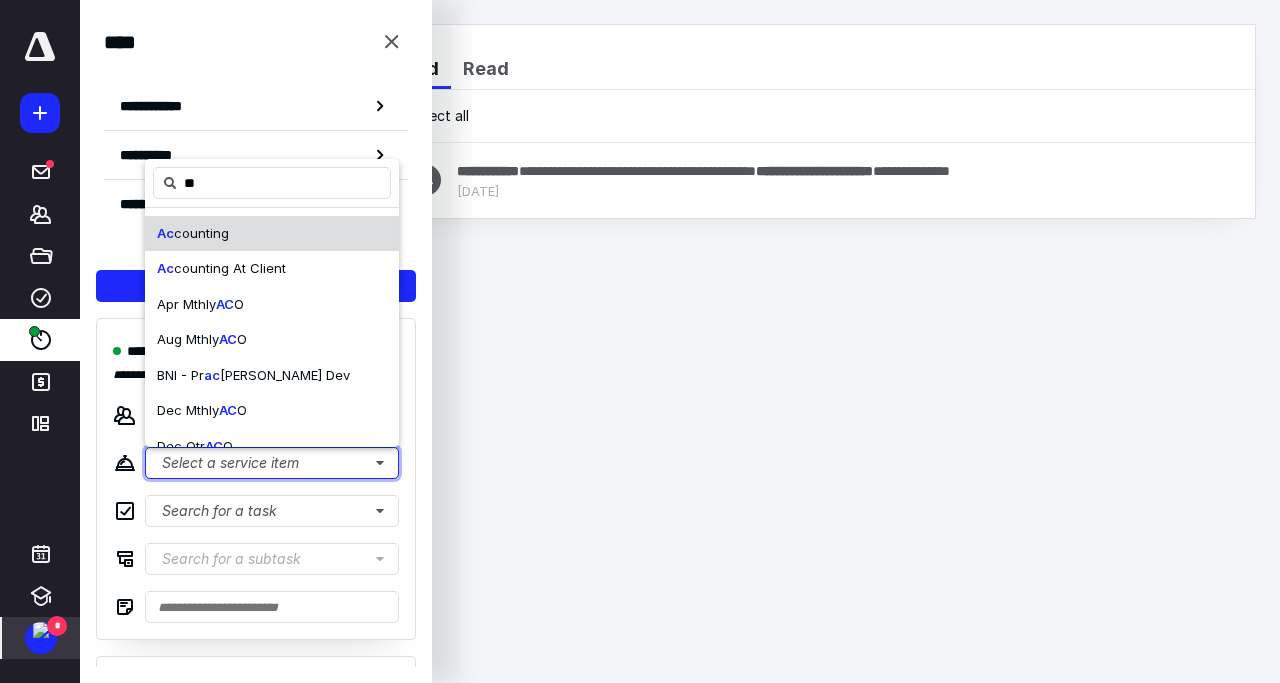 type 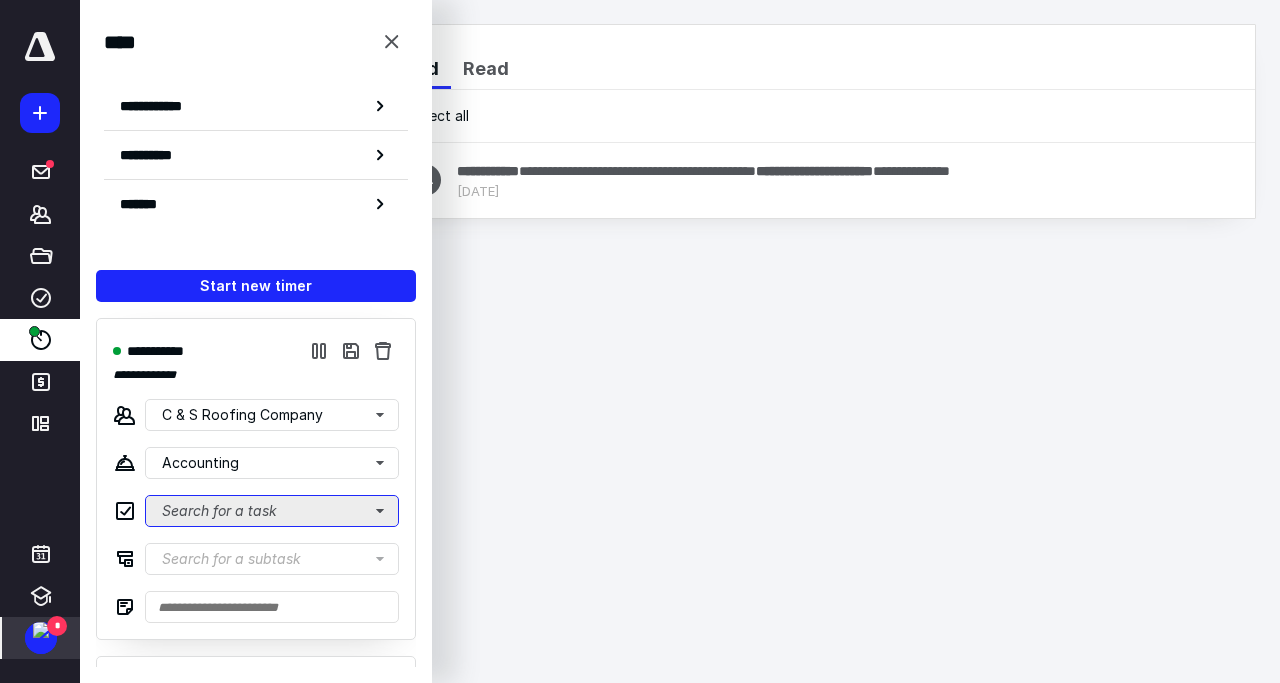 click on "Search for a task" at bounding box center [272, 511] 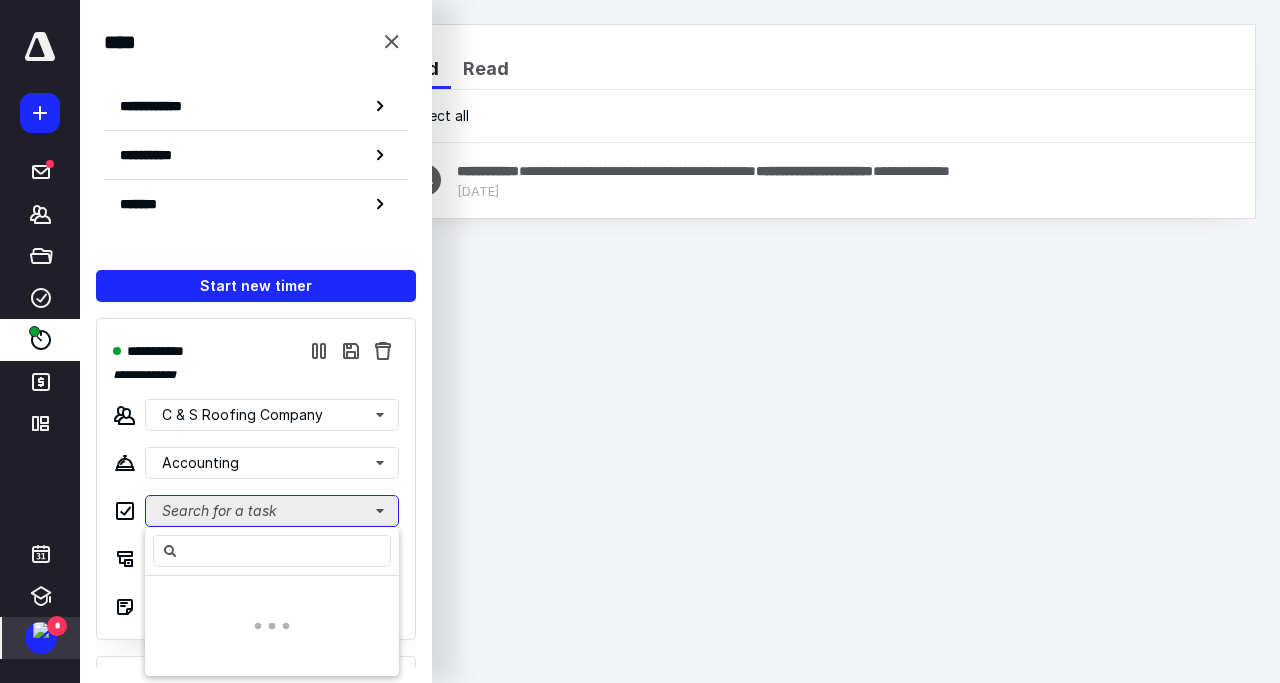click on "Search for a task" at bounding box center (272, 511) 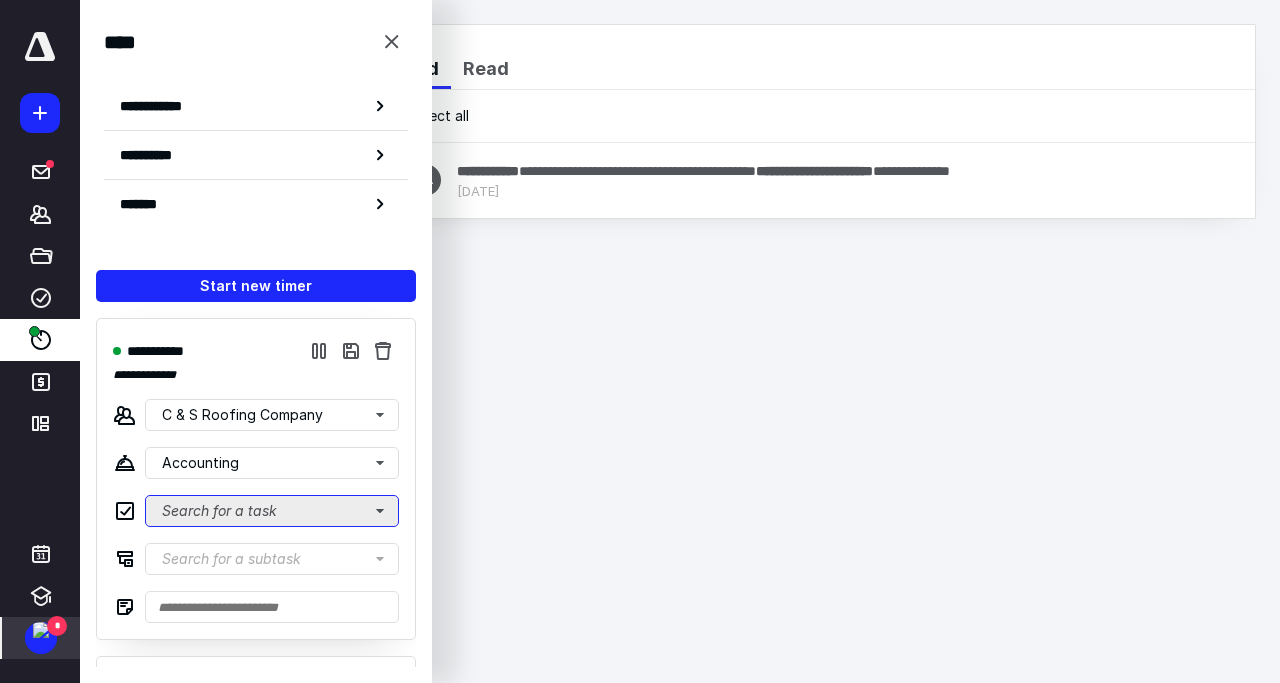 click on "Search for a task" at bounding box center [272, 511] 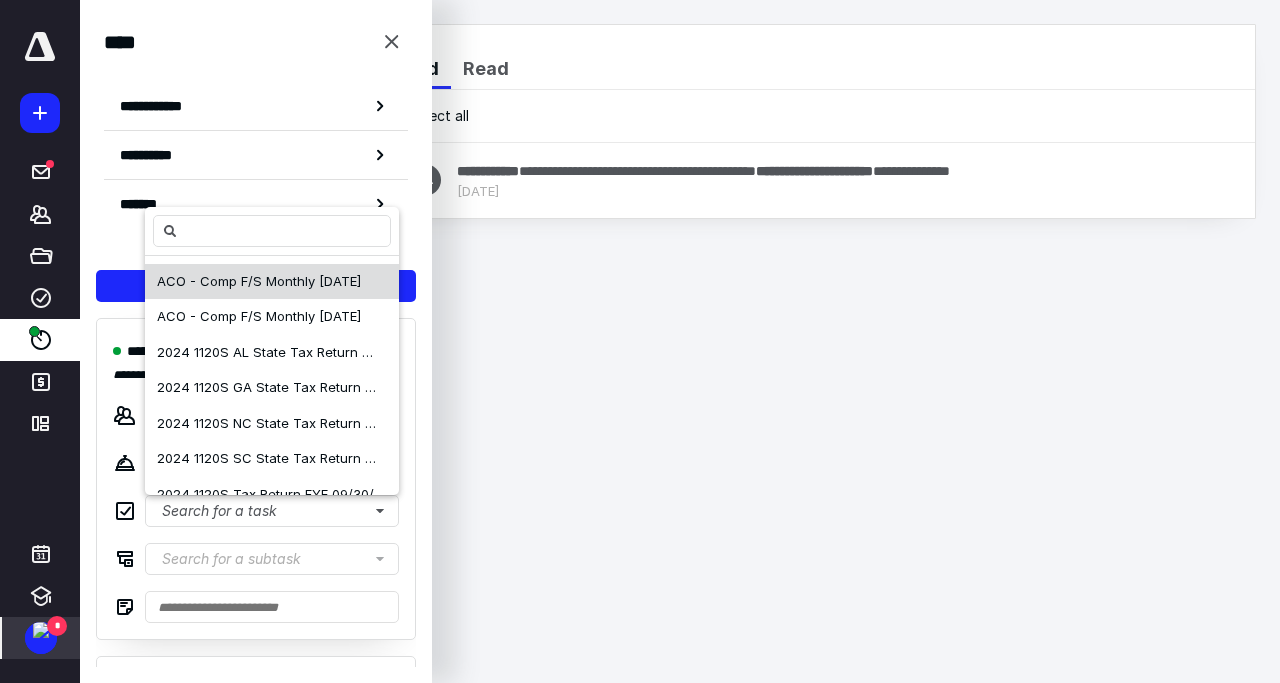 click on "ACO - Comp F/S Monthly [DATE]" at bounding box center [259, 281] 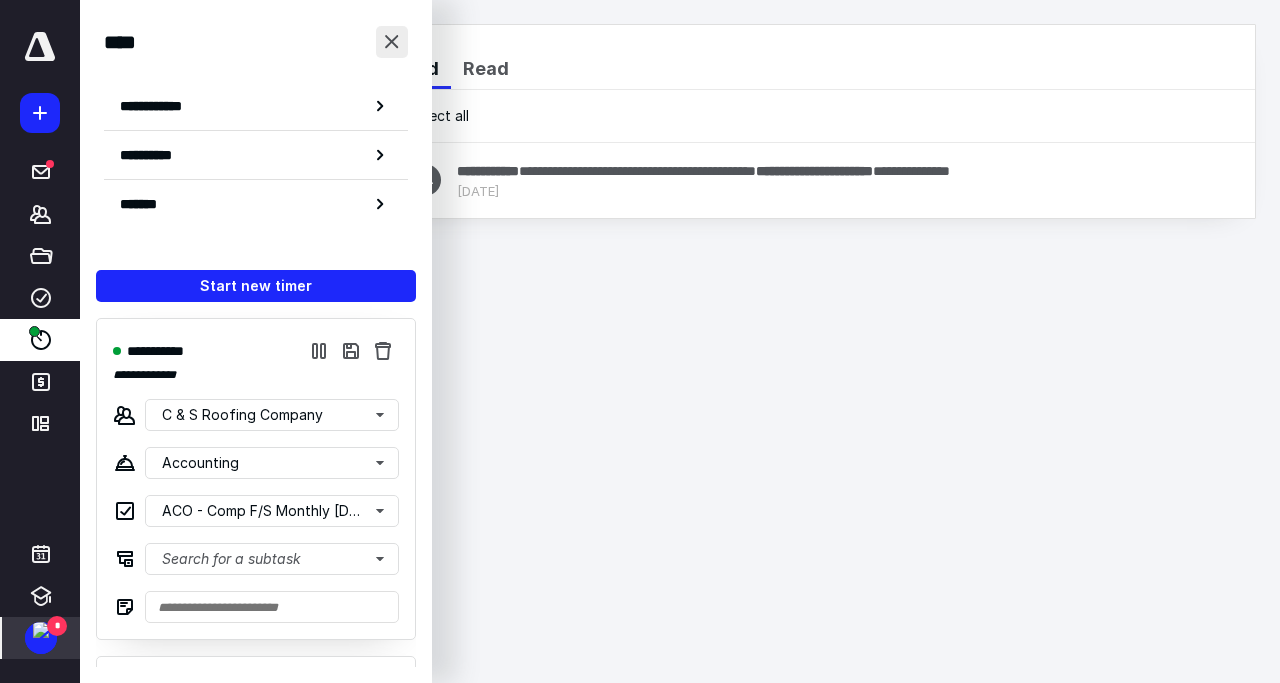 click at bounding box center (392, 42) 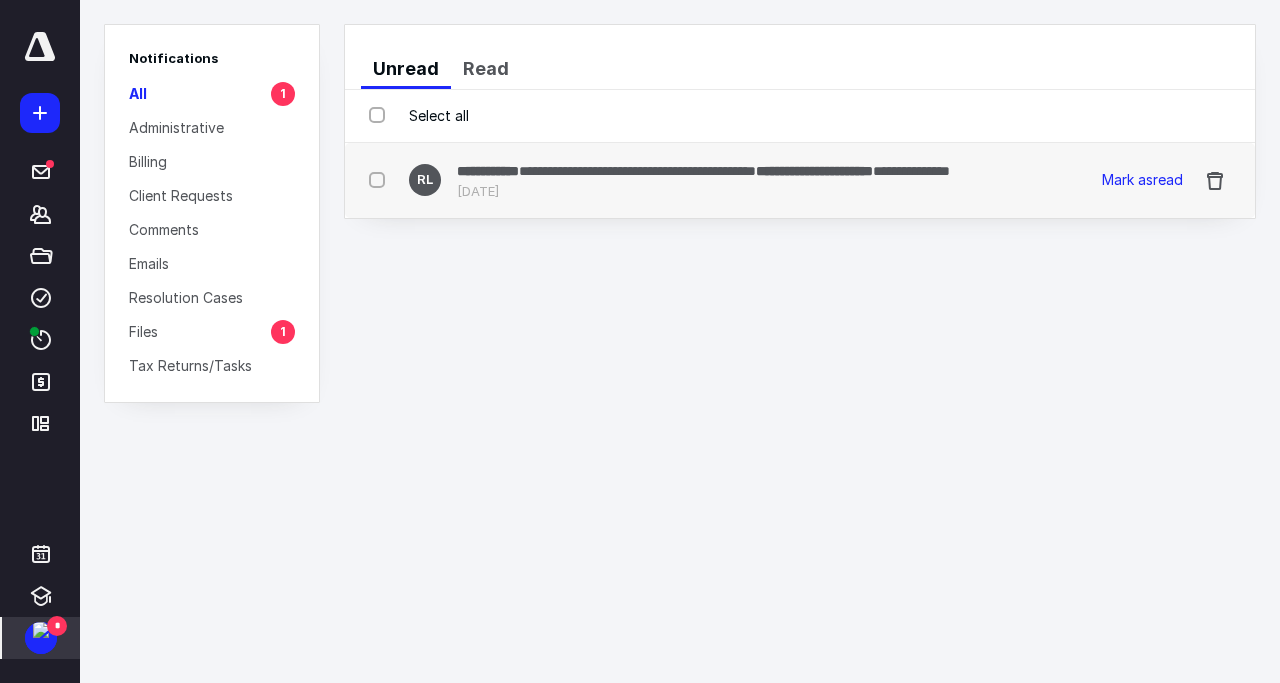 click on "**********" at bounding box center (814, 171) 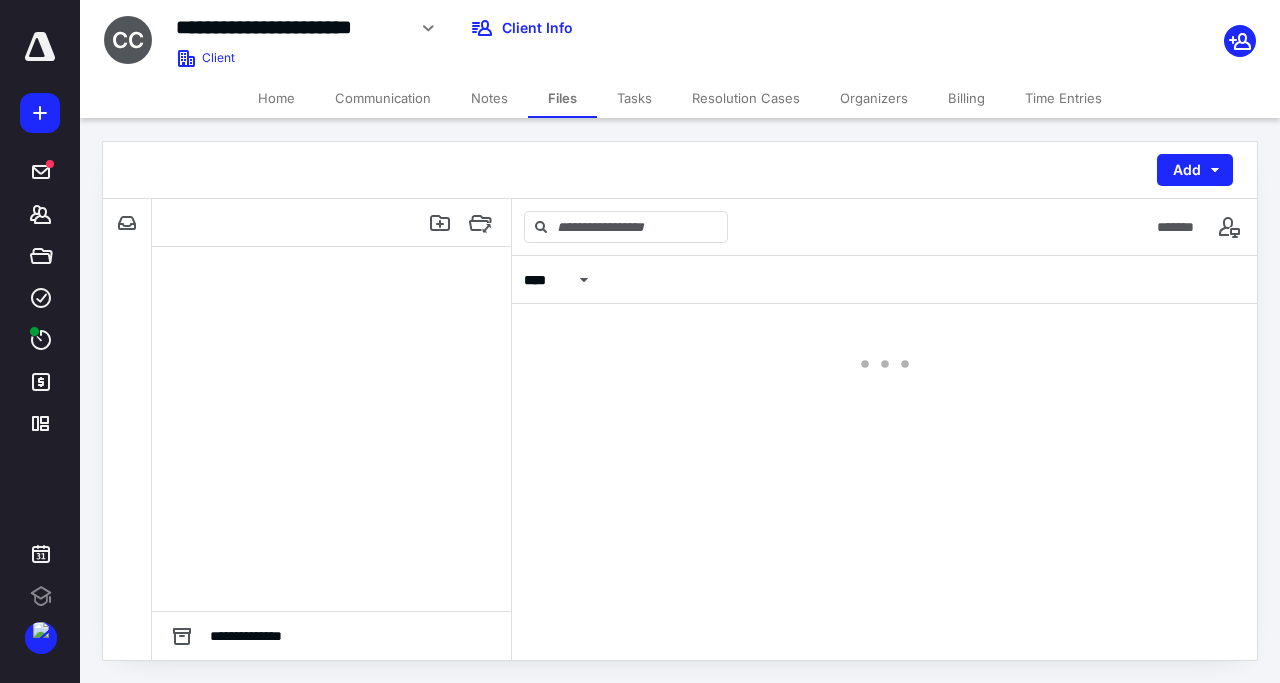 scroll, scrollTop: 0, scrollLeft: 0, axis: both 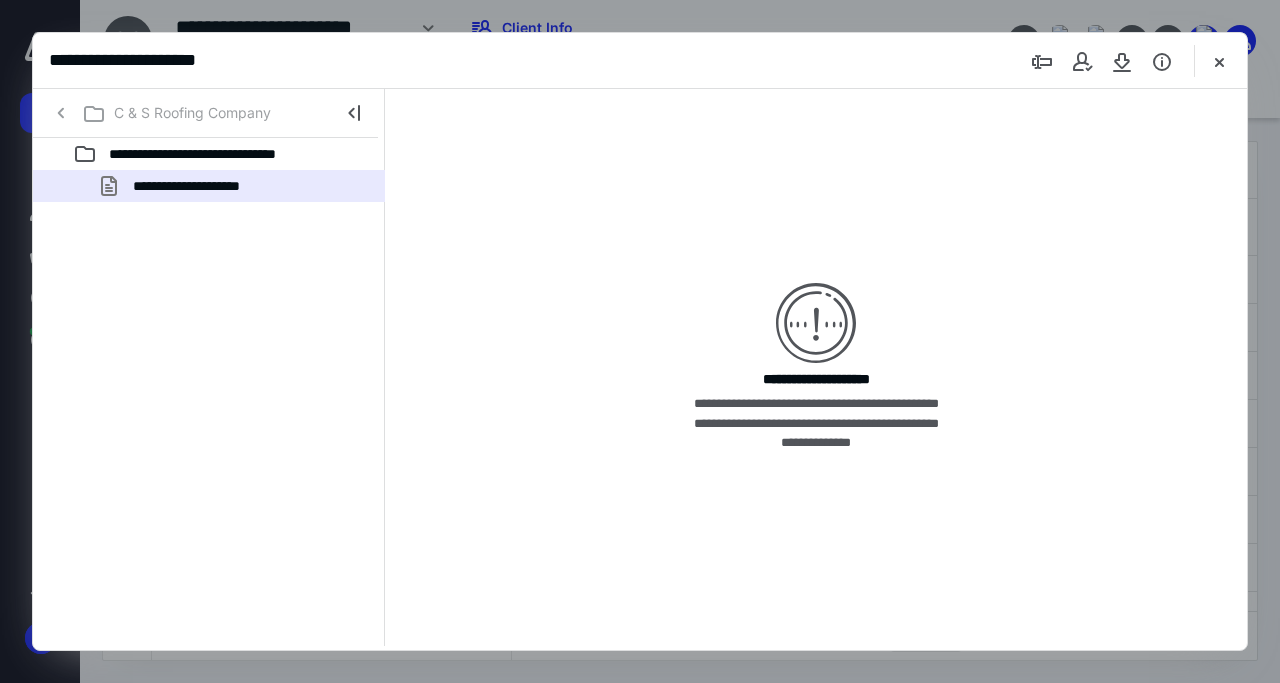 click on "**********" at bounding box center (816, 367) 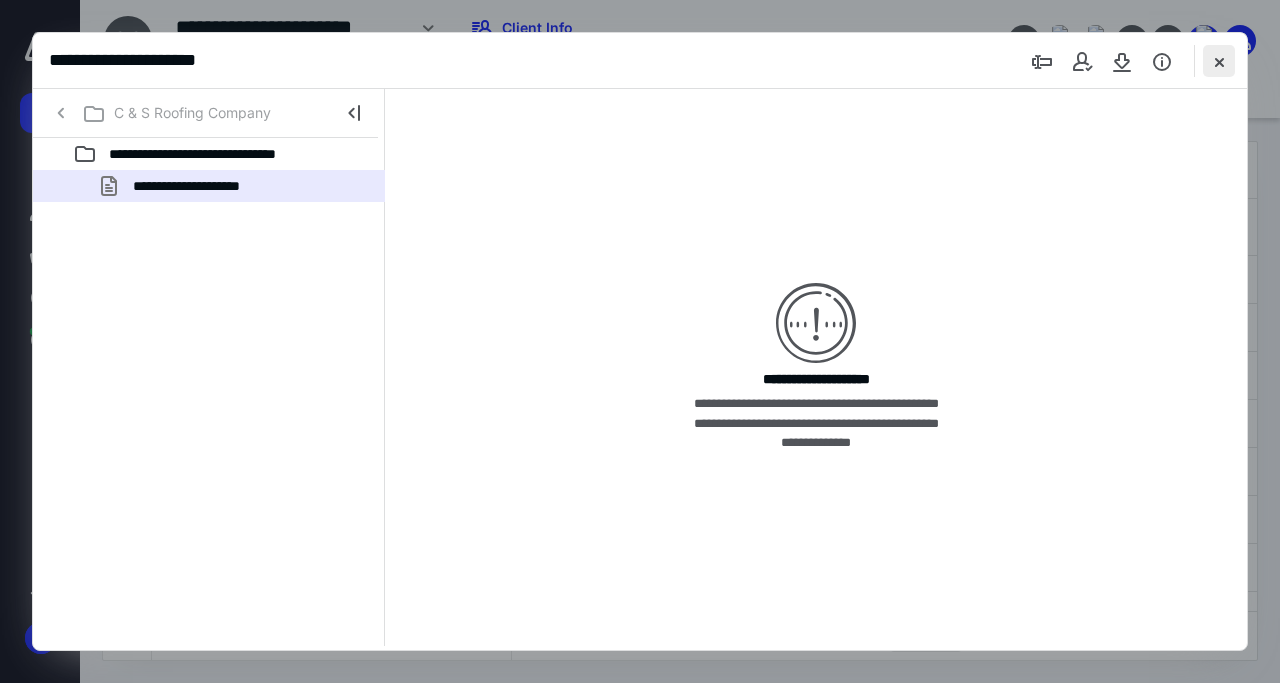 click at bounding box center (1219, 61) 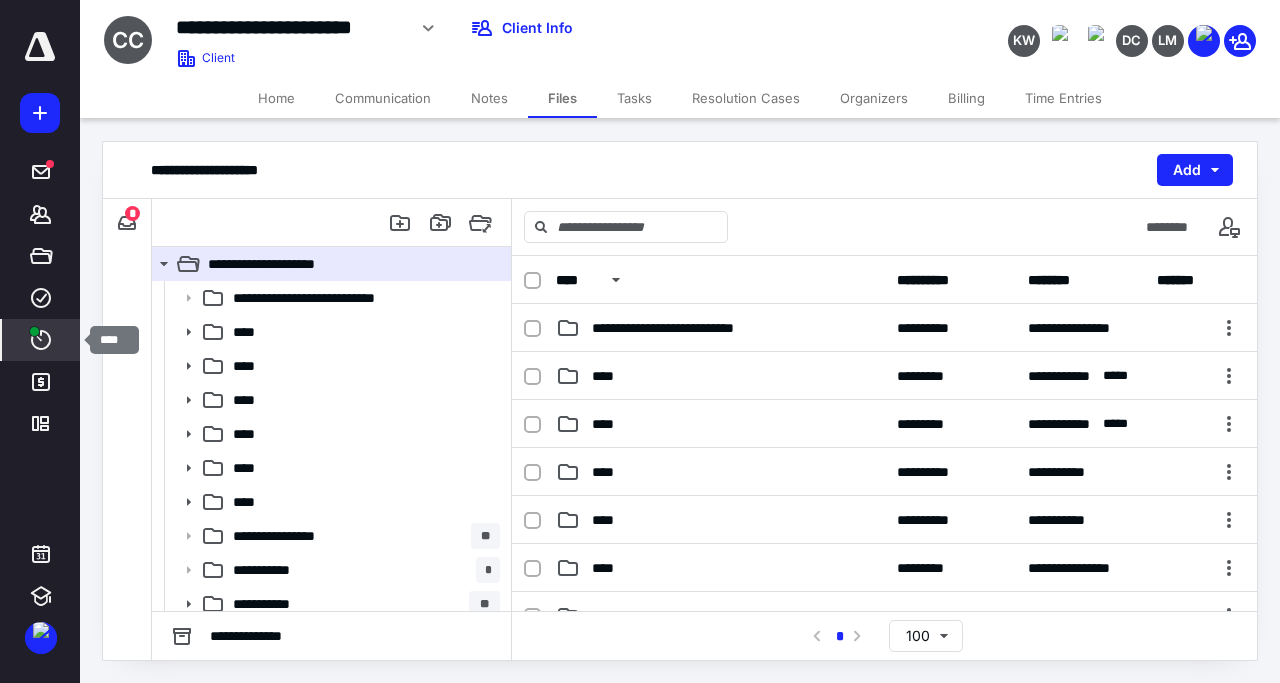 click 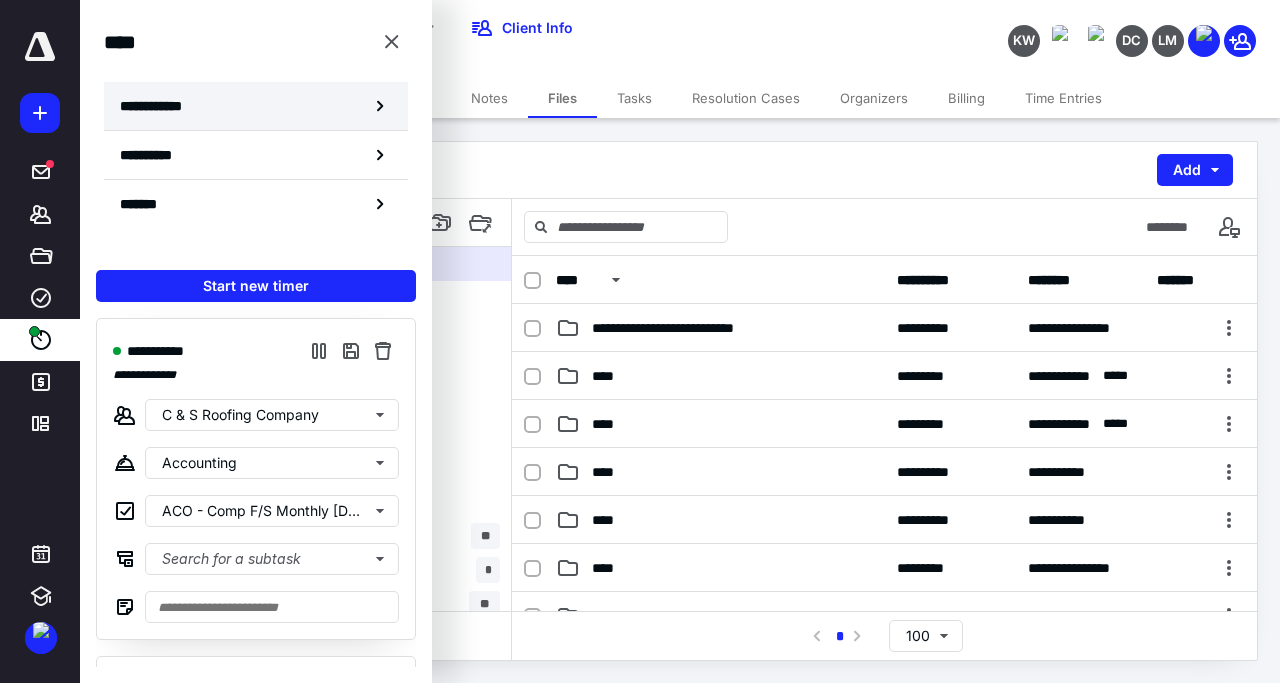 click on "**********" at bounding box center [256, 106] 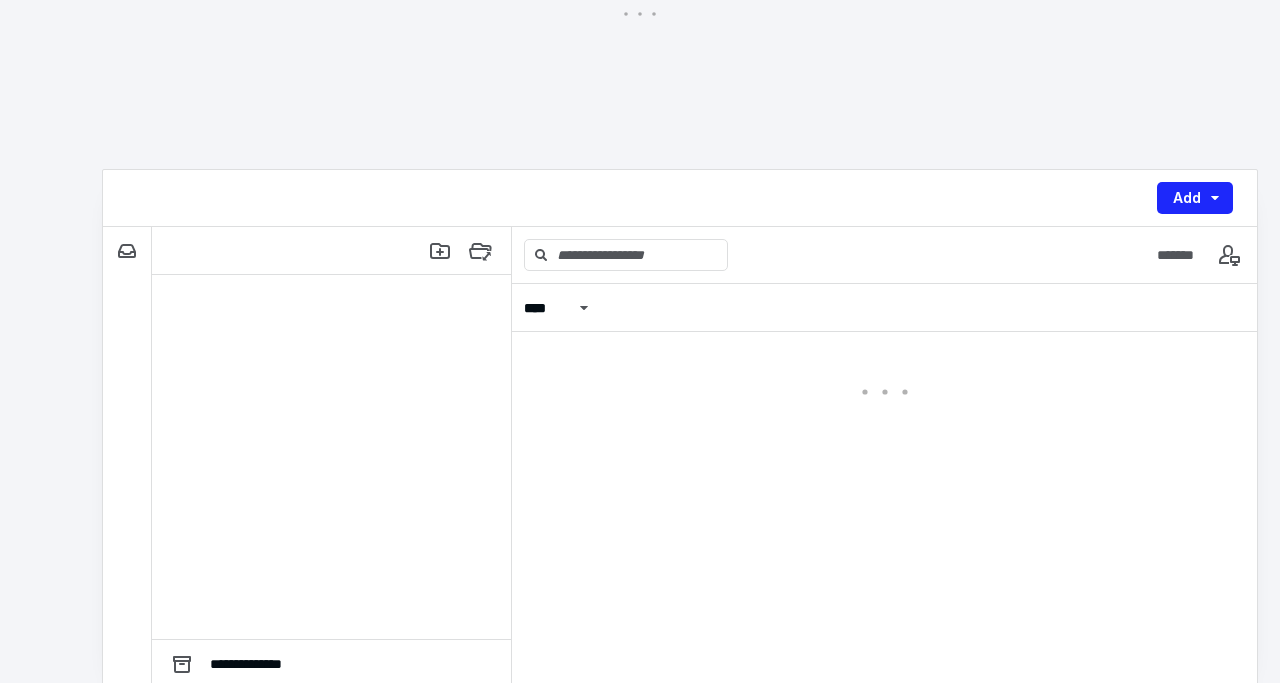 scroll, scrollTop: 0, scrollLeft: 0, axis: both 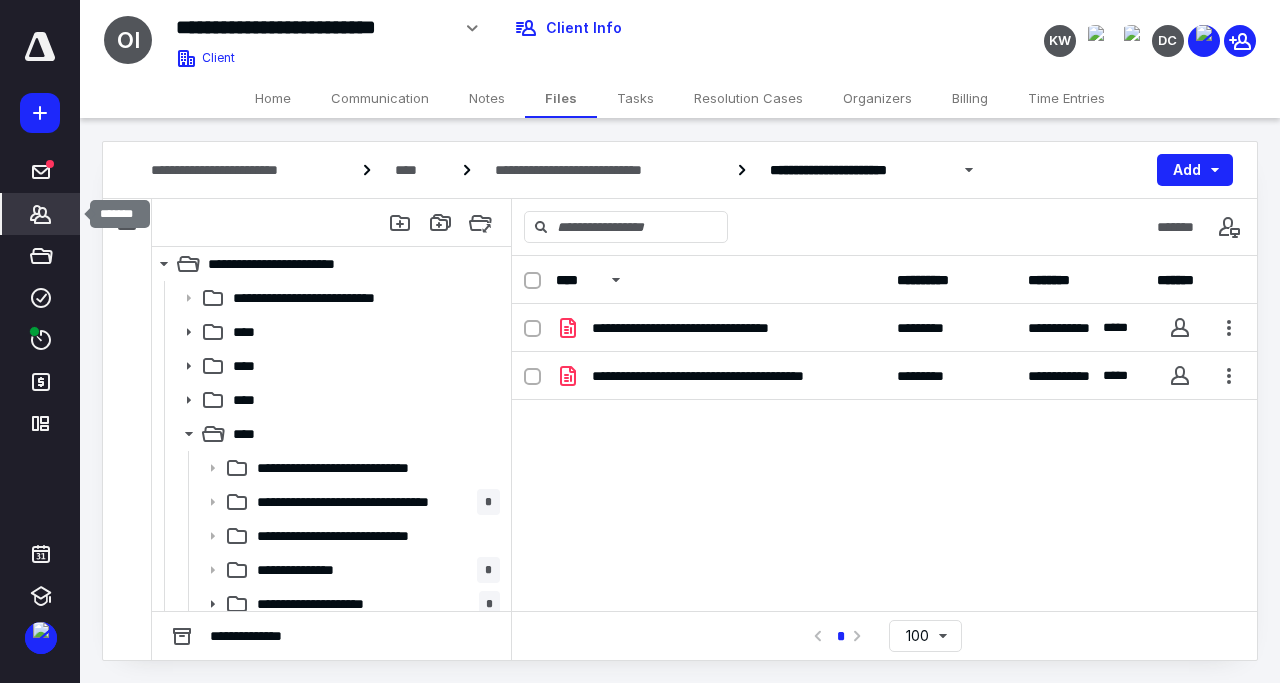 click 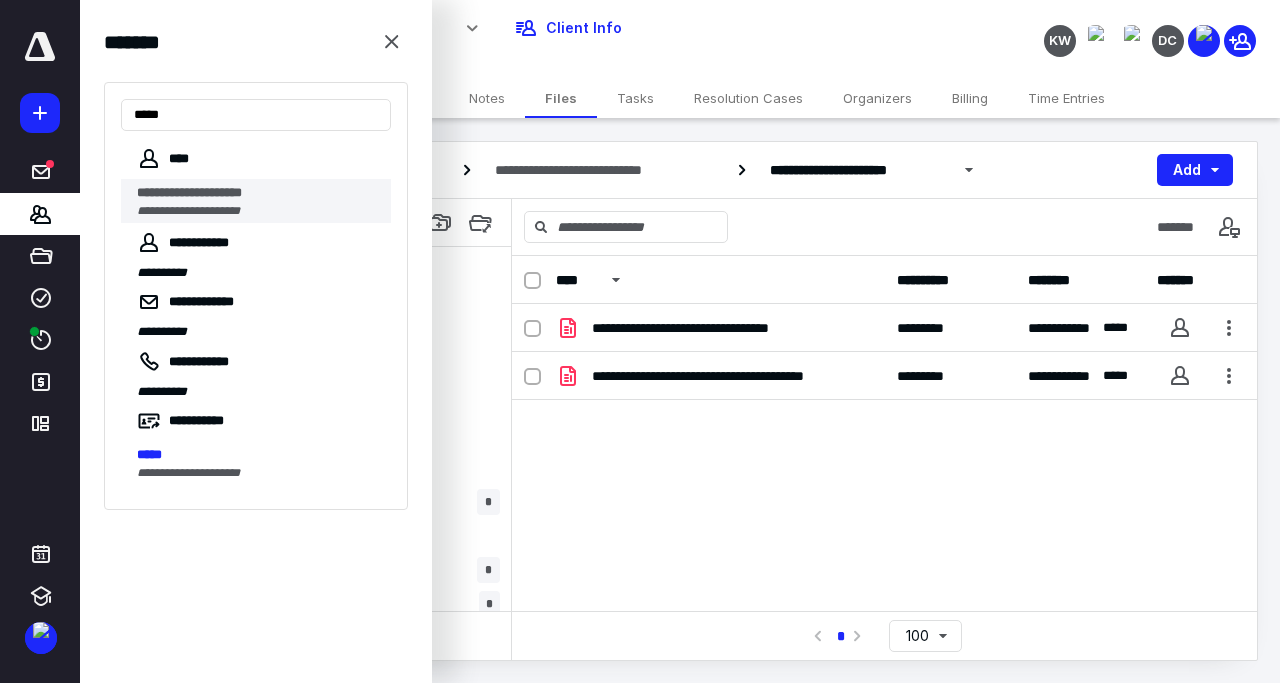 type on "*****" 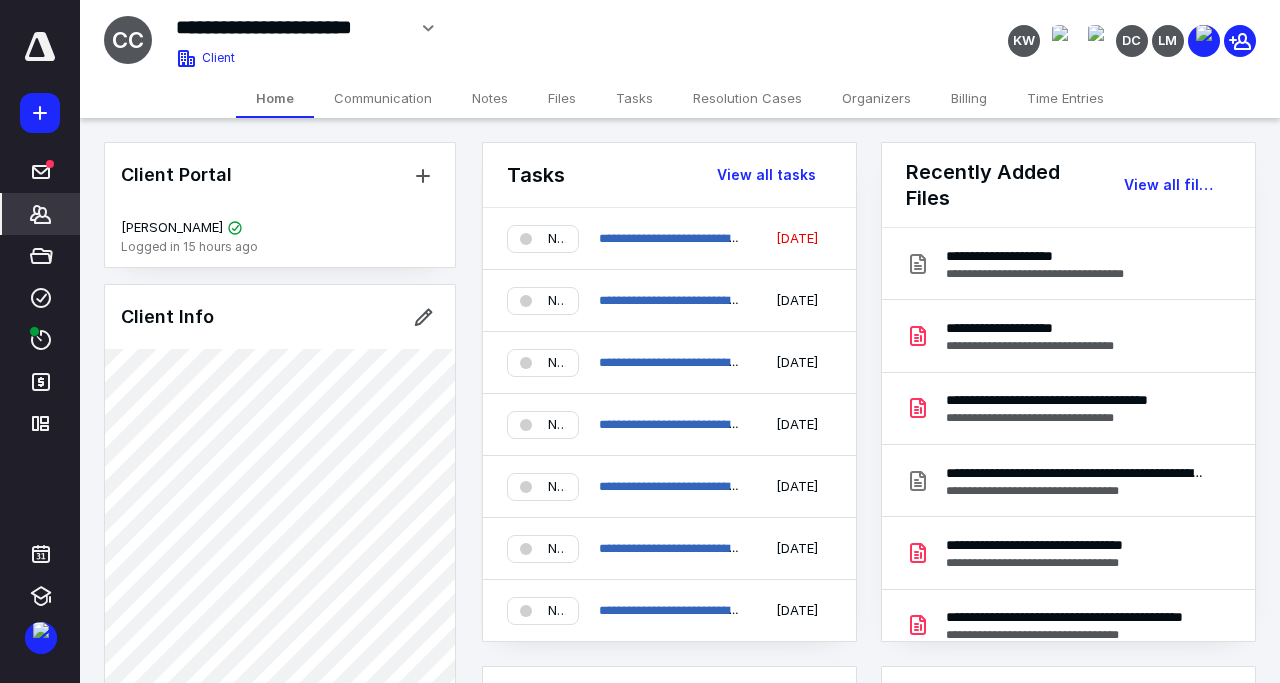 click on "Files" at bounding box center [562, 98] 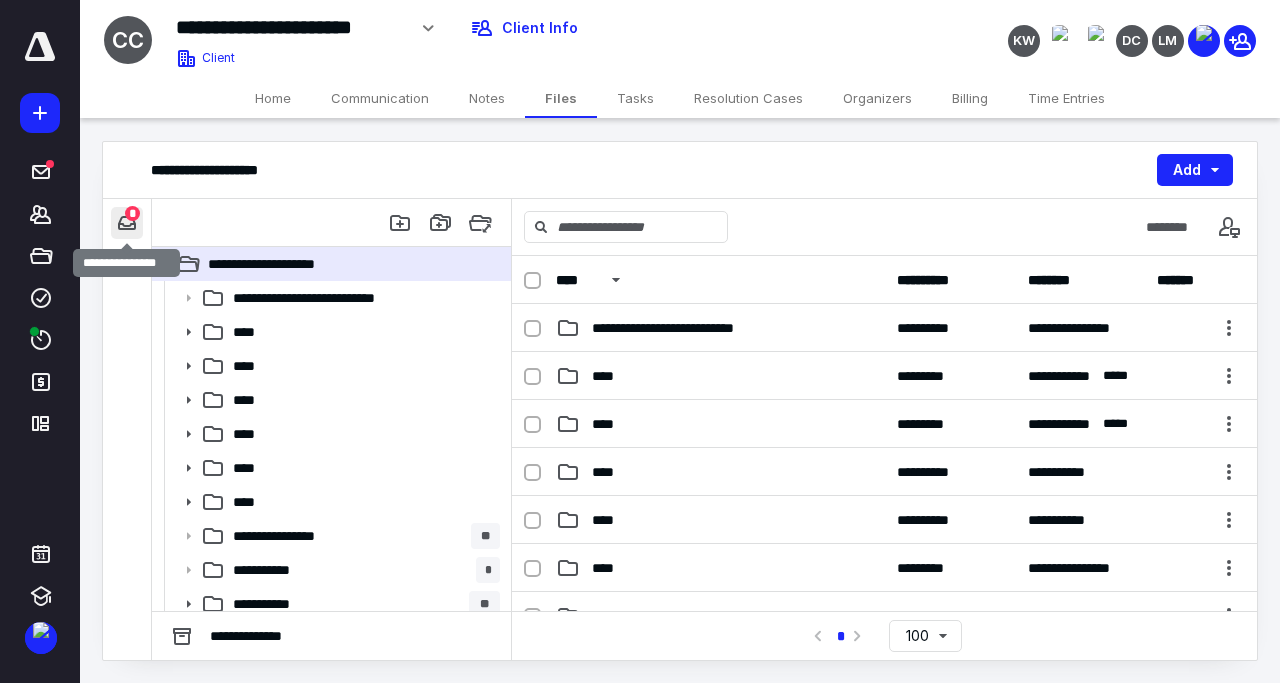 click at bounding box center [127, 223] 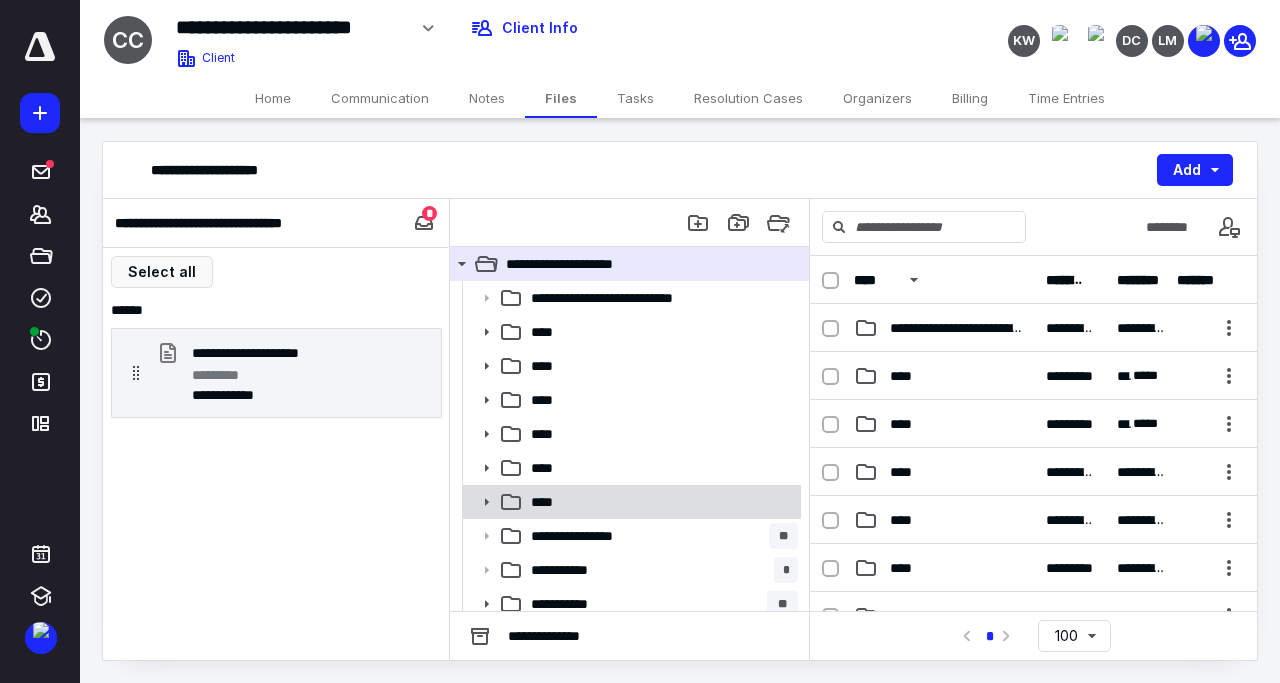 click 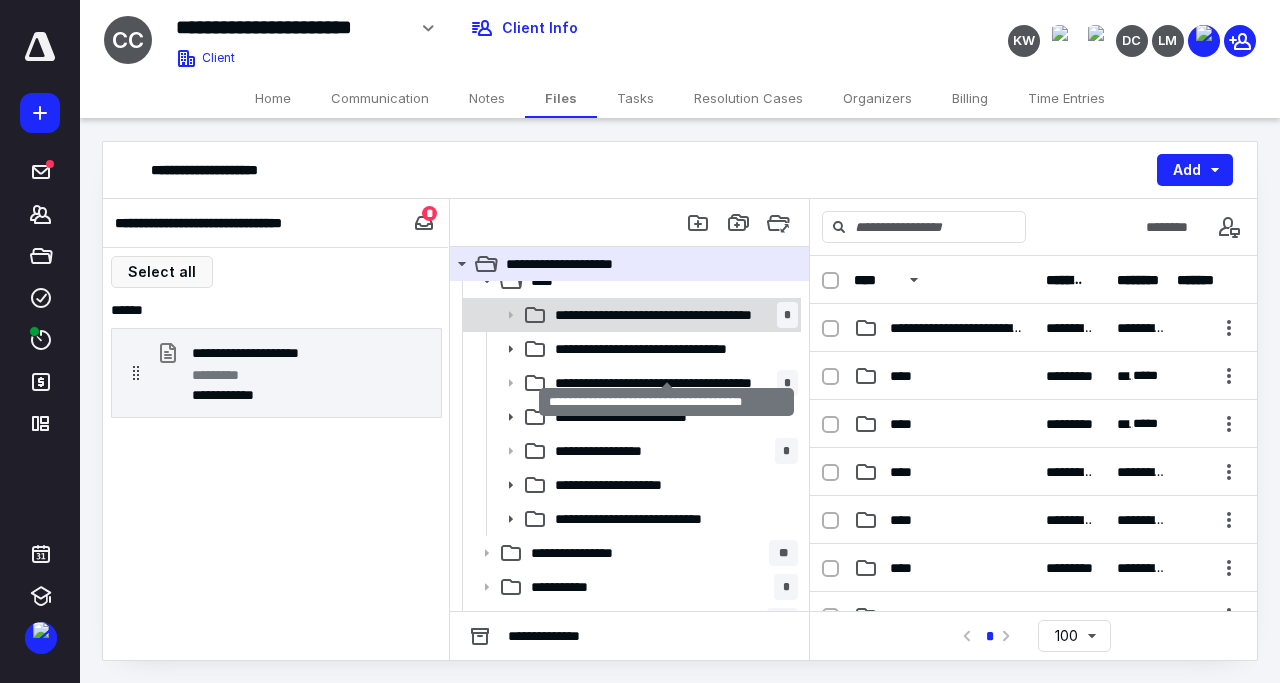 scroll, scrollTop: 282, scrollLeft: 0, axis: vertical 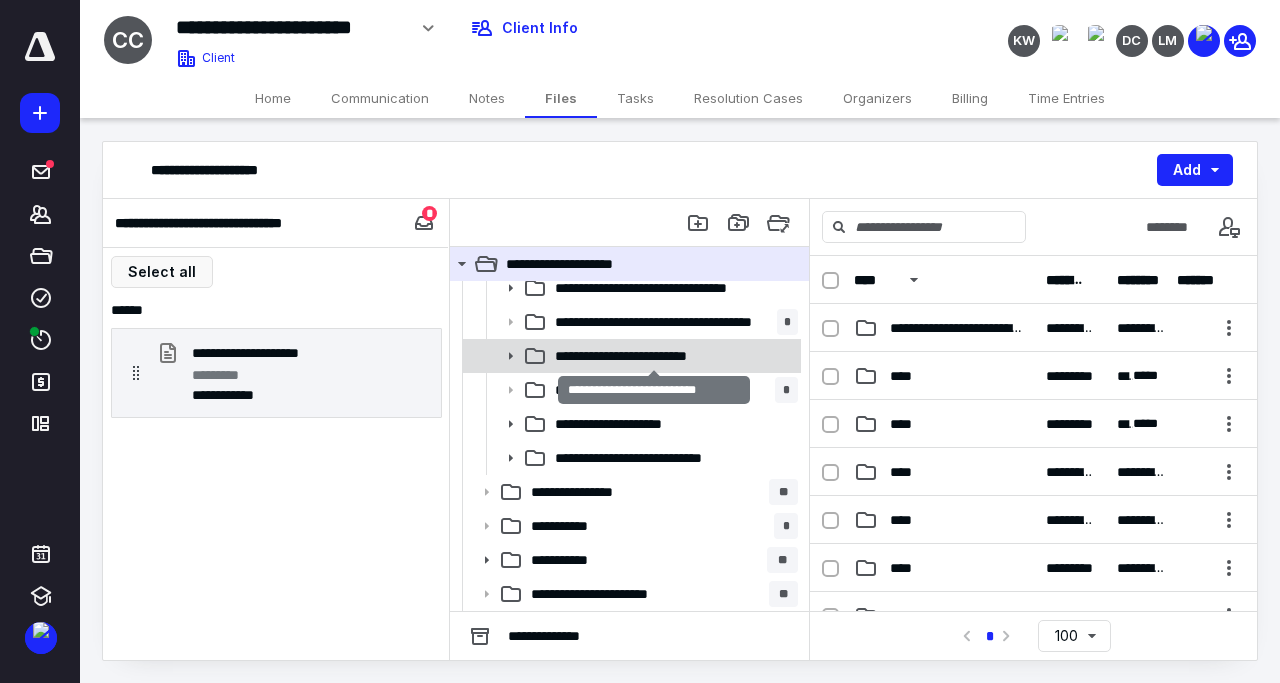 click on "**********" at bounding box center (654, 356) 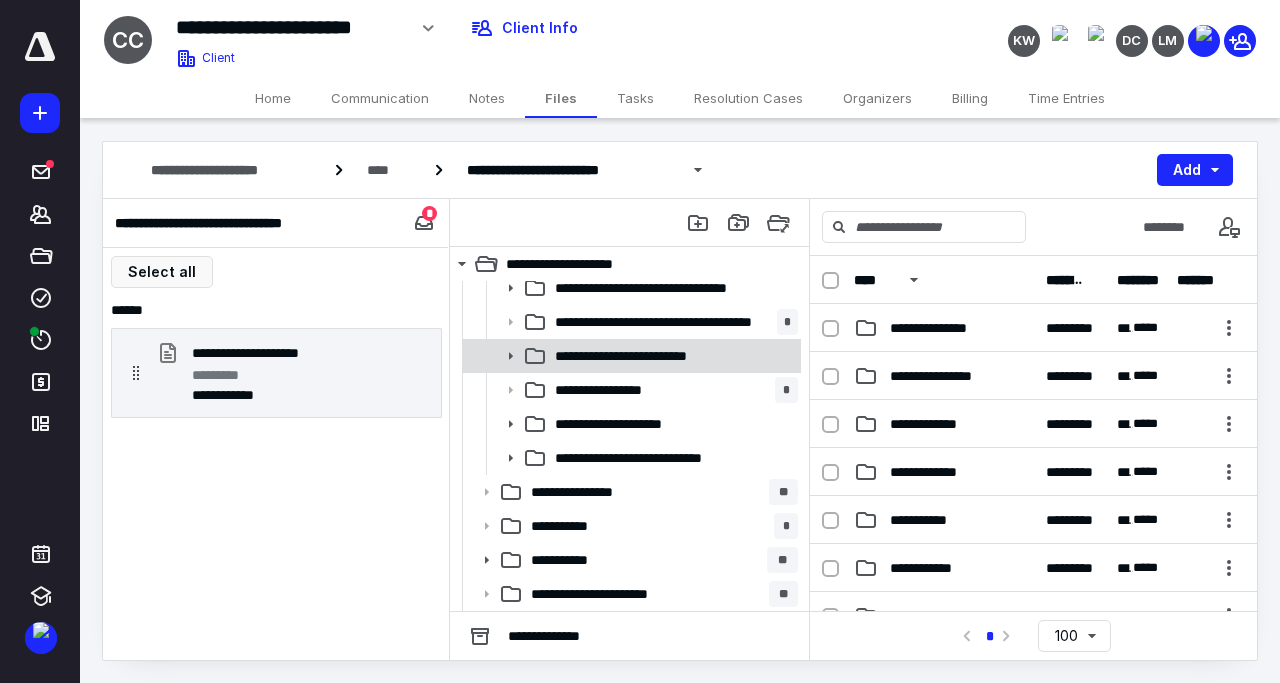 click 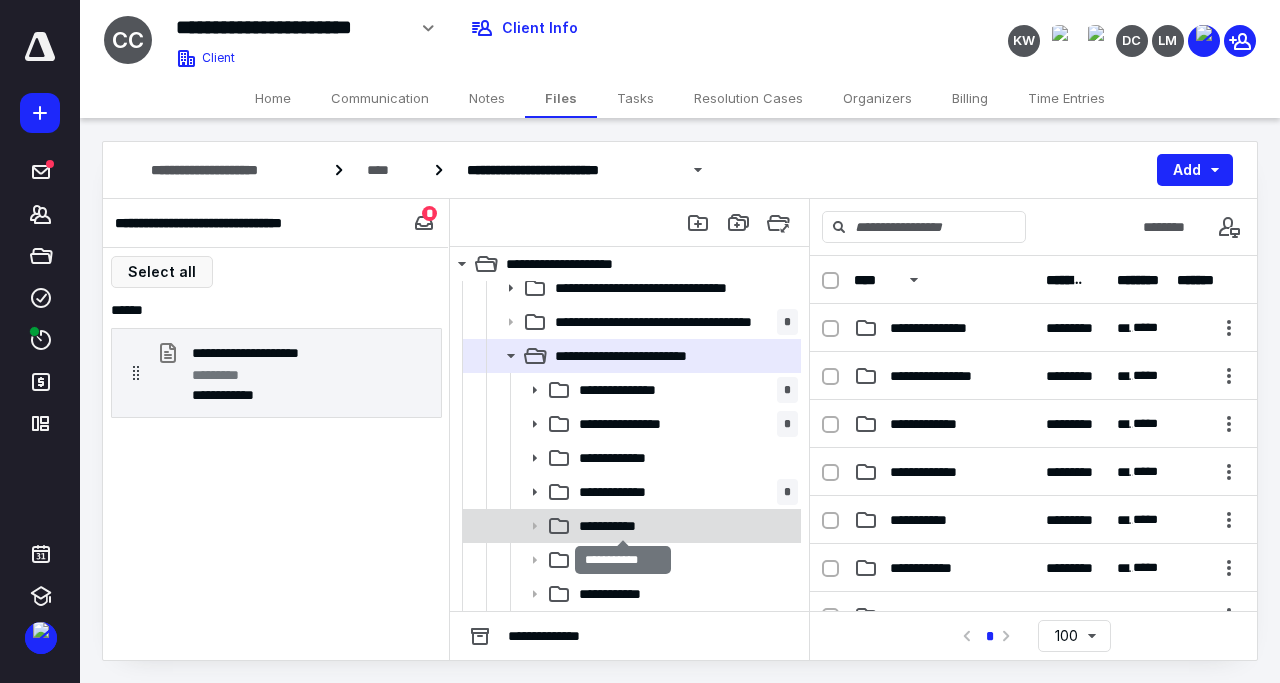 click on "**********" at bounding box center [622, 526] 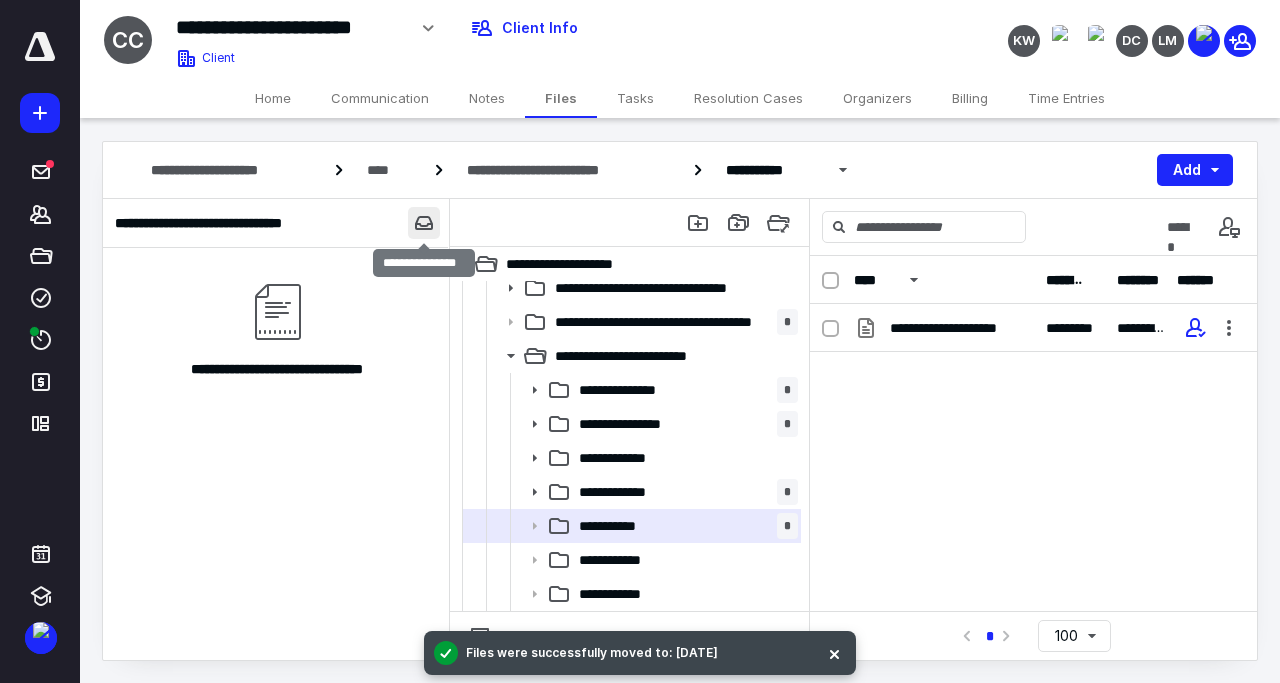 click at bounding box center [424, 223] 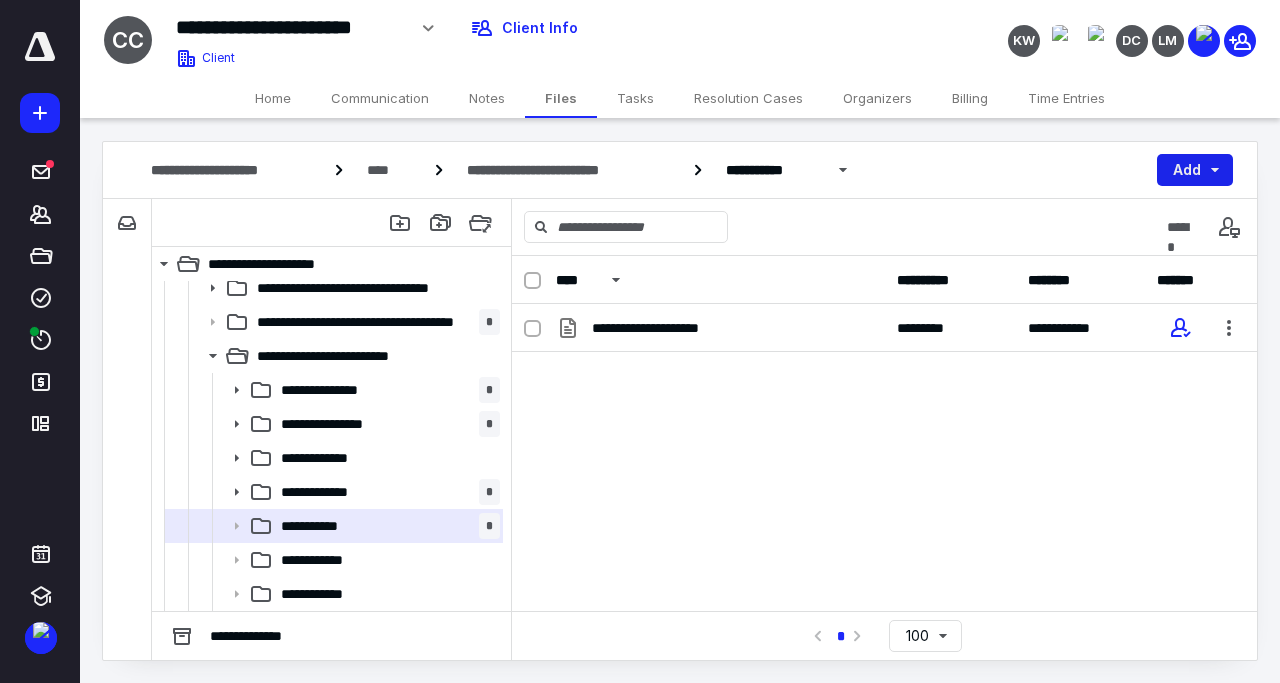 click on "Add" at bounding box center [1195, 170] 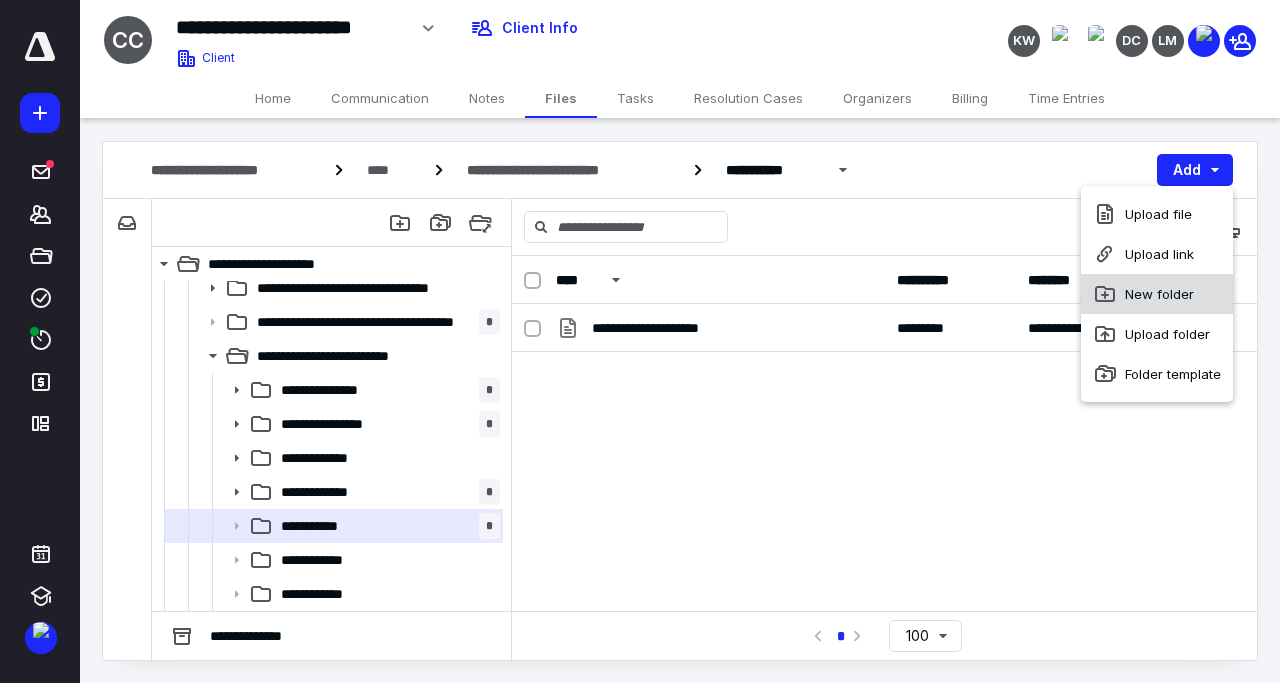 click on "New folder" at bounding box center [1157, 294] 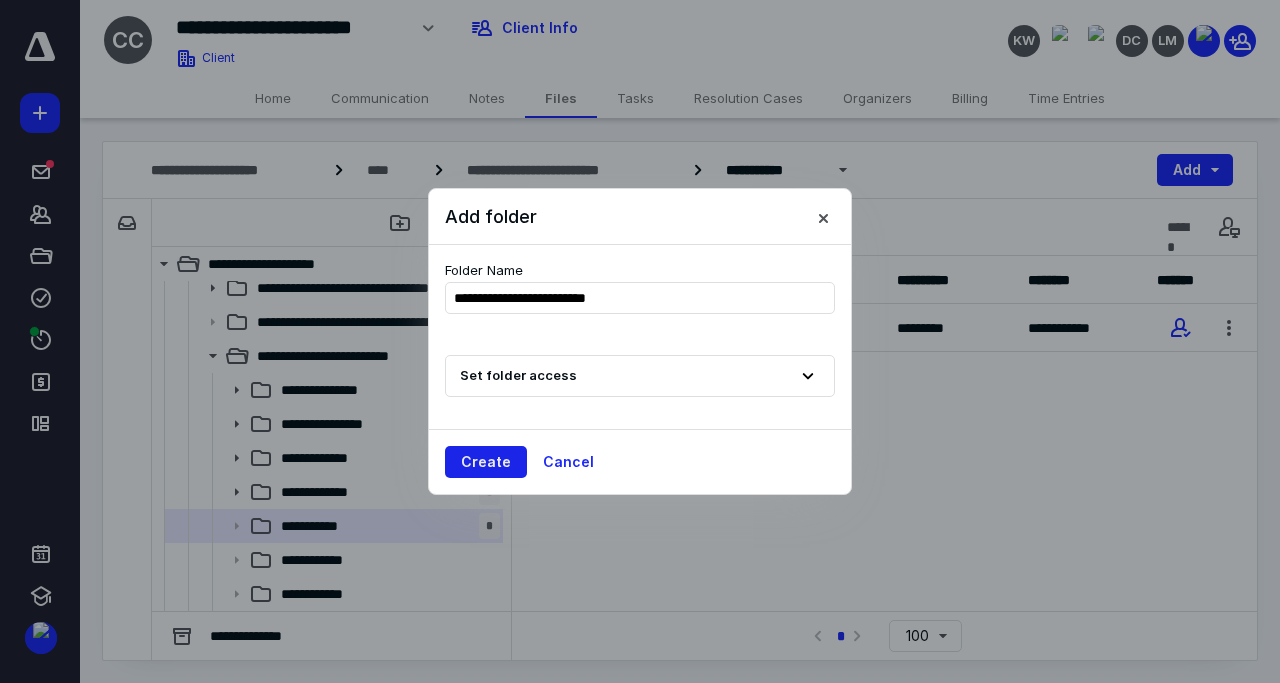 type on "**********" 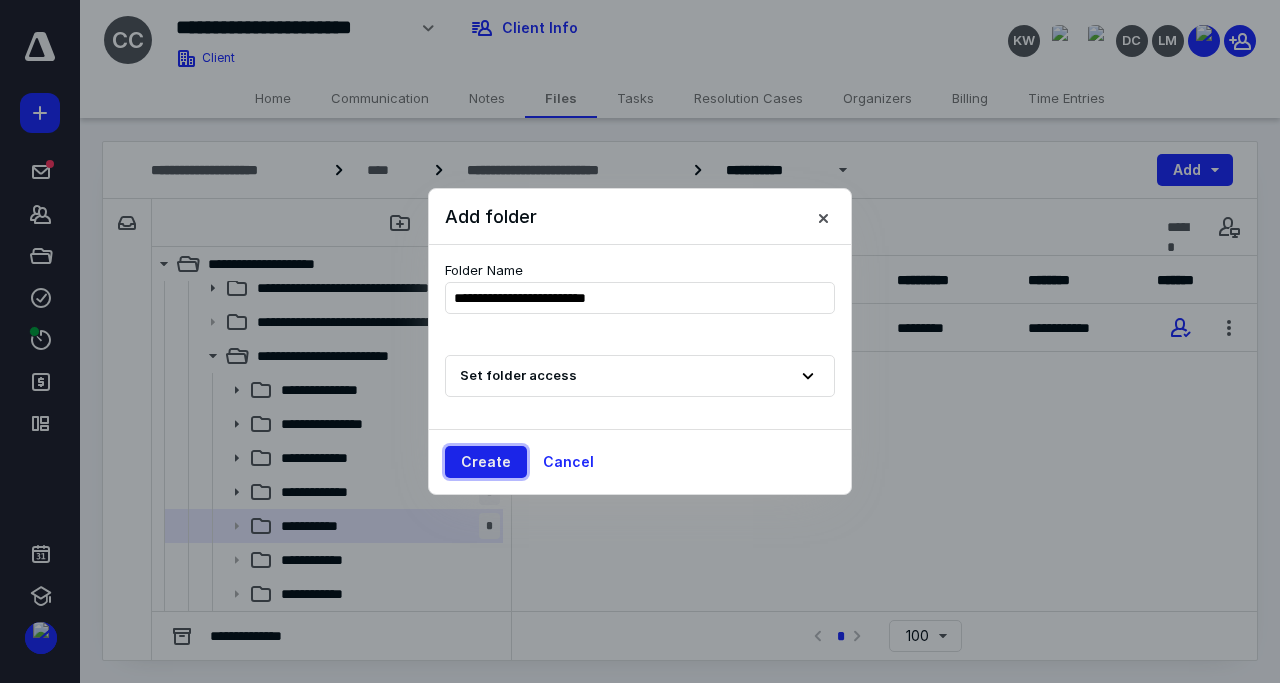 click on "Create" at bounding box center [486, 462] 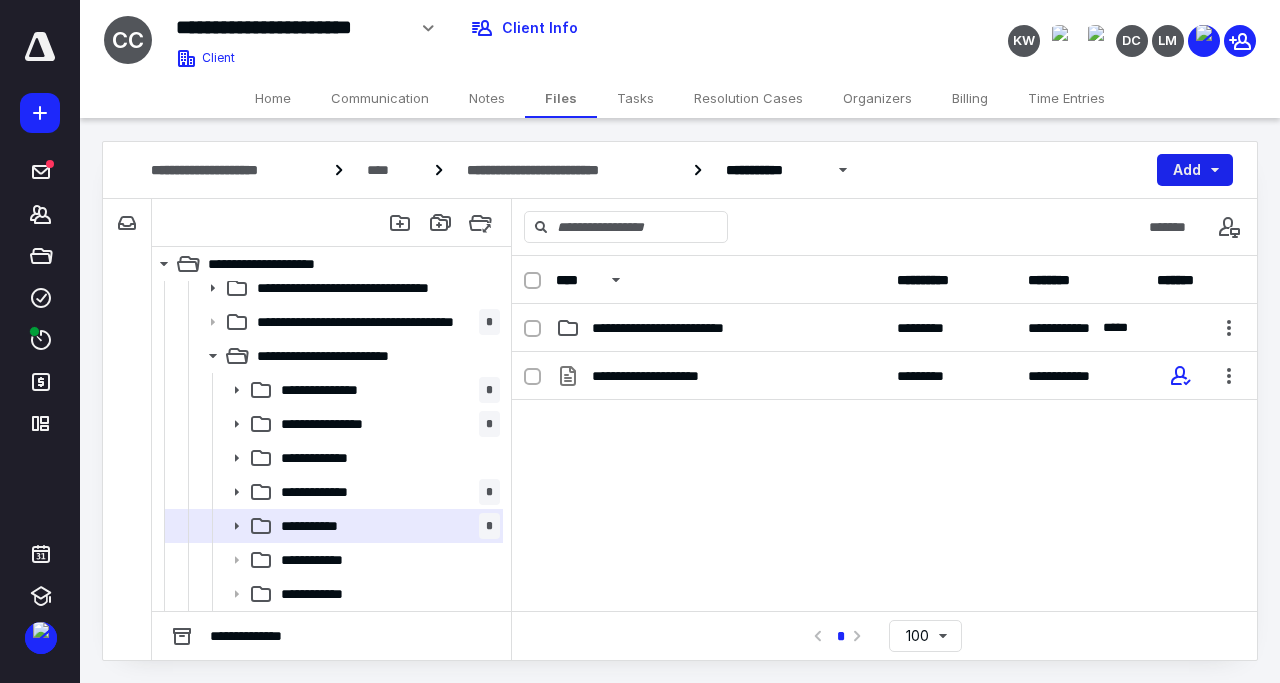 click on "Add" at bounding box center (1195, 170) 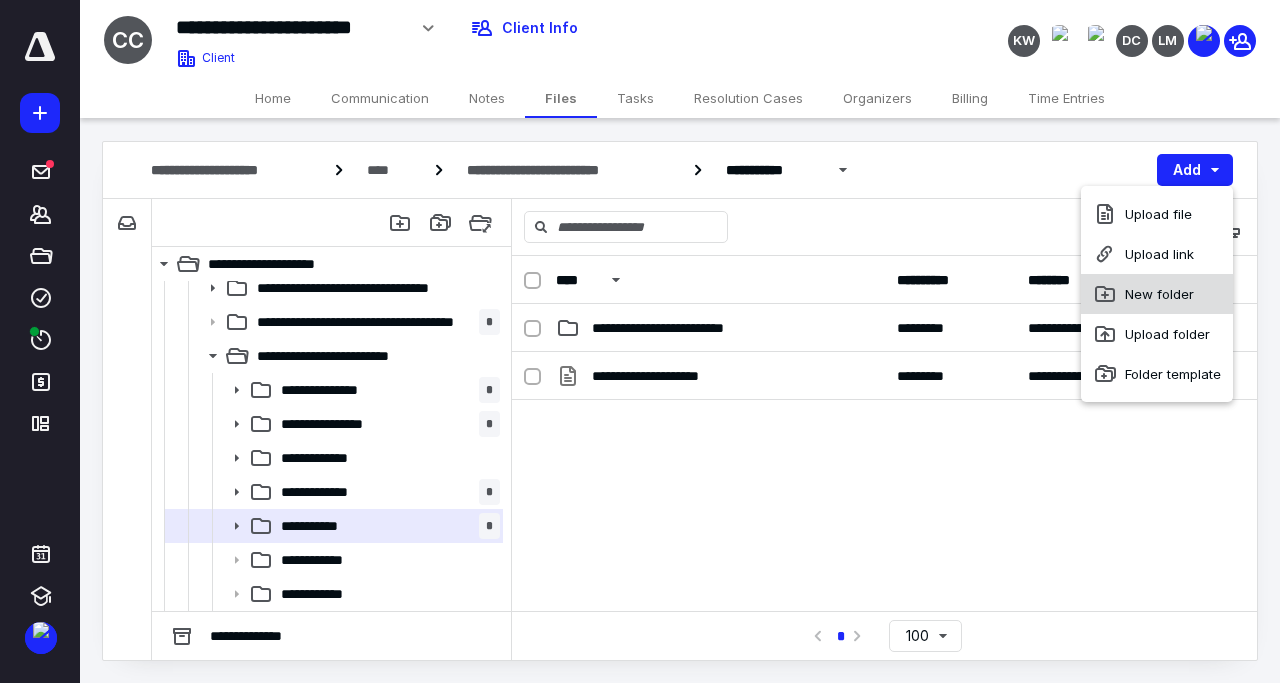 click on "New folder" at bounding box center (1157, 294) 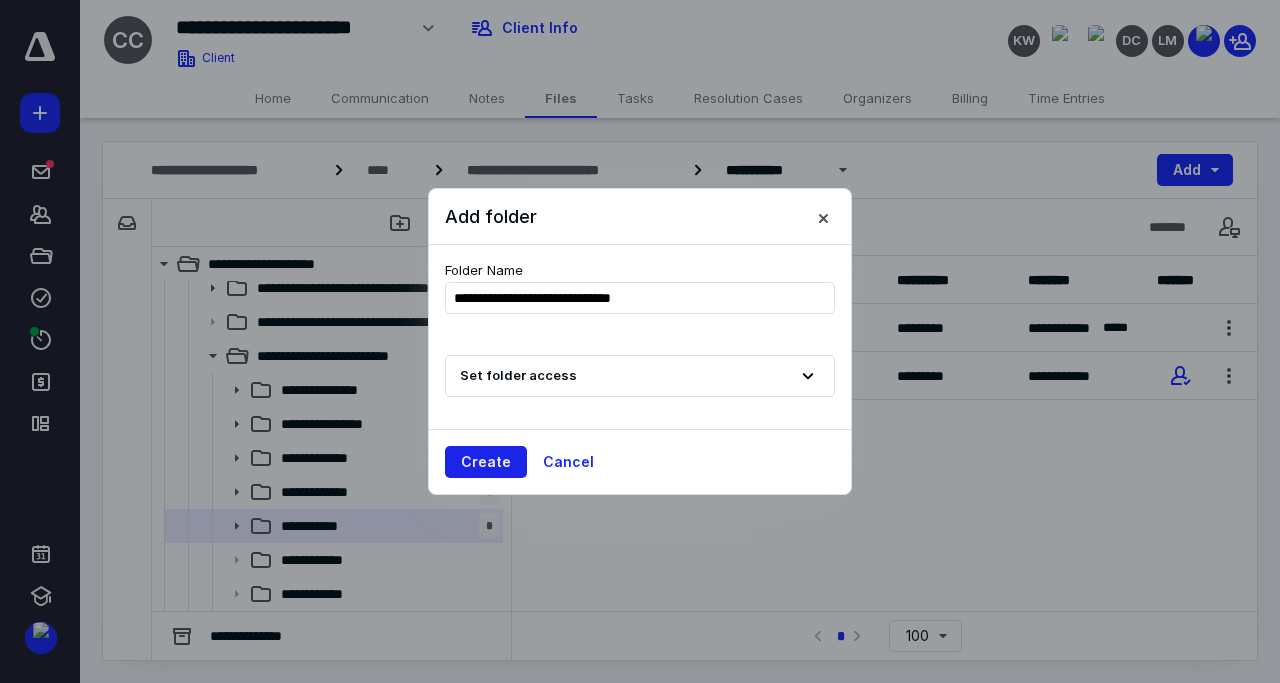 type on "**********" 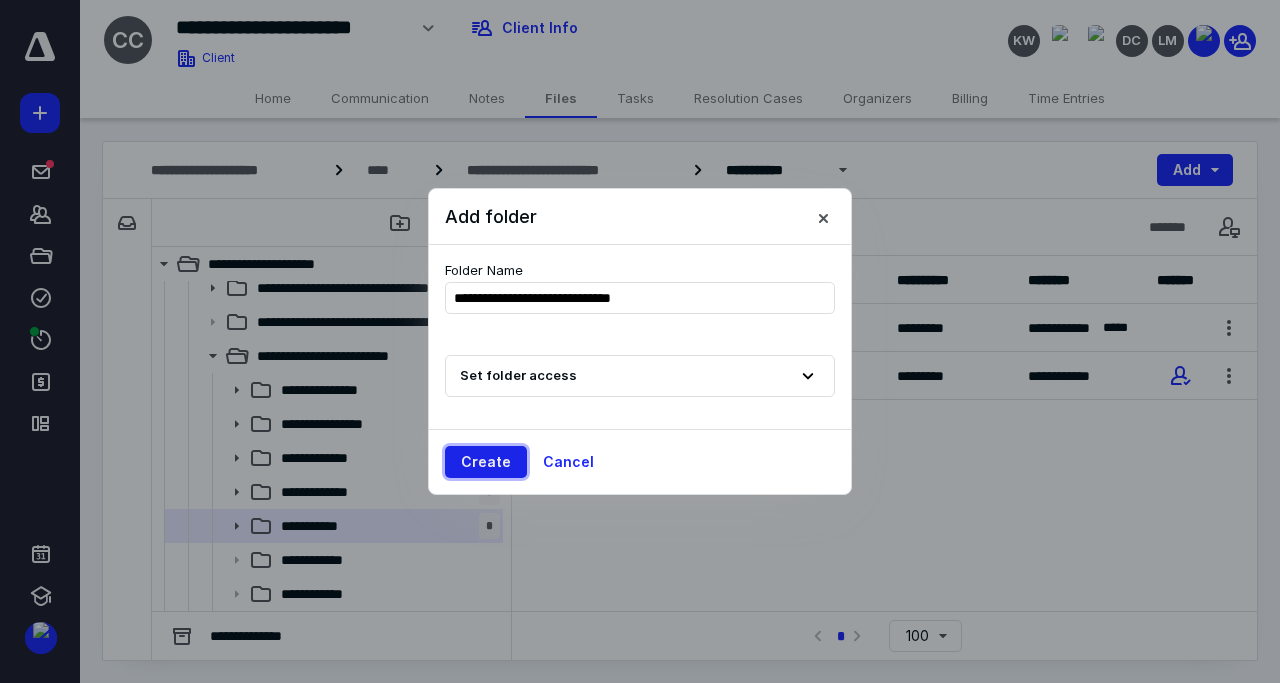 click on "Create" at bounding box center (486, 462) 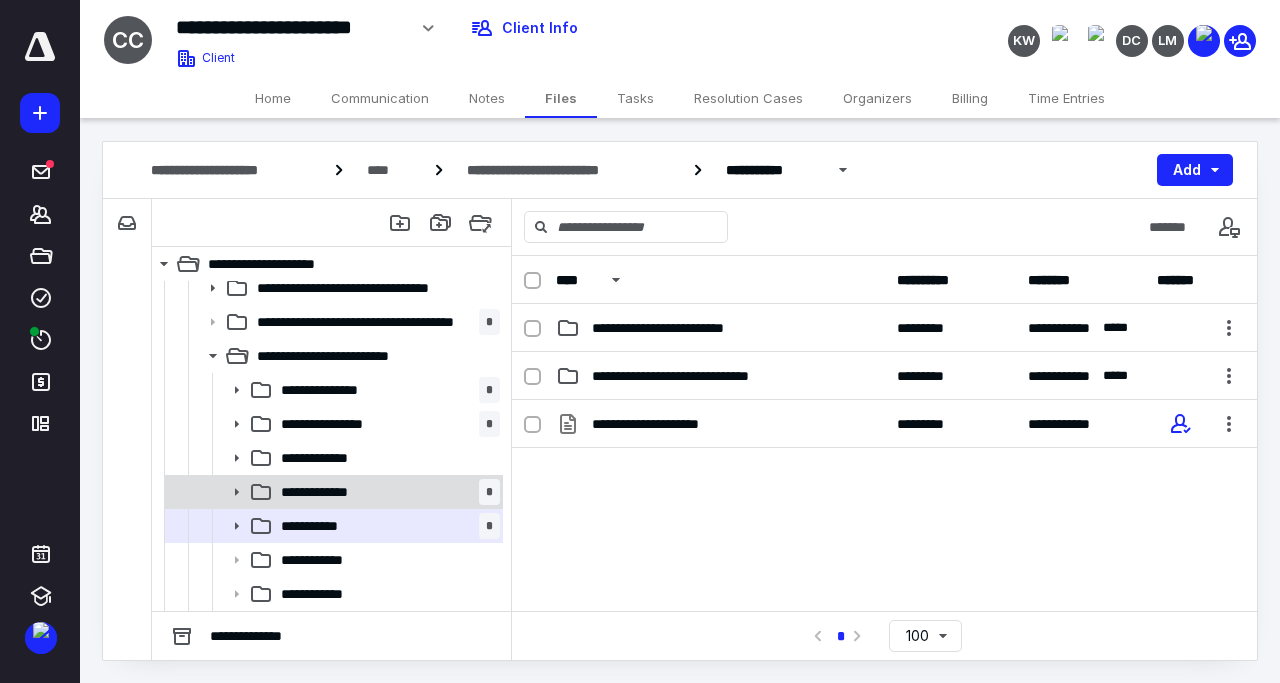 click 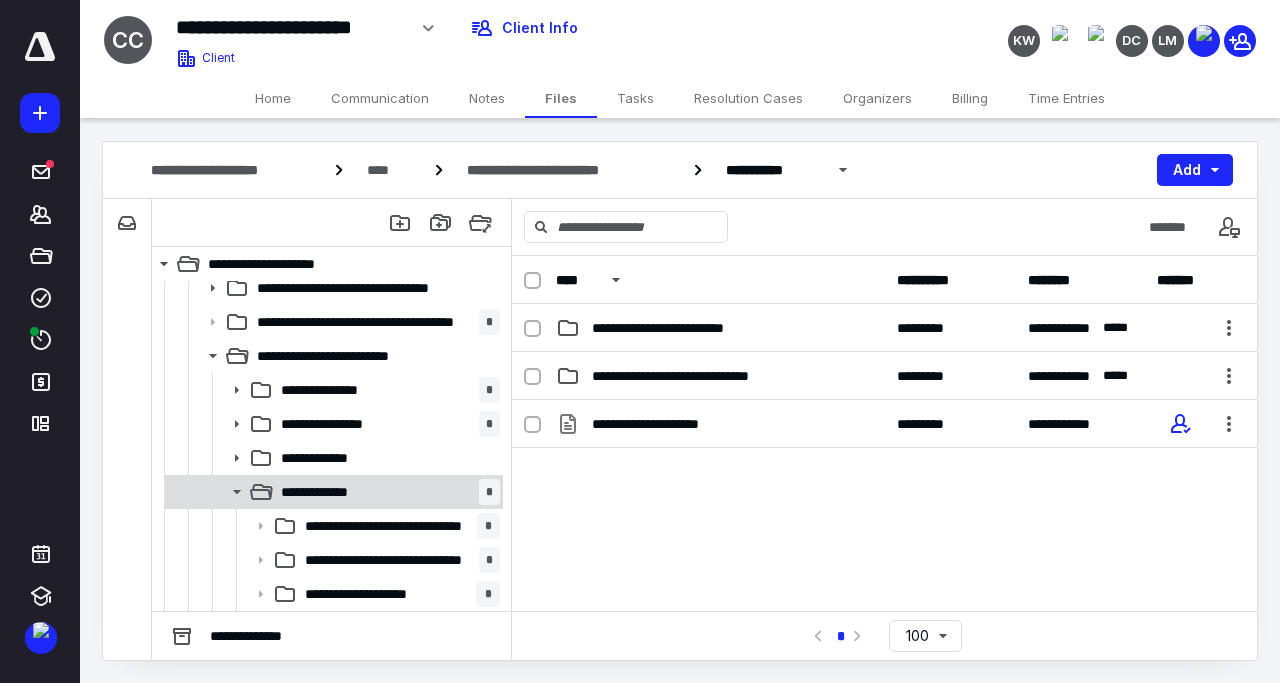 scroll, scrollTop: 474, scrollLeft: 0, axis: vertical 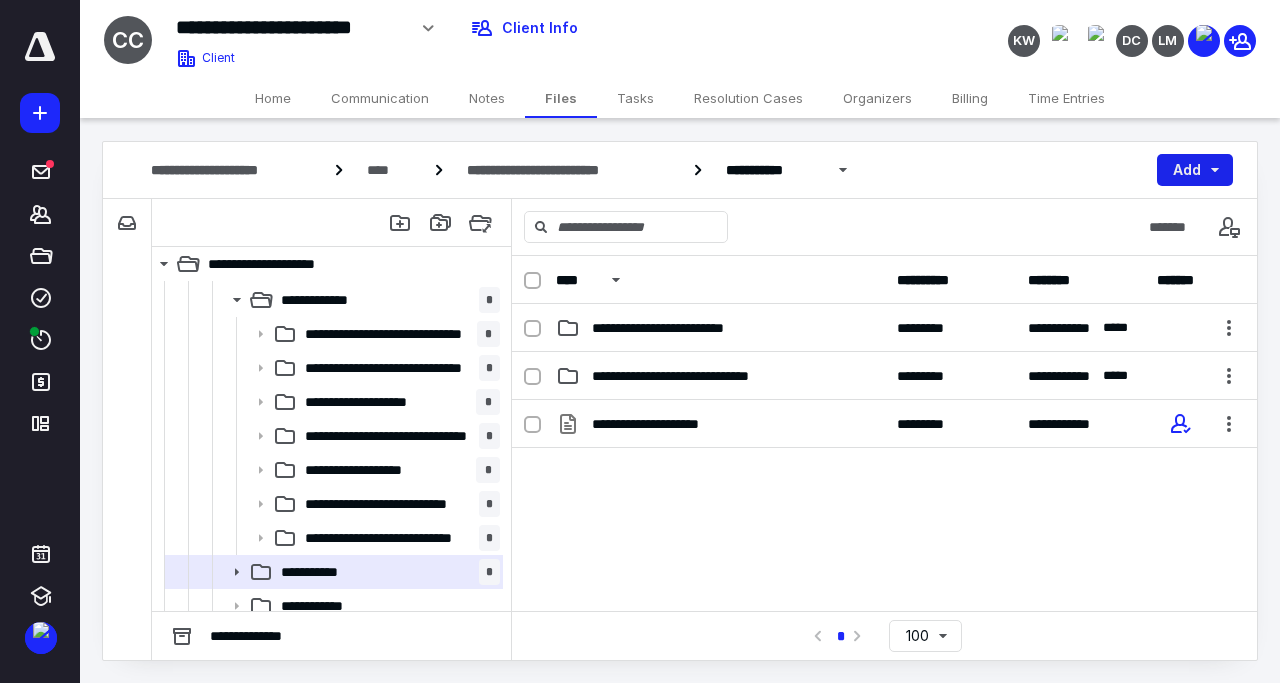 click on "Add" at bounding box center [1195, 170] 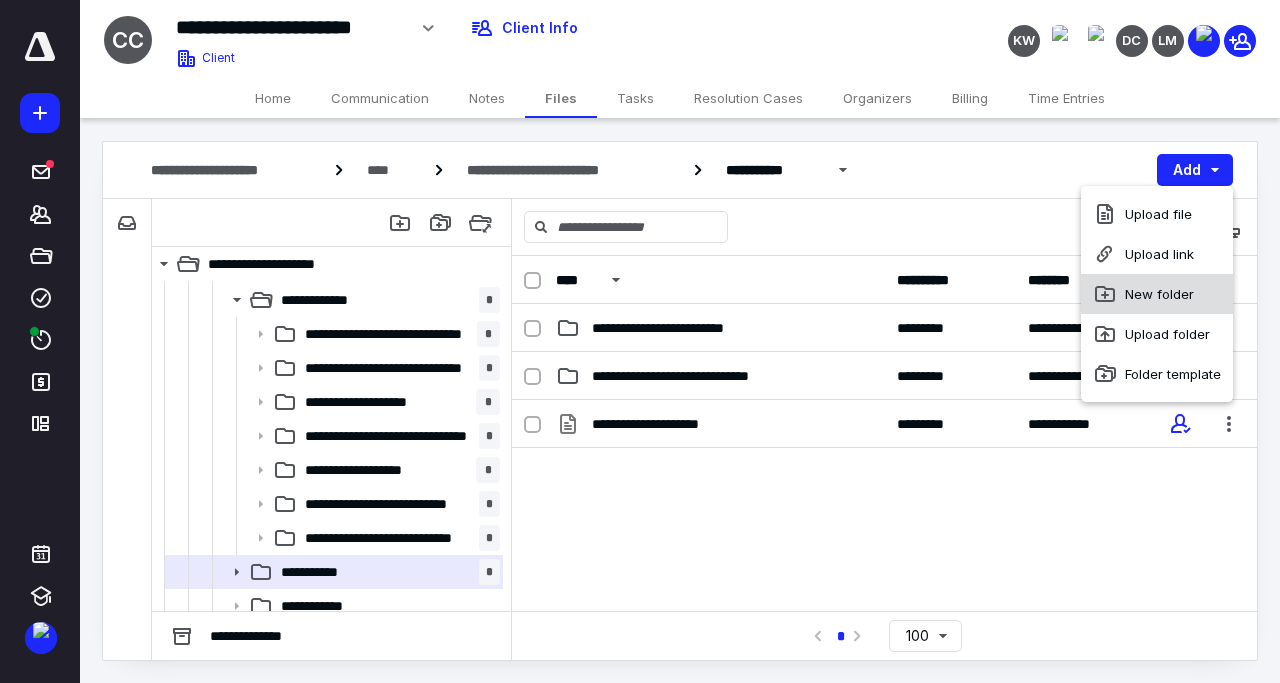 click on "New folder" at bounding box center [1157, 294] 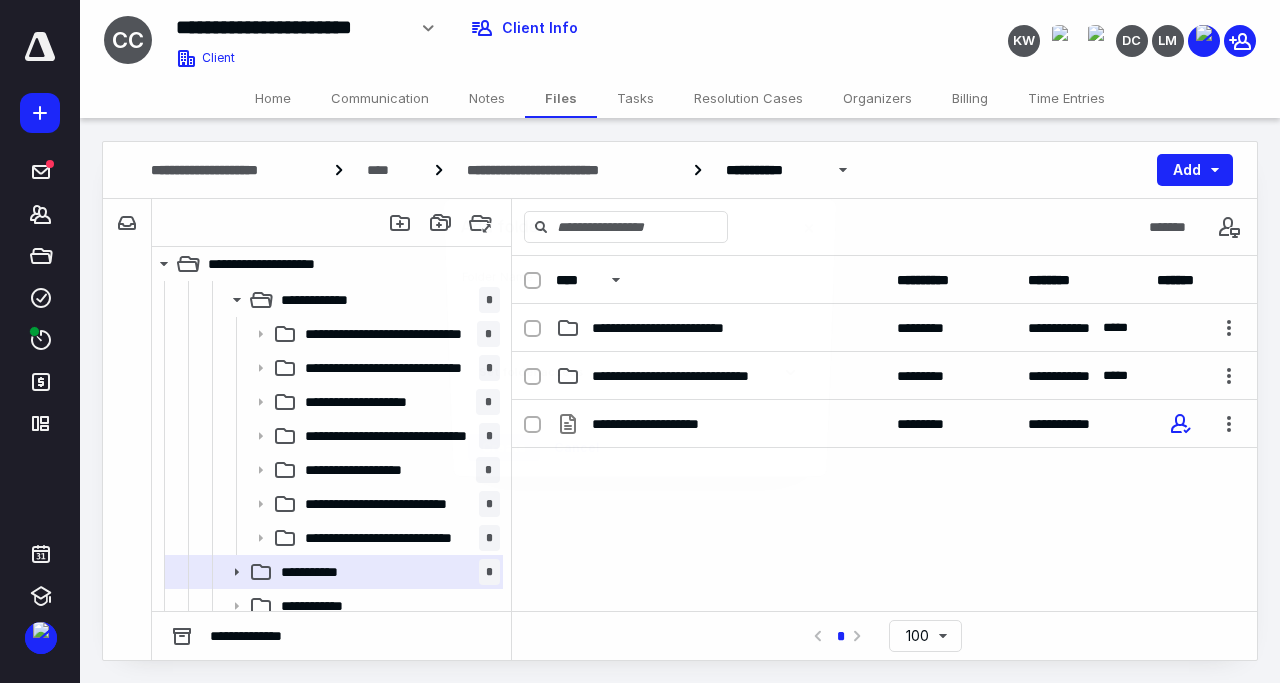 click at bounding box center (640, 341) 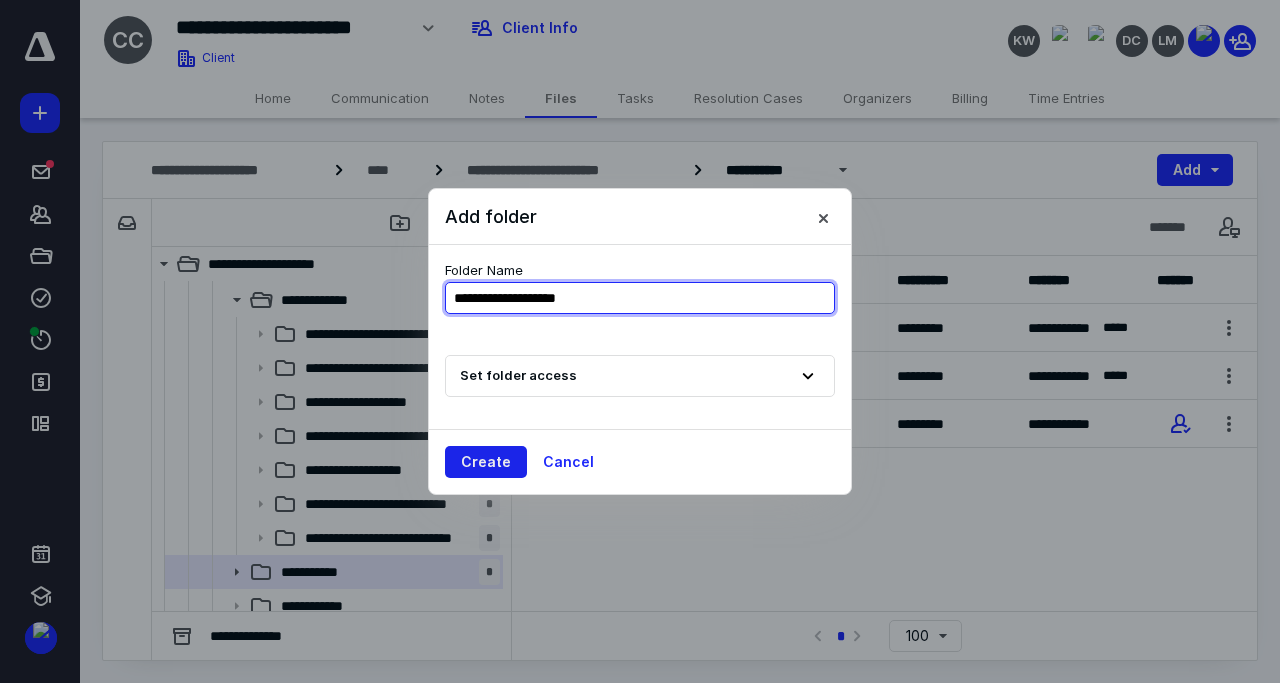 type on "**********" 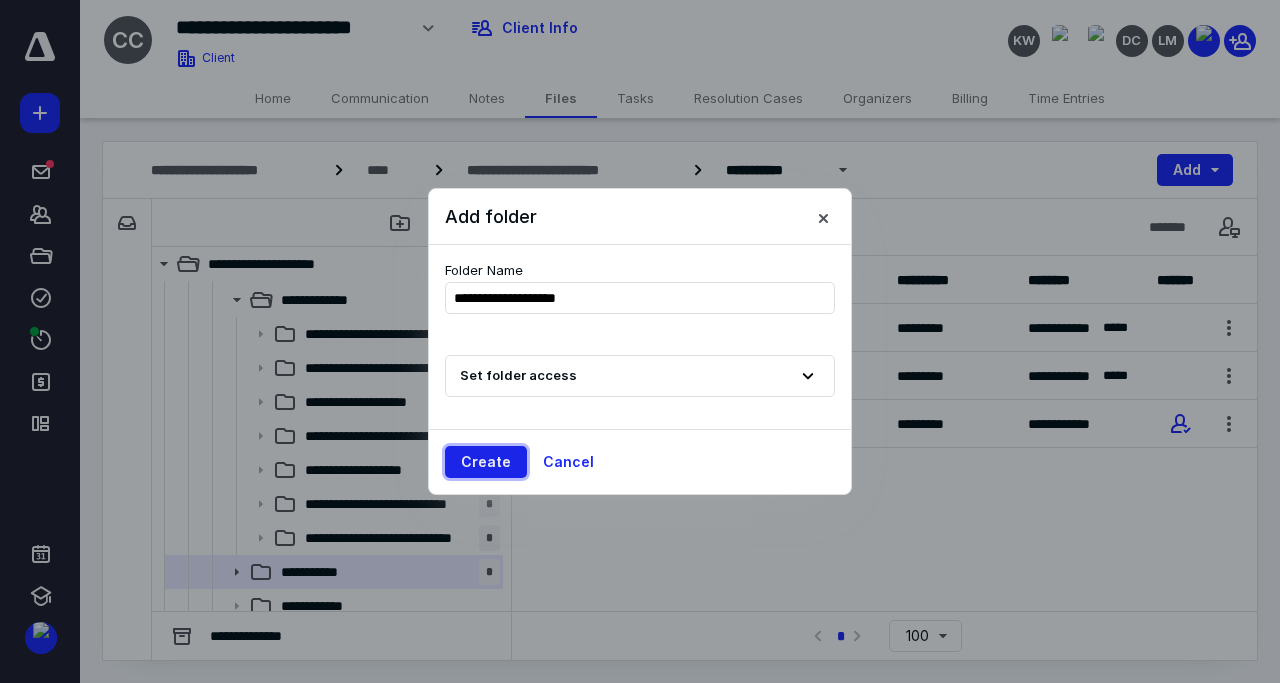 click on "Create" at bounding box center [486, 462] 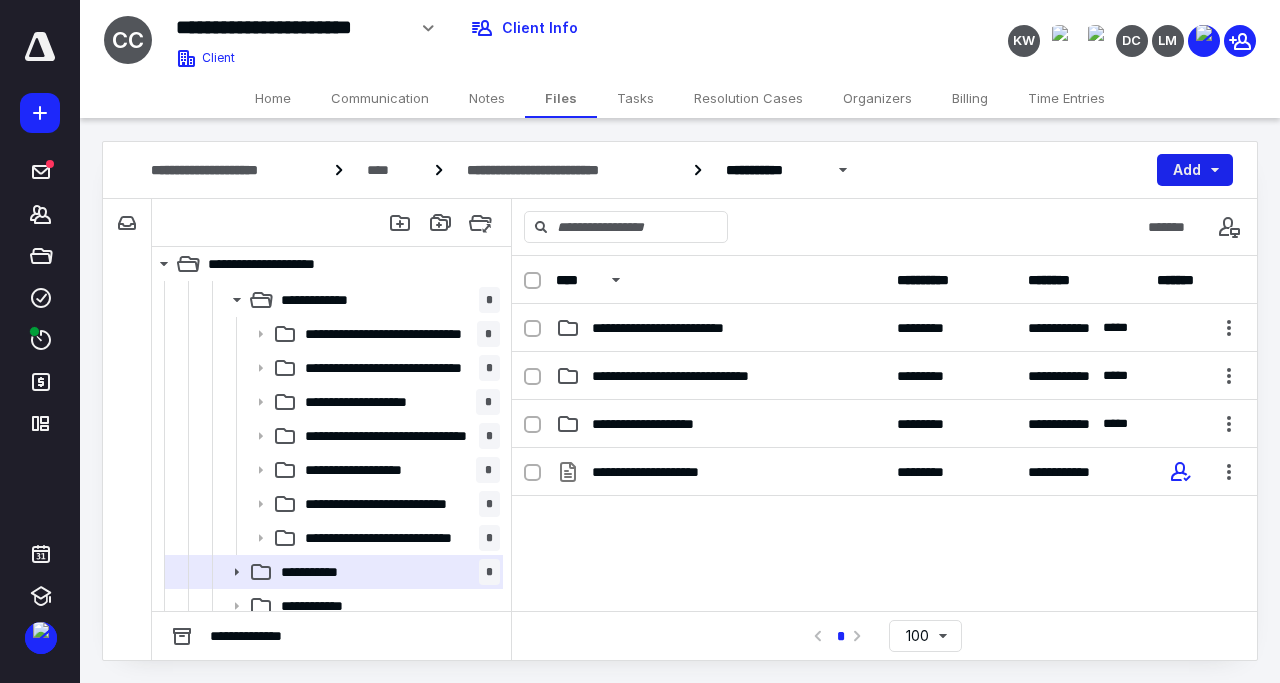 click on "Add" at bounding box center [1195, 170] 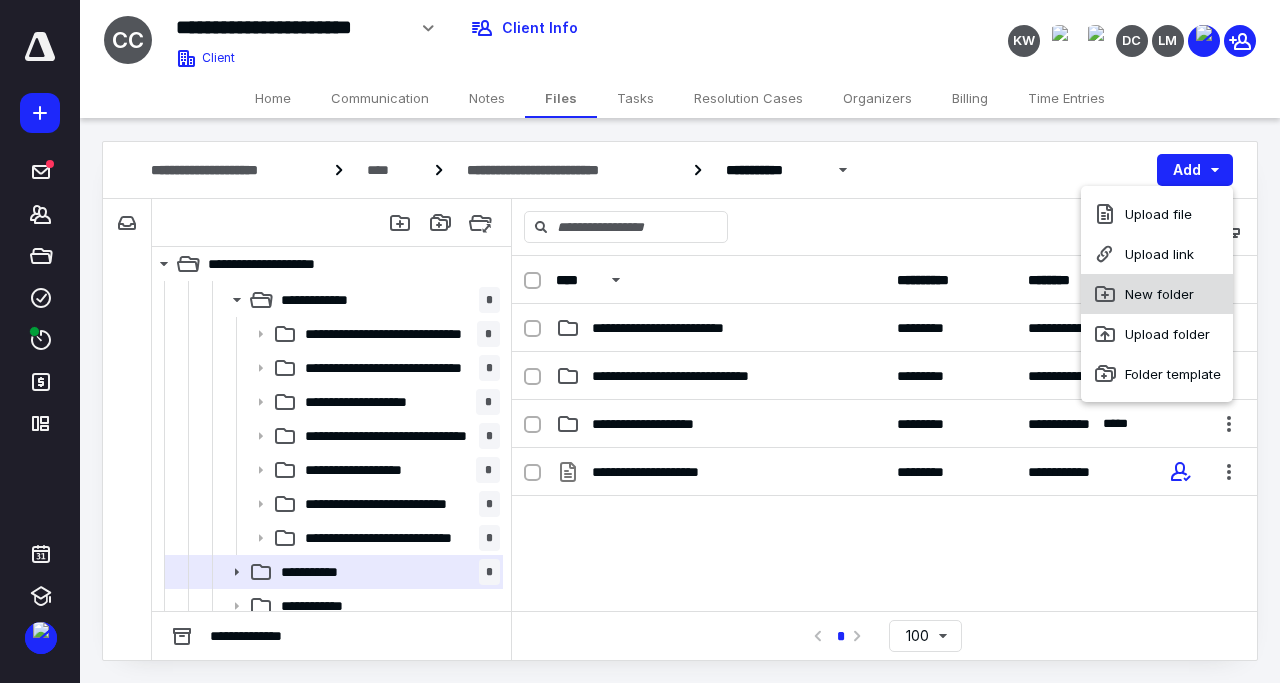 click on "New folder" at bounding box center (1157, 294) 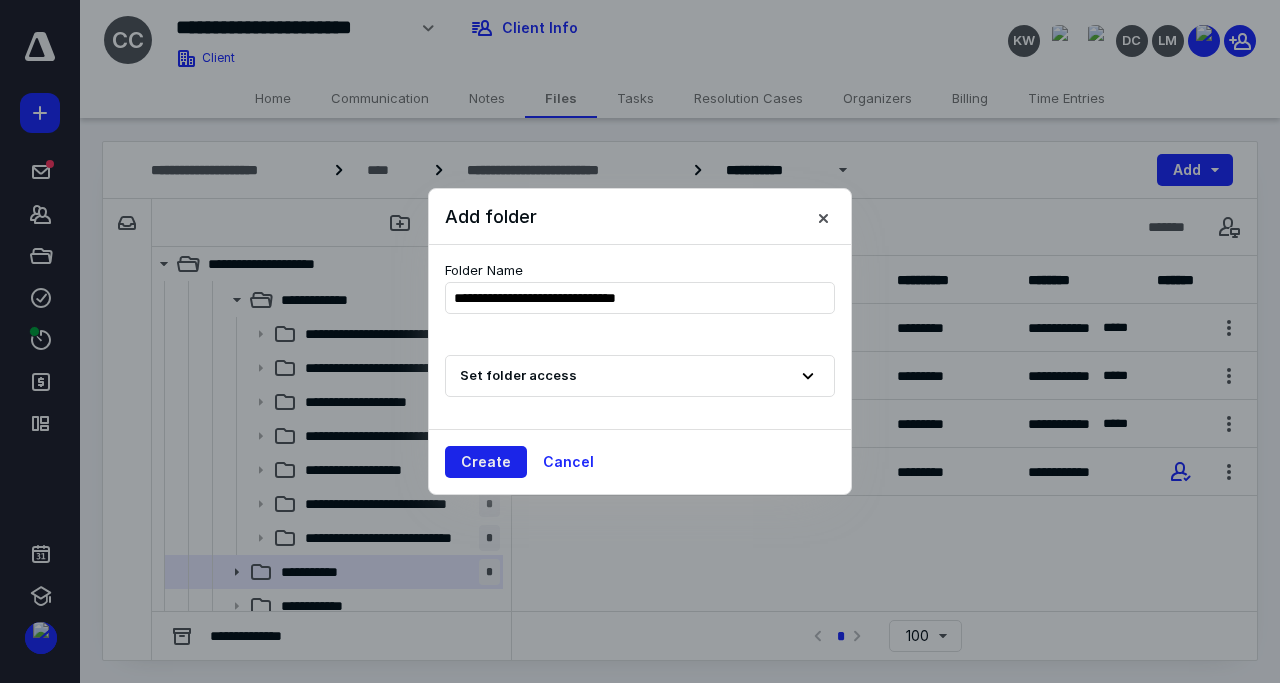 type on "**********" 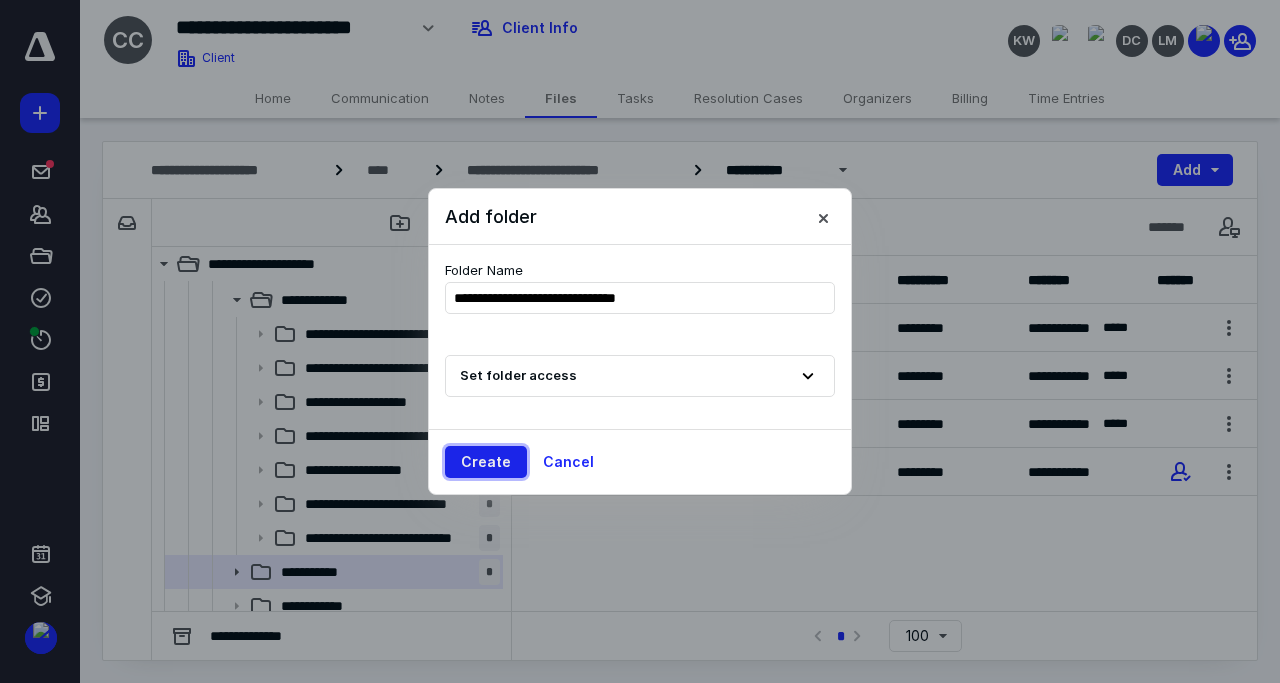 click on "Create" at bounding box center (486, 462) 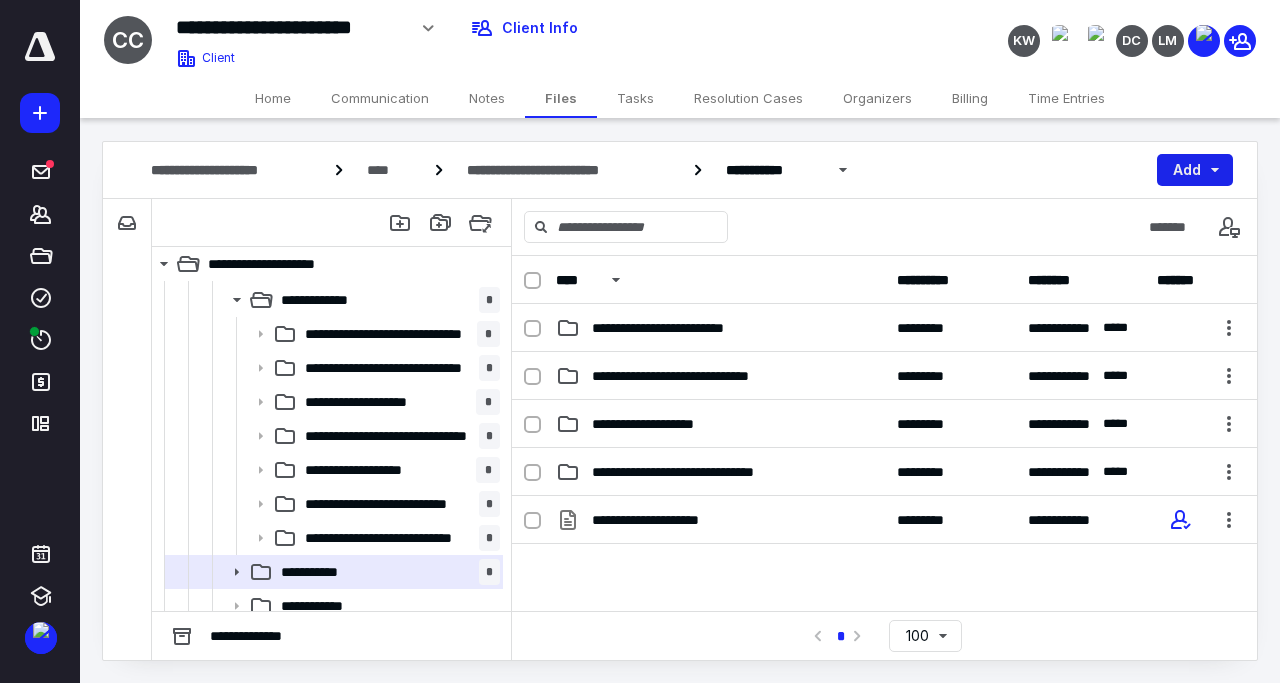 click on "Add" at bounding box center [1195, 170] 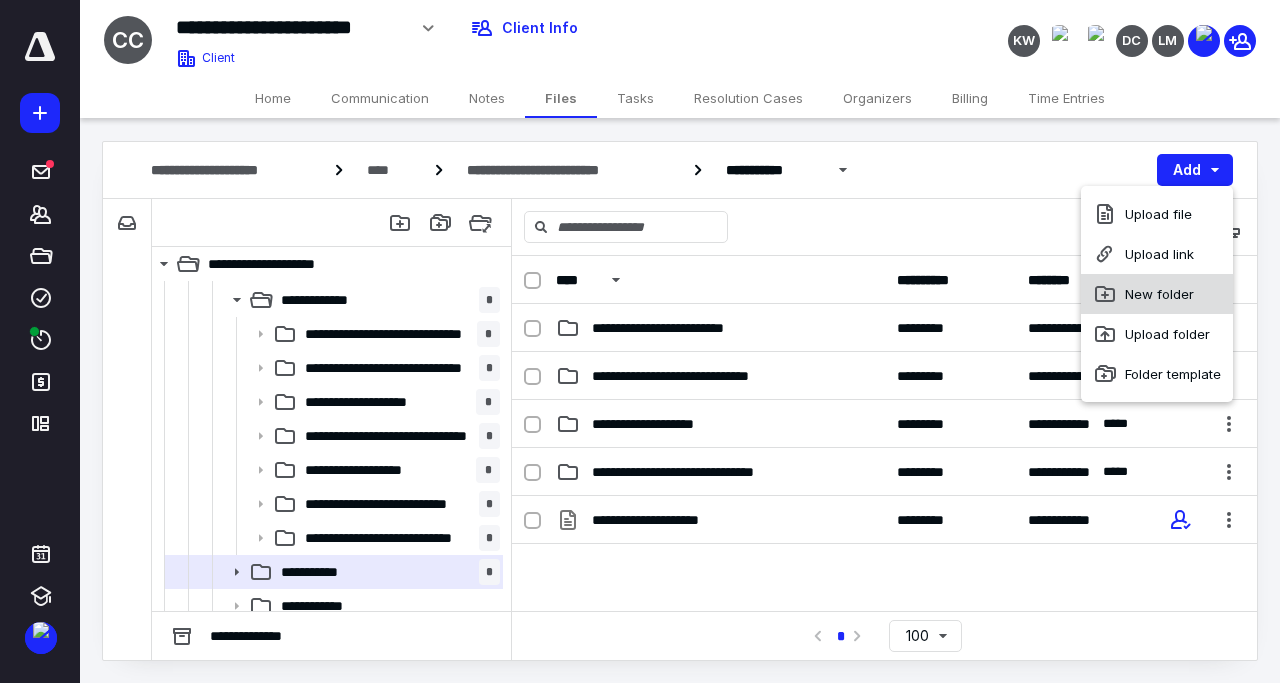 click on "New folder" at bounding box center [1157, 294] 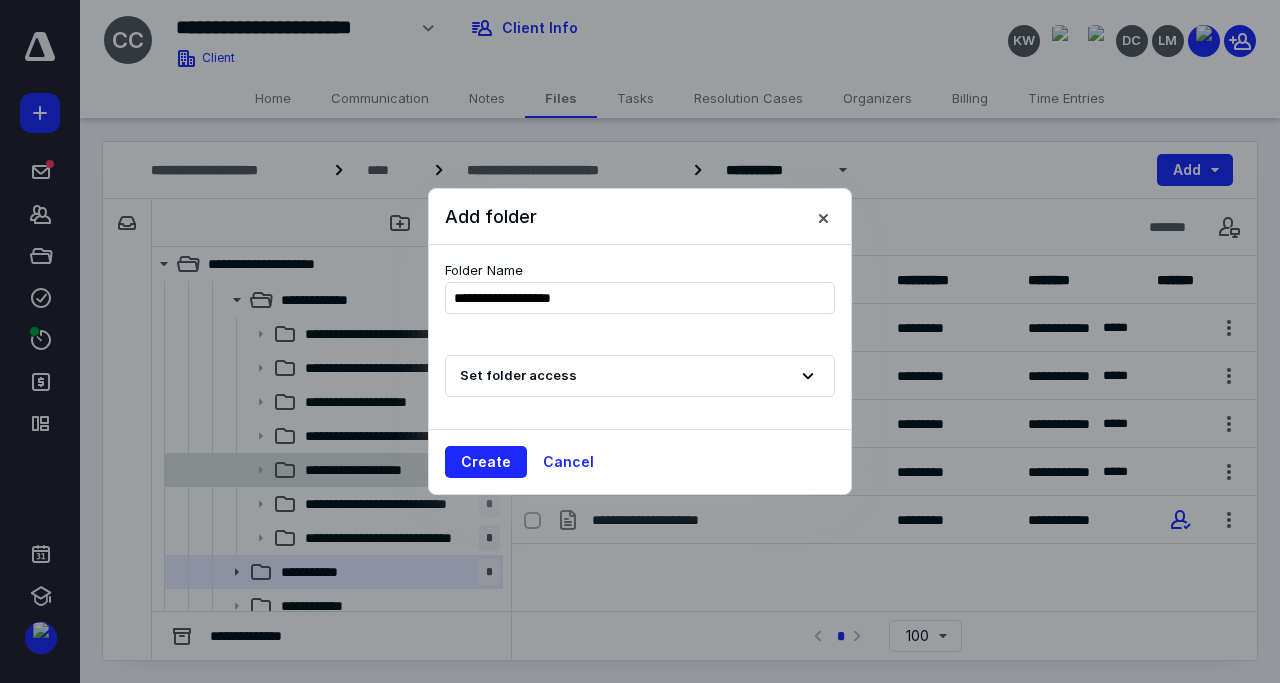 type on "**********" 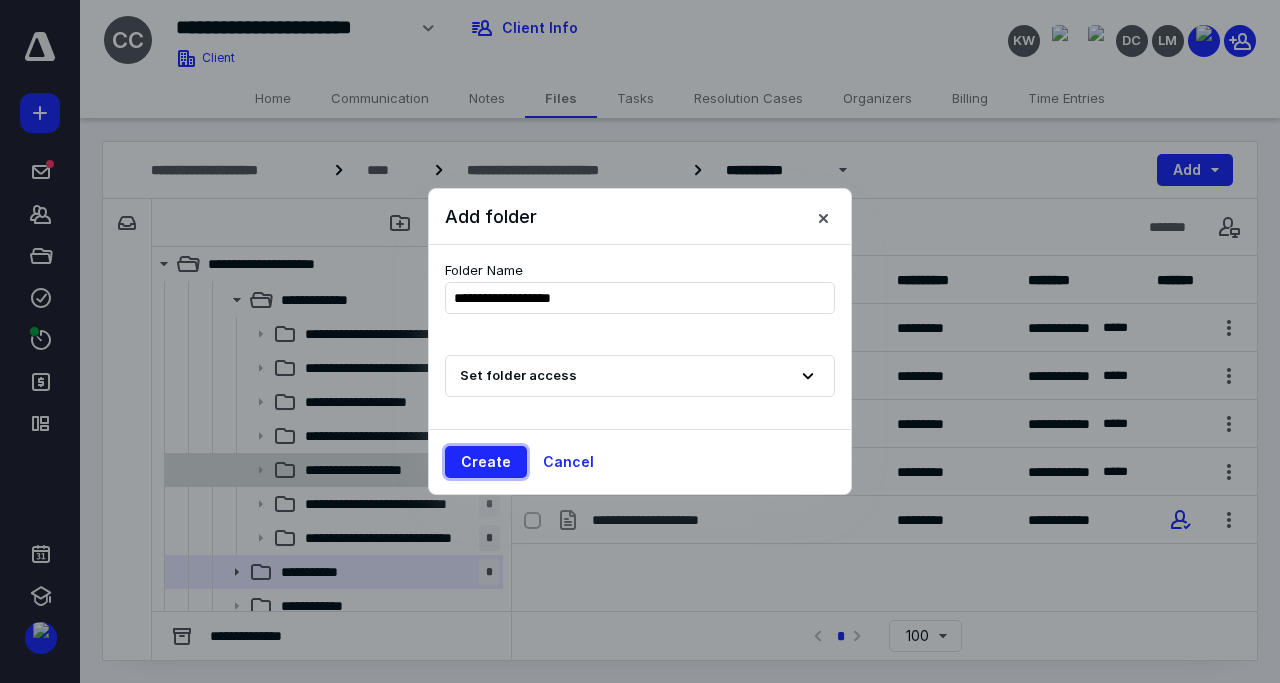click on "Create" at bounding box center [486, 462] 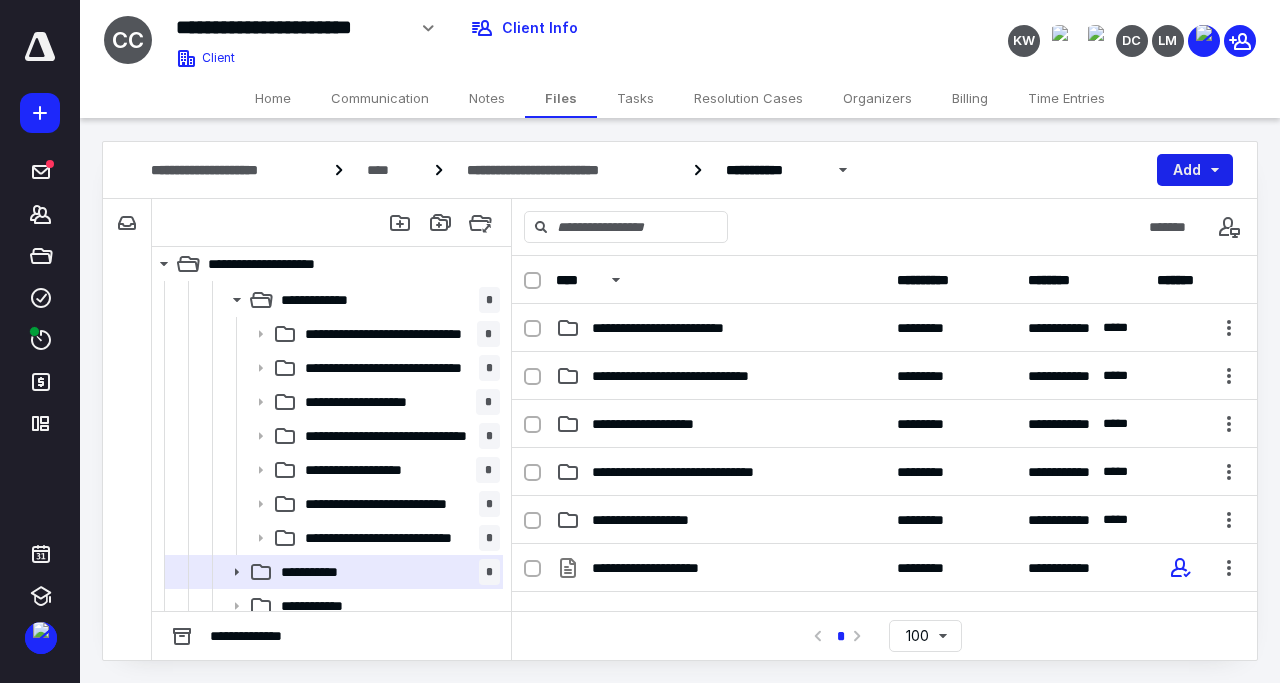 click on "Add" at bounding box center [1195, 170] 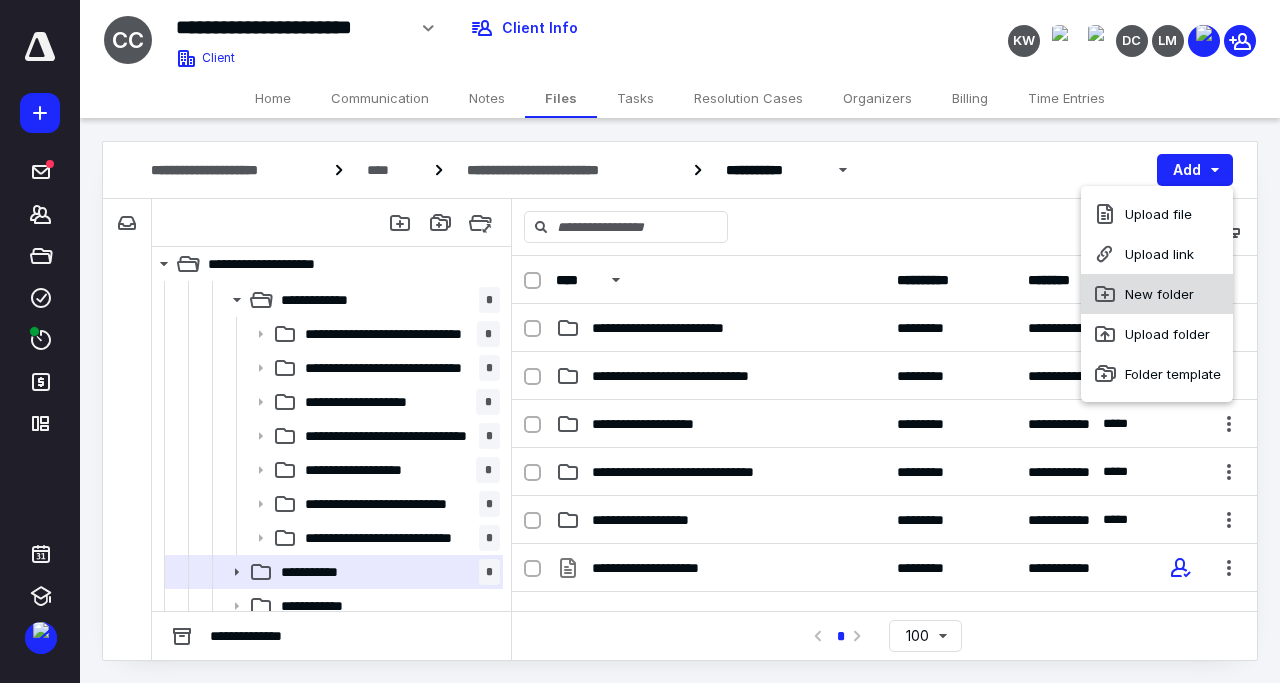 click on "New folder" at bounding box center [1157, 294] 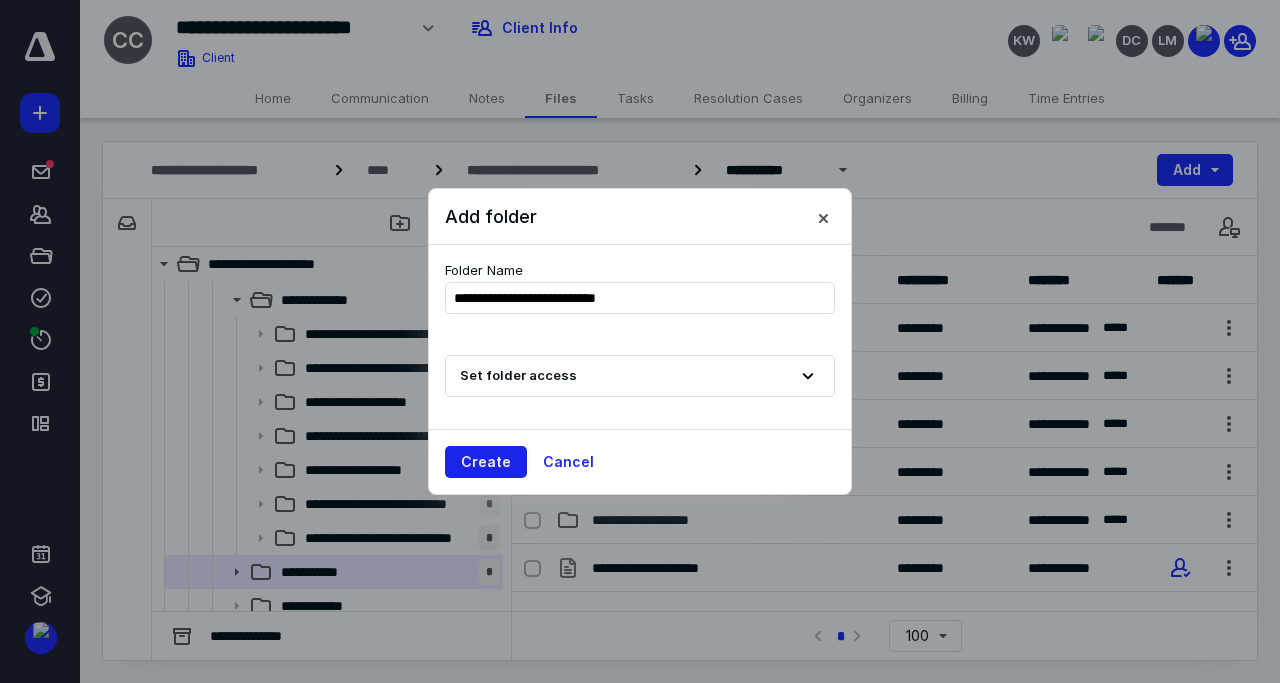 type on "**********" 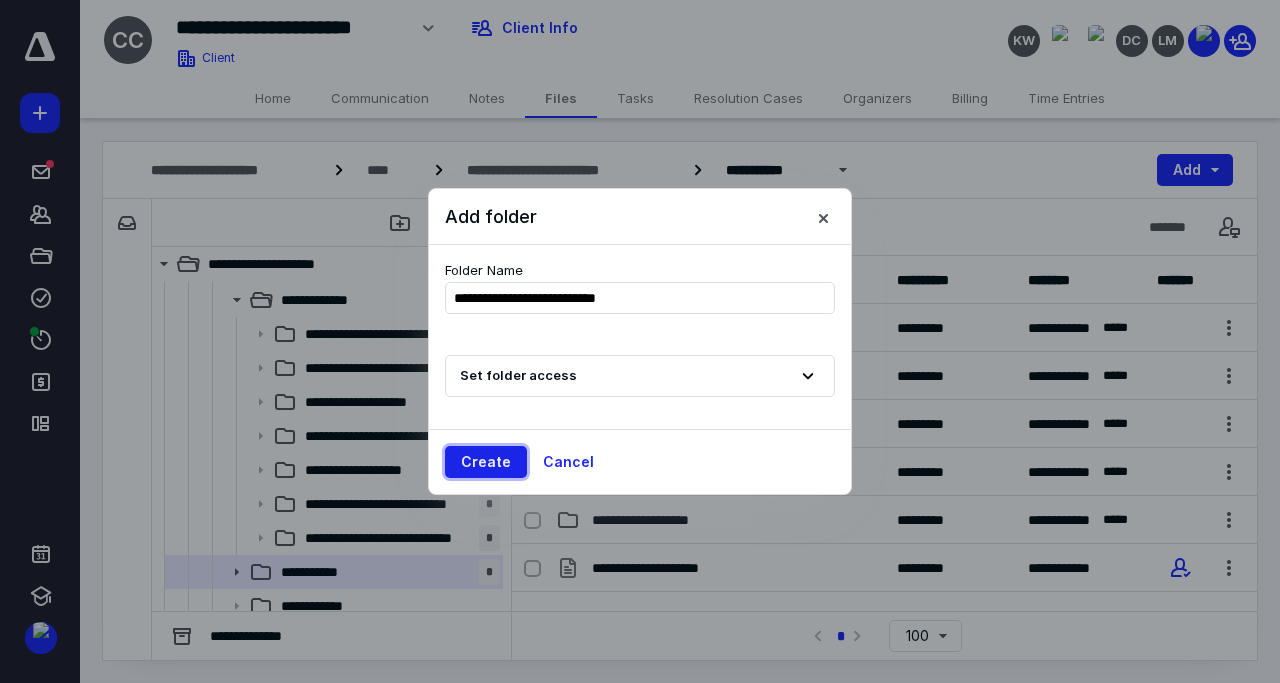 click on "Create" at bounding box center (486, 462) 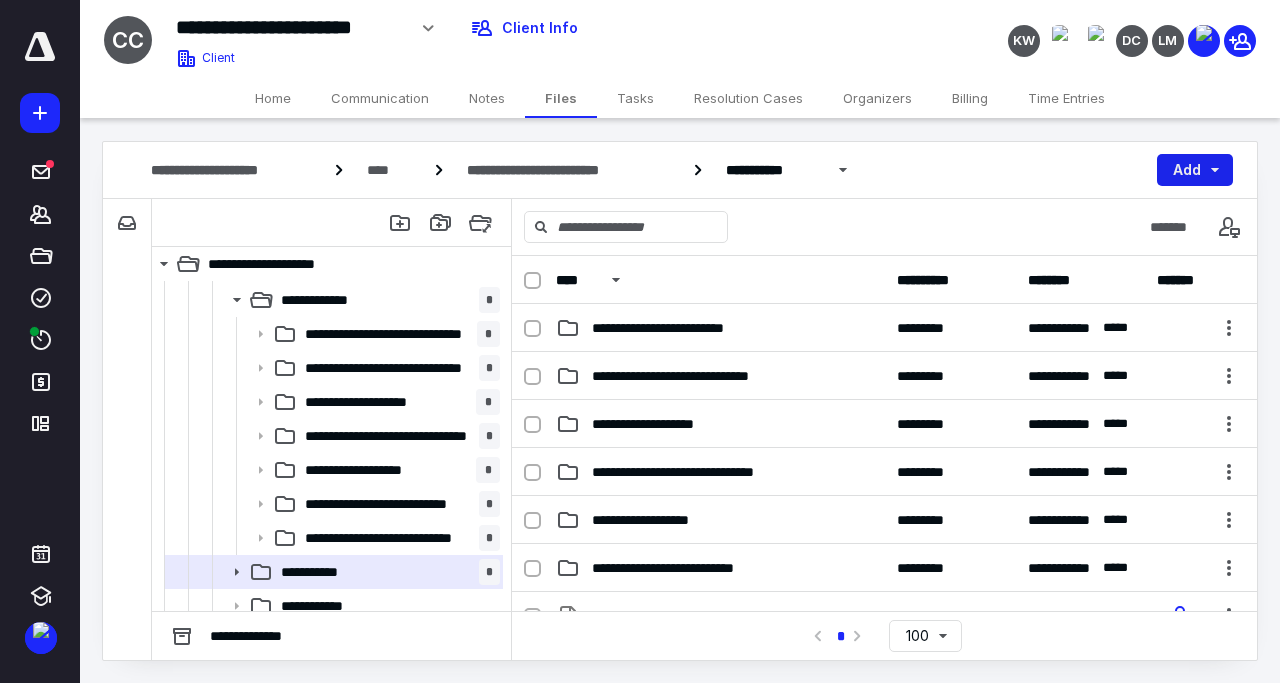 click on "Add" at bounding box center (1195, 170) 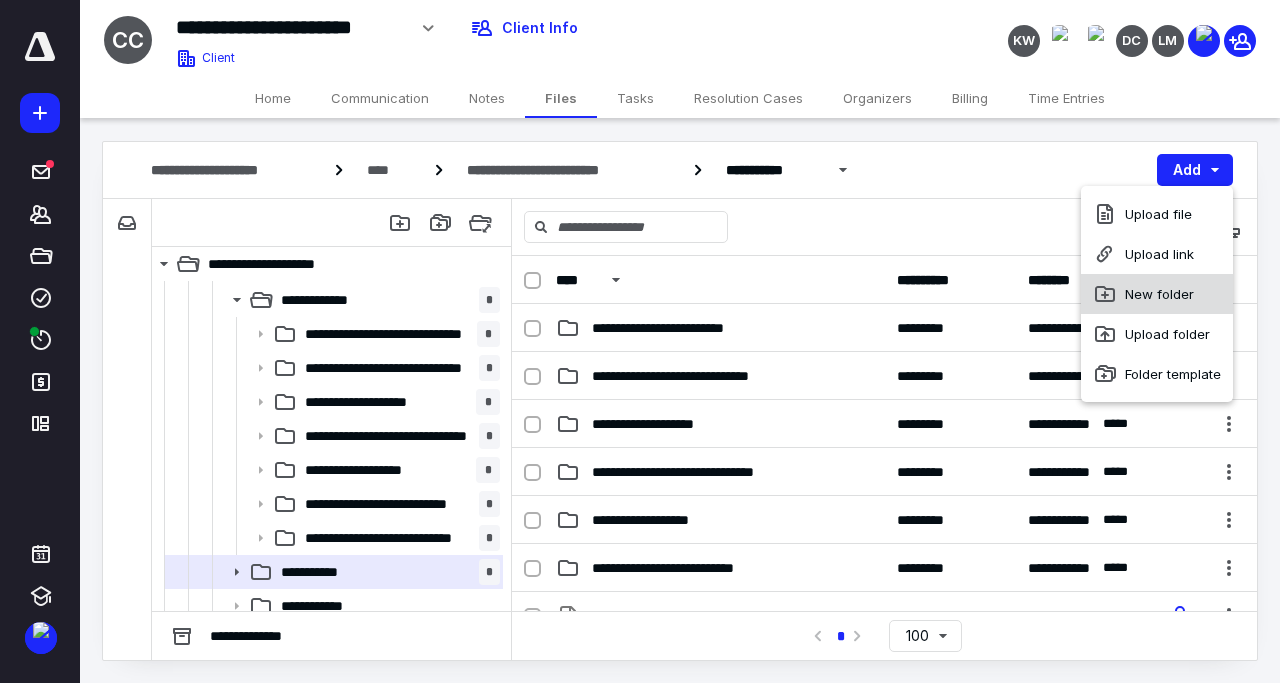 click on "New folder" at bounding box center (1157, 294) 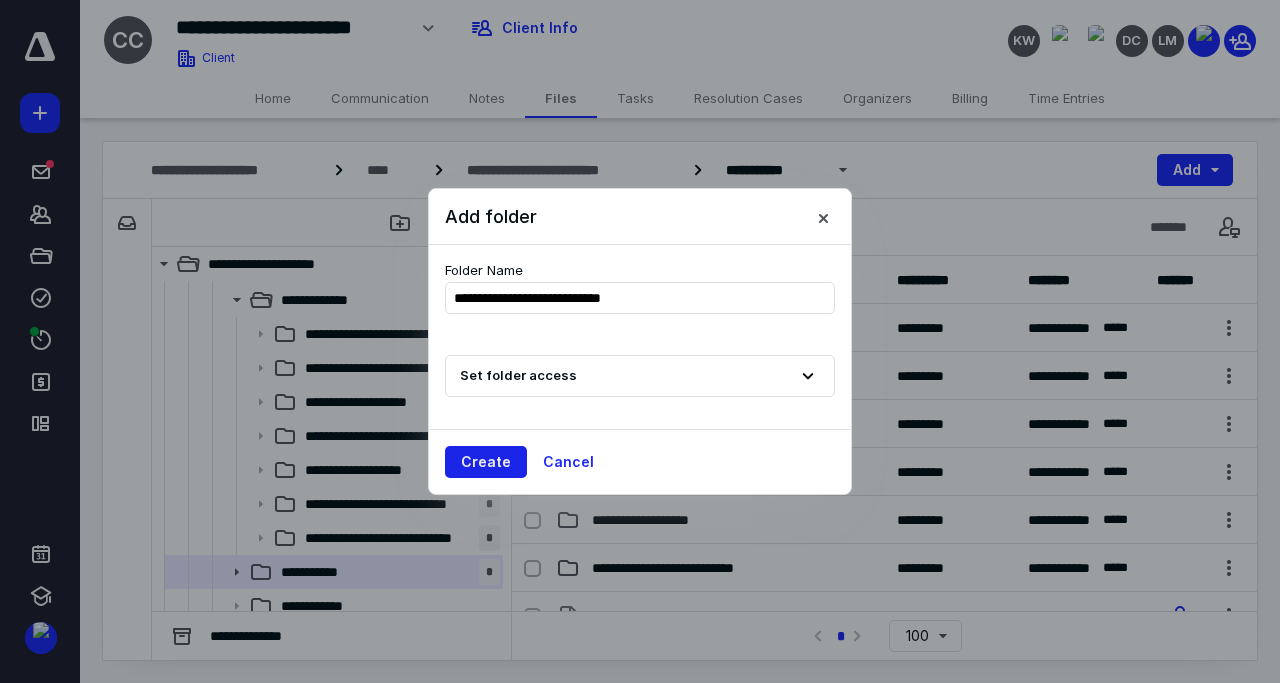 type on "**********" 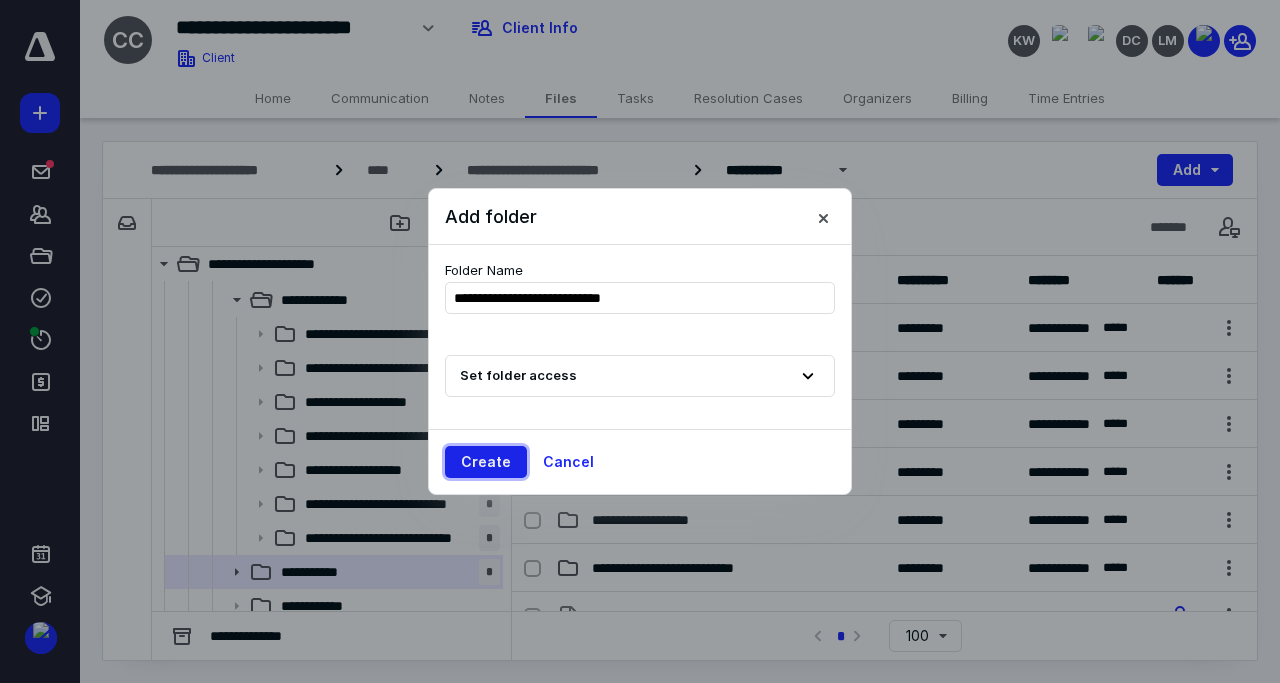 click on "Create" at bounding box center [486, 462] 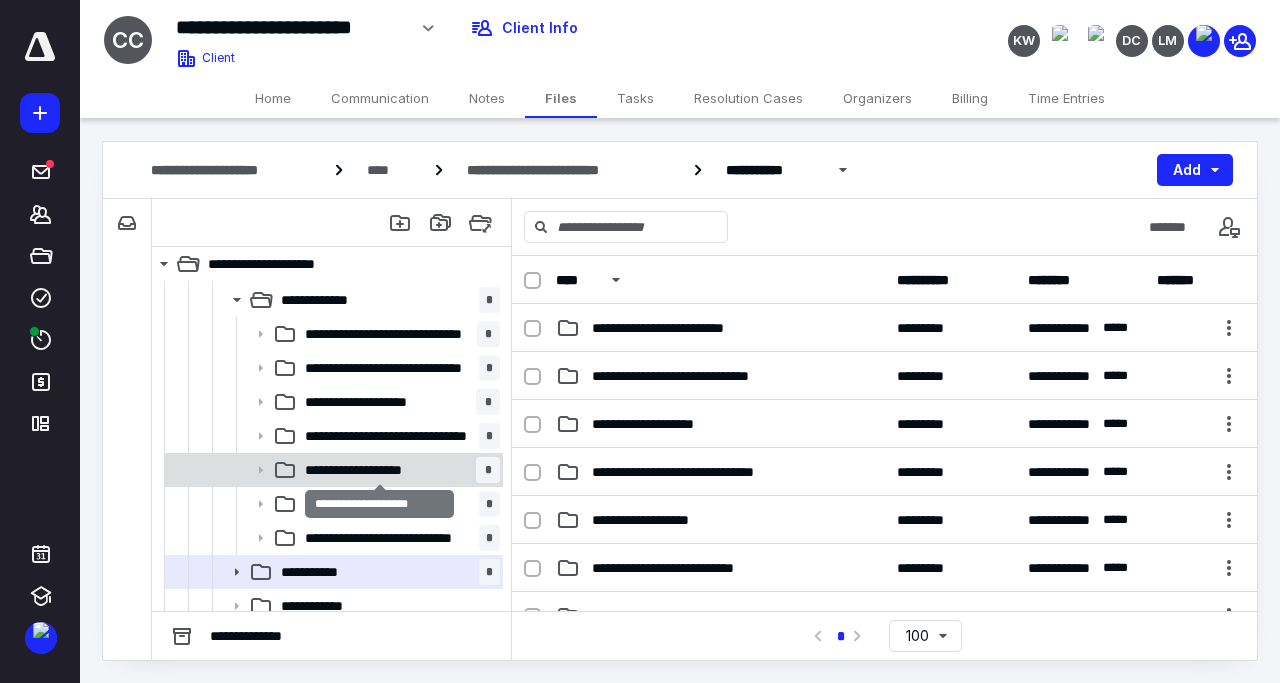 click on "**********" at bounding box center [379, 470] 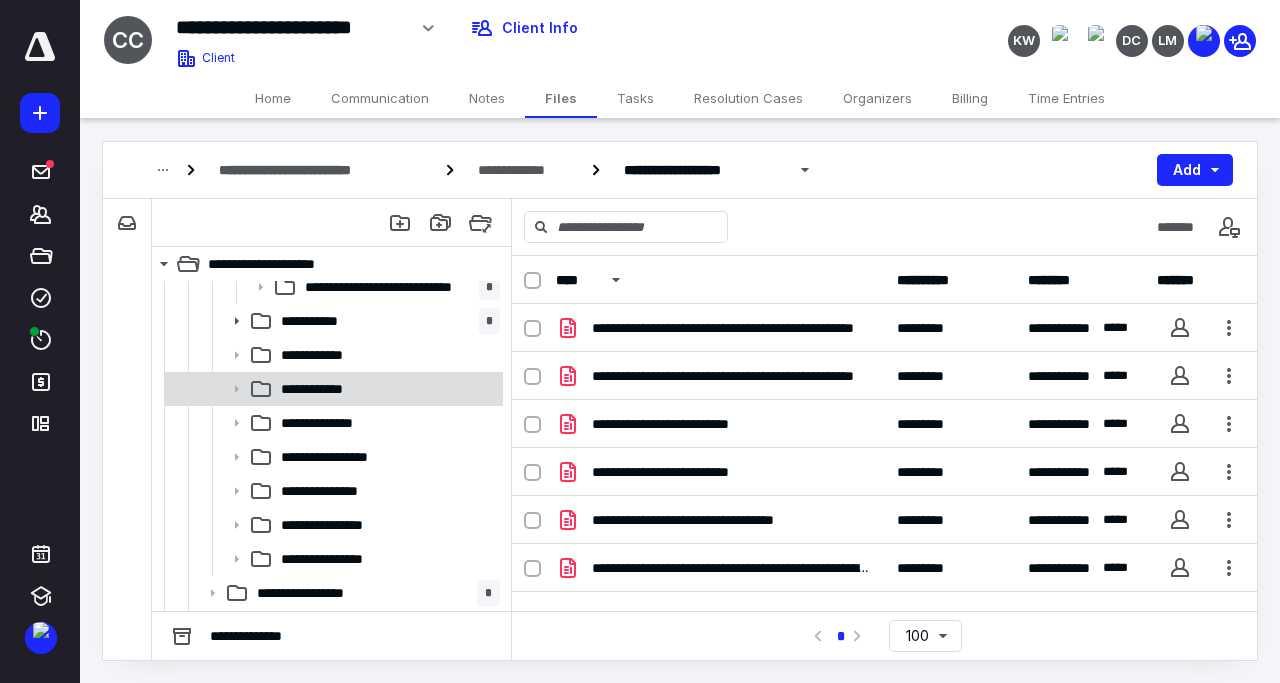 scroll, scrollTop: 666, scrollLeft: 0, axis: vertical 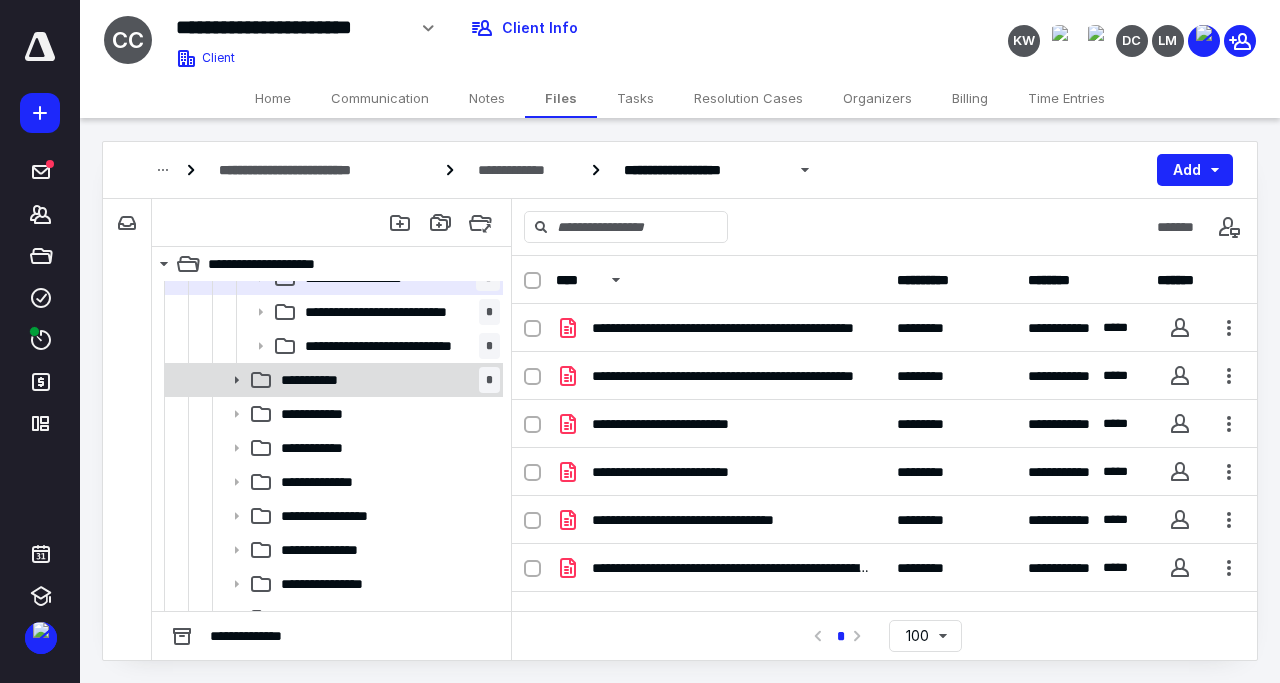 click 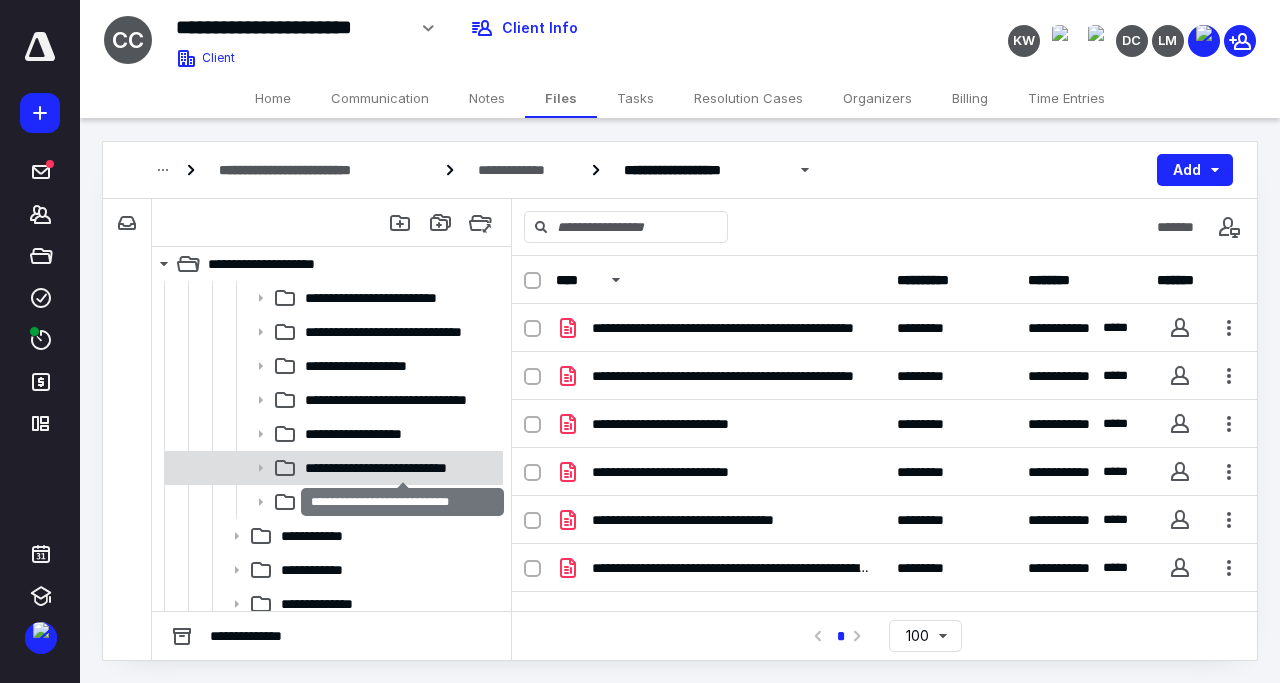 scroll, scrollTop: 858, scrollLeft: 0, axis: vertical 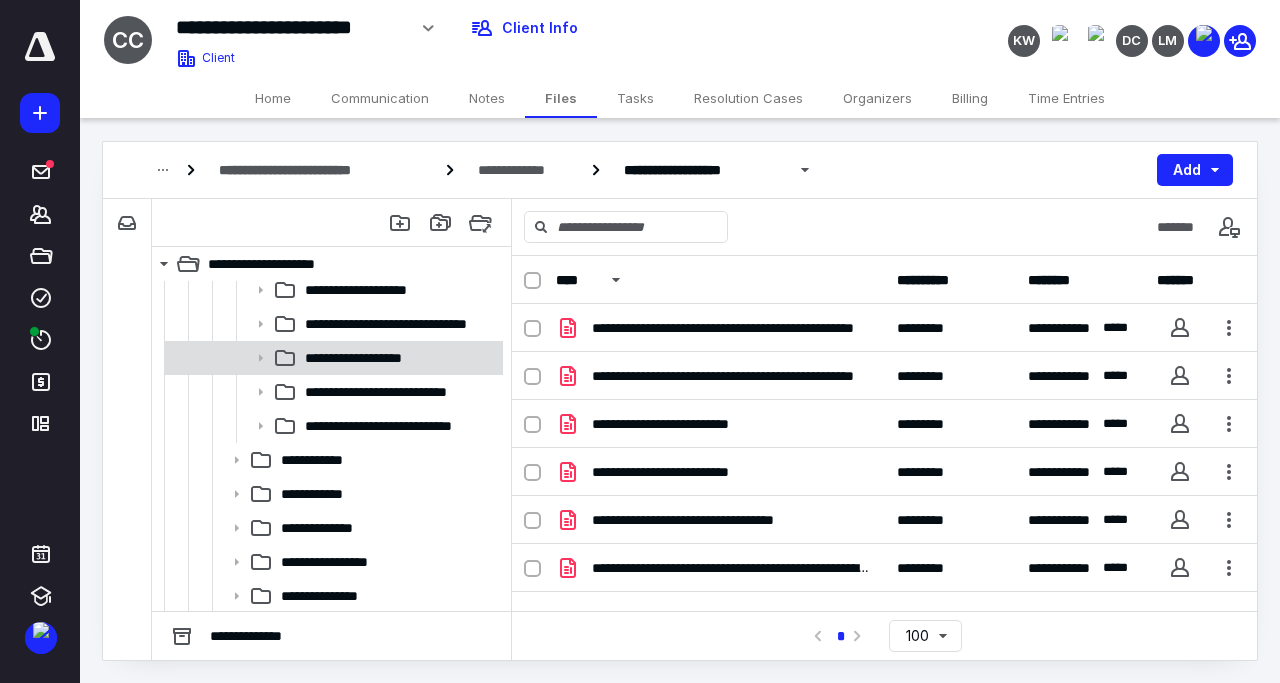 click on "**********" at bounding box center (398, 358) 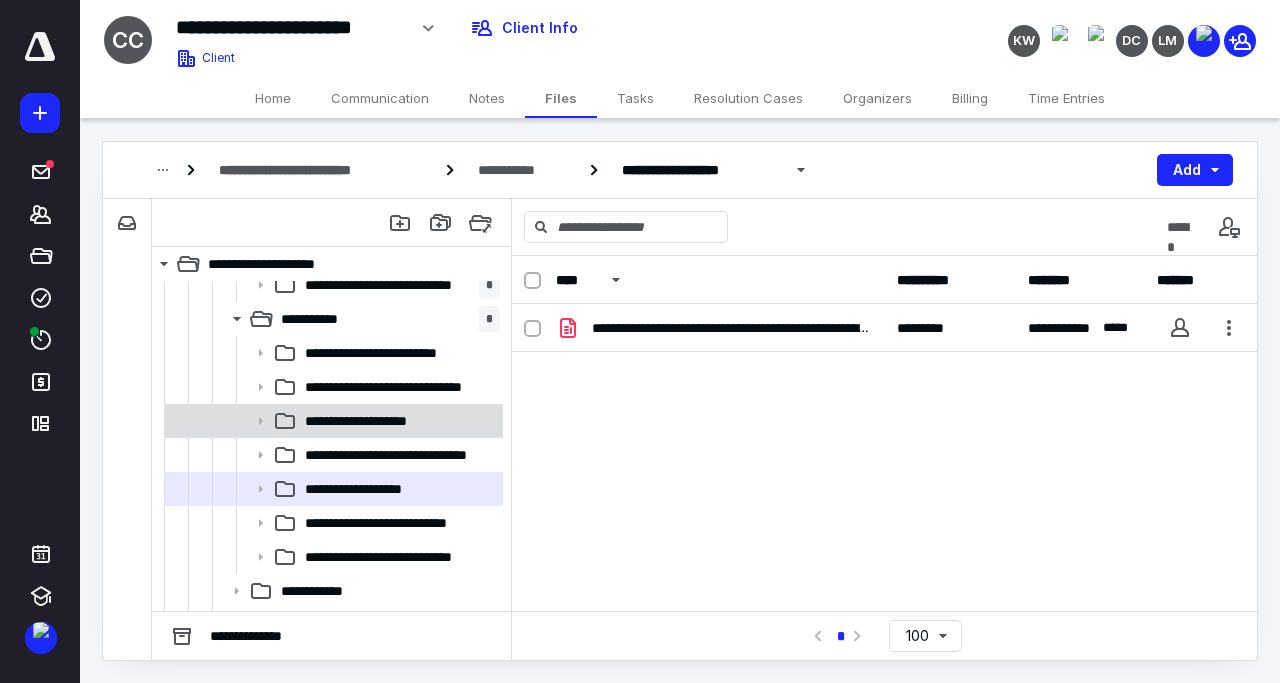 scroll, scrollTop: 666, scrollLeft: 0, axis: vertical 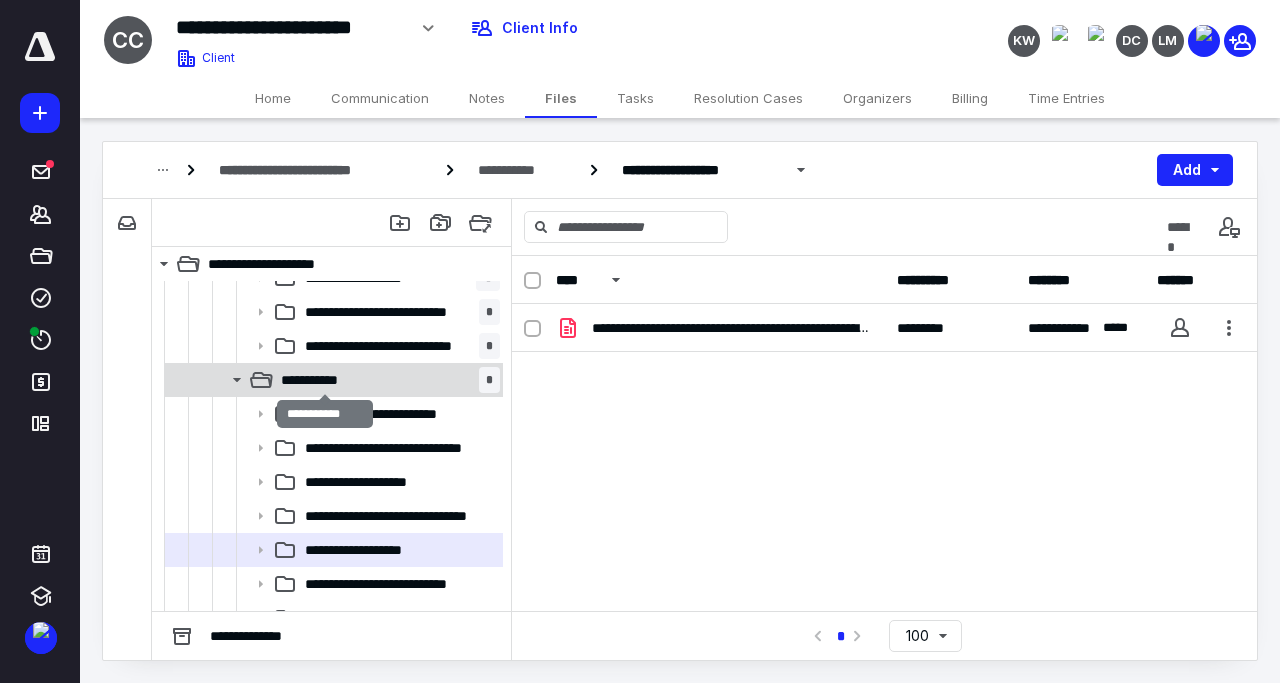 click on "**********" at bounding box center (324, 380) 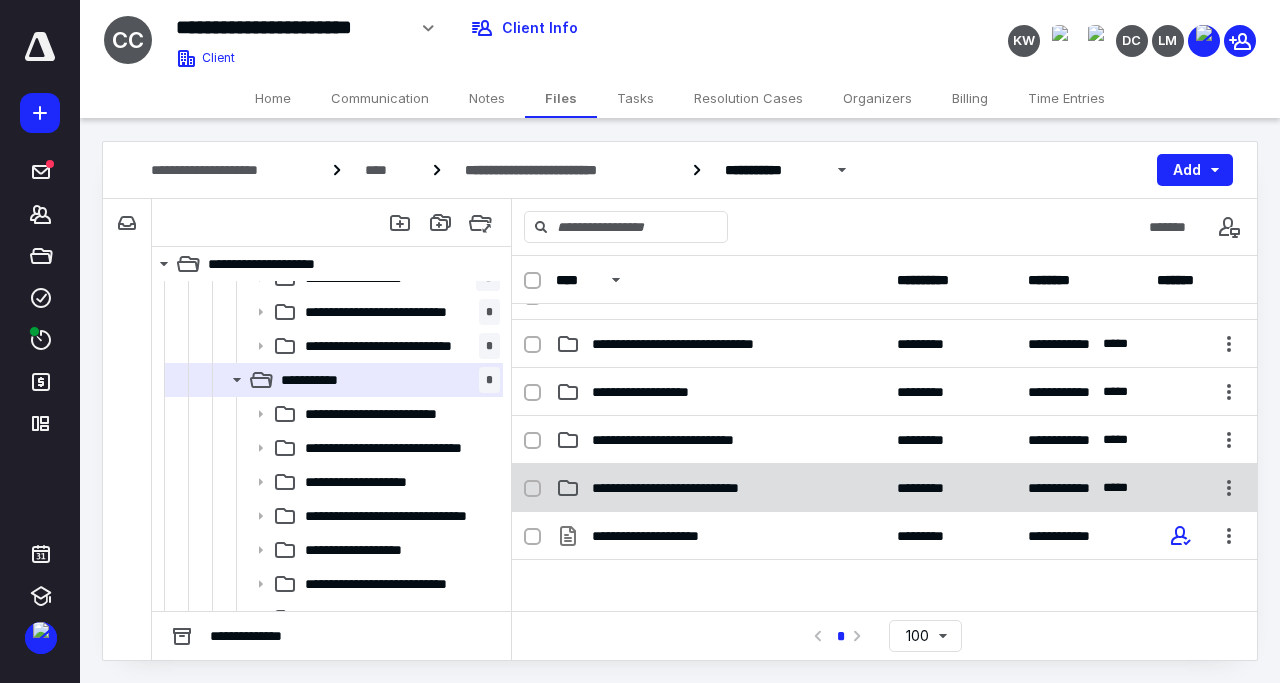 scroll, scrollTop: 192, scrollLeft: 0, axis: vertical 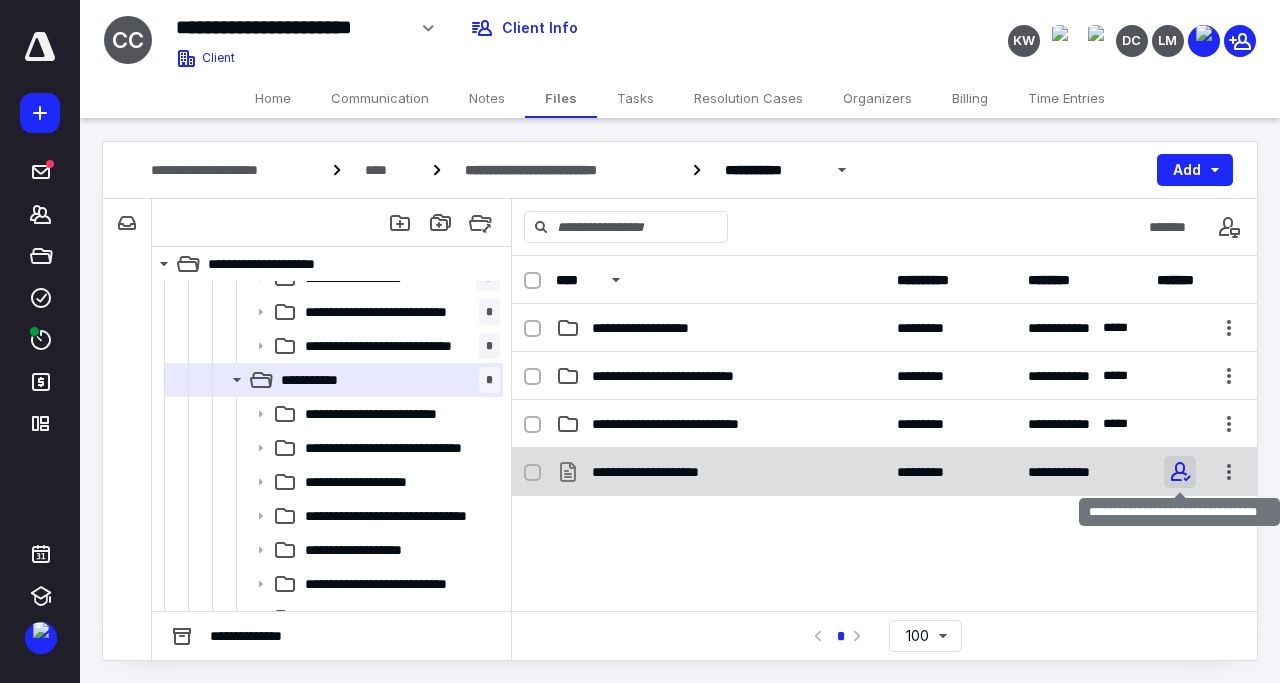 click at bounding box center [1180, 472] 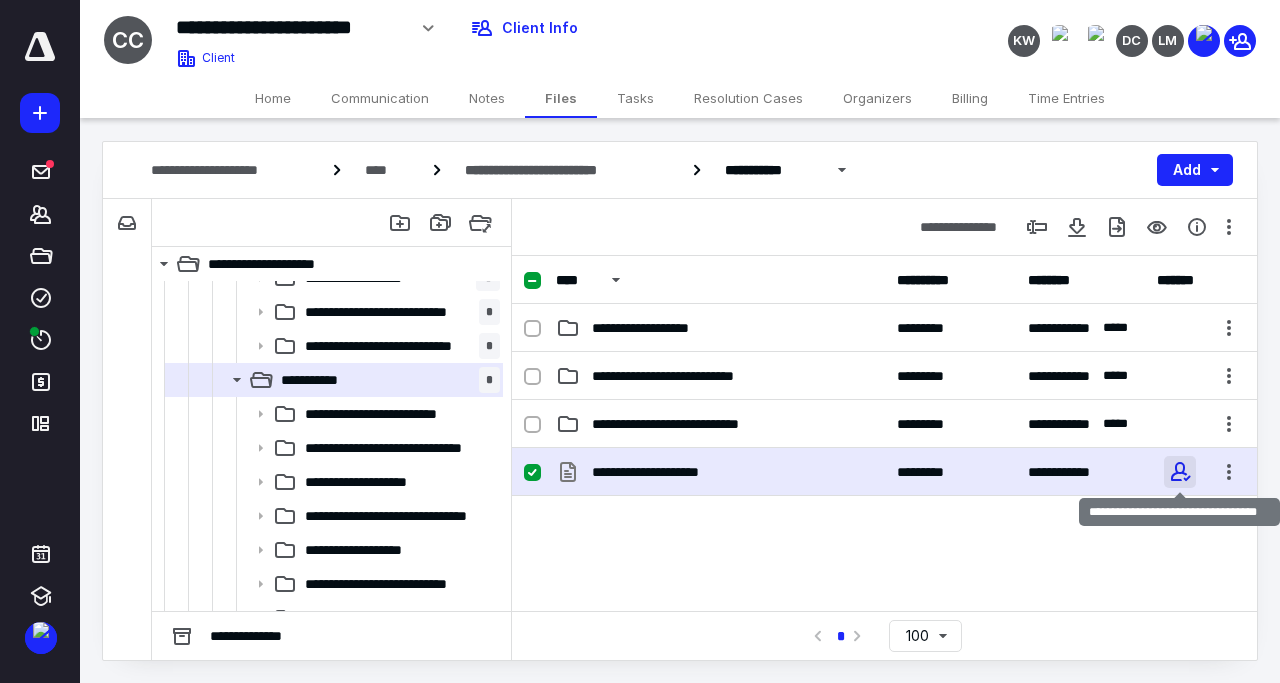 checkbox on "true" 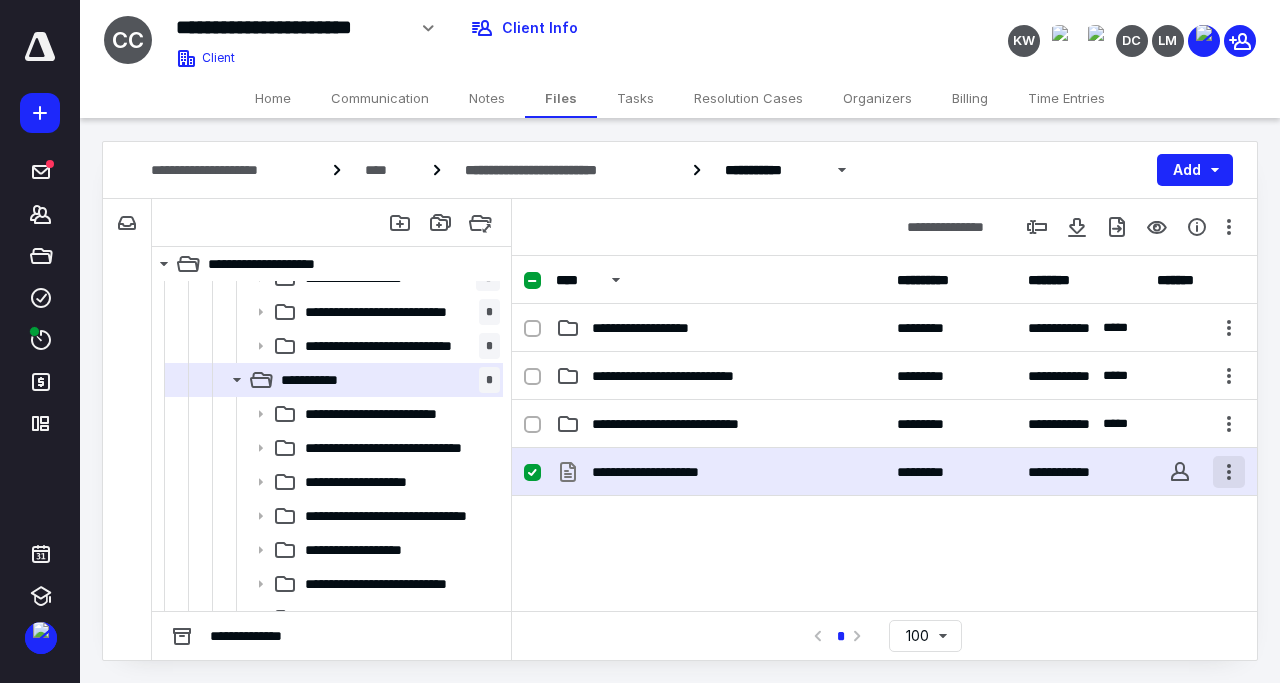 click at bounding box center [1229, 472] 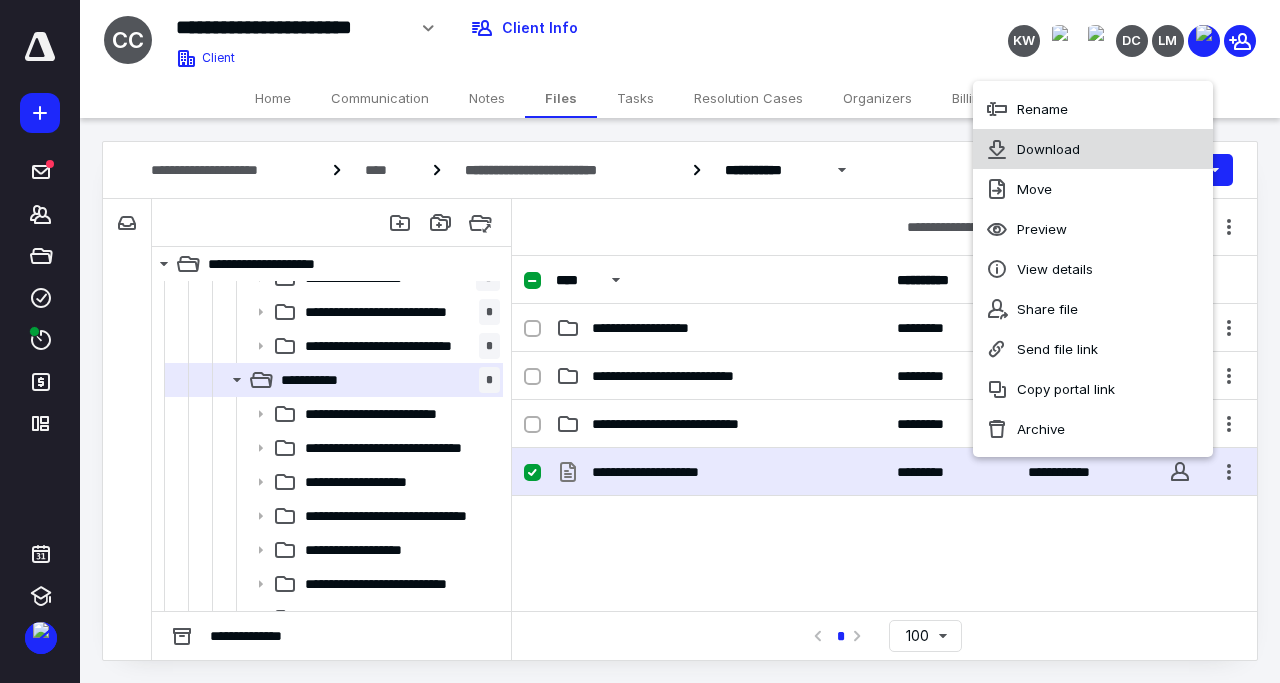 click on "Download" at bounding box center [1048, 149] 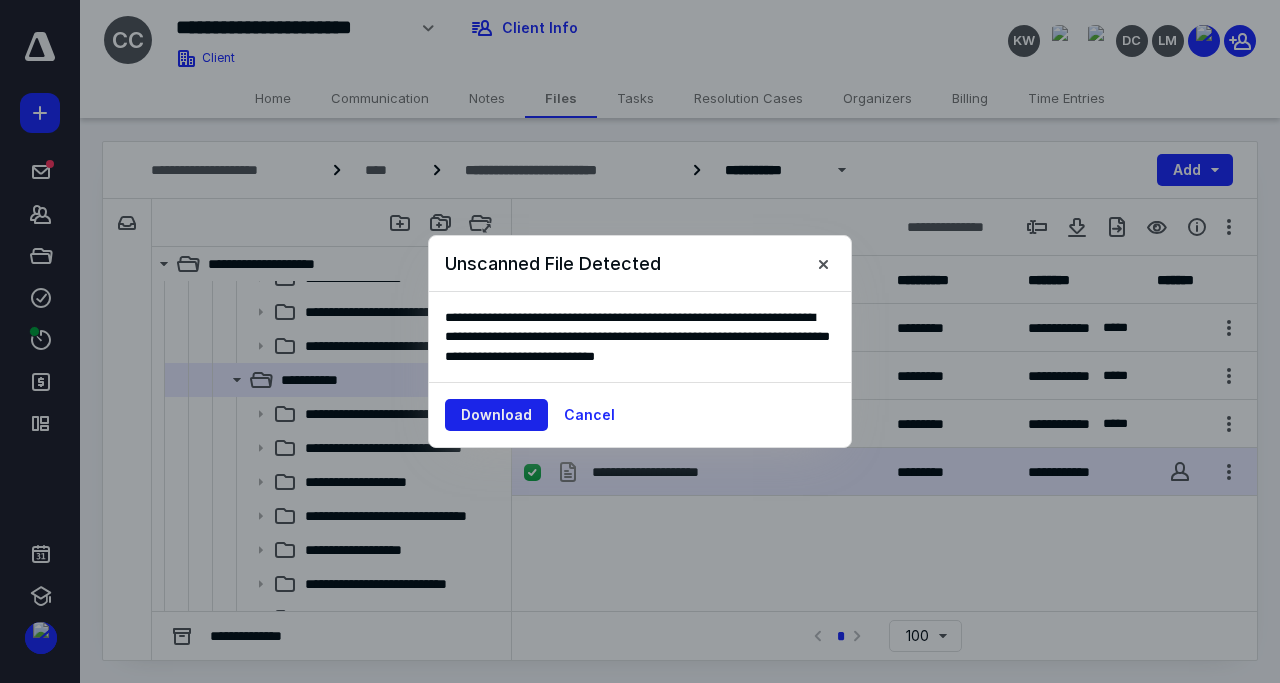 click on "Download" at bounding box center [496, 415] 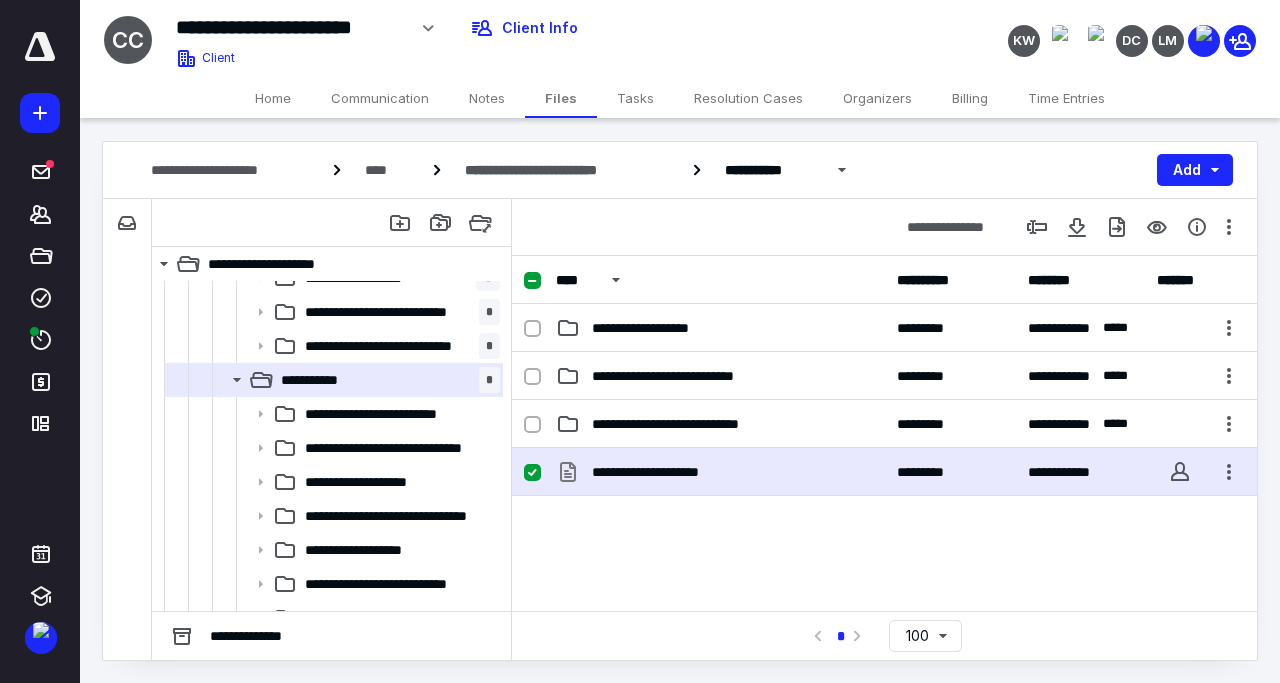click on "Home" at bounding box center [273, 98] 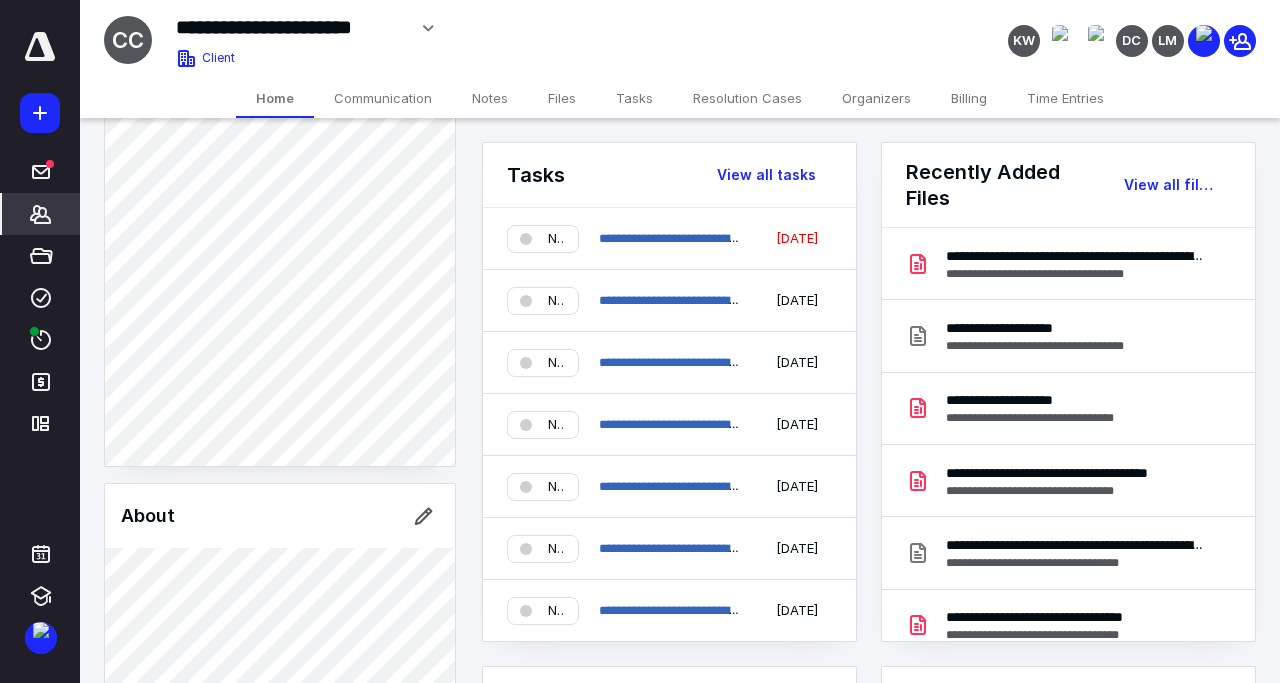 scroll, scrollTop: 384, scrollLeft: 0, axis: vertical 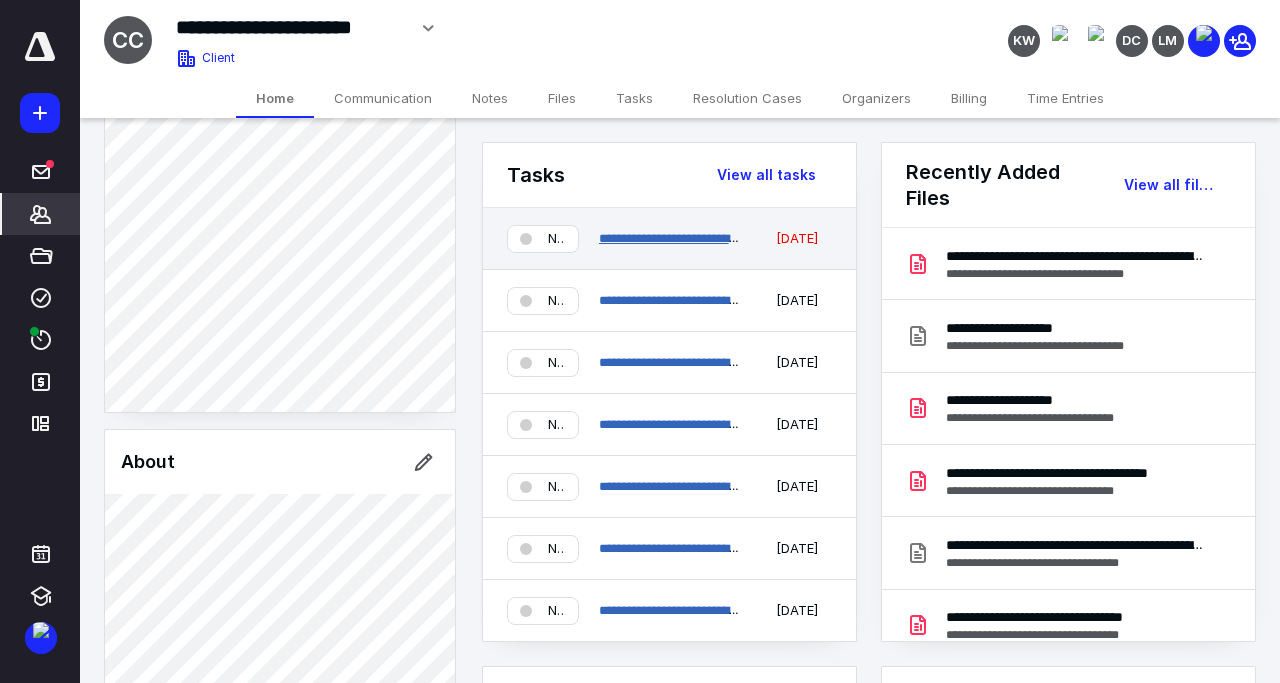 click on "**********" at bounding box center [676, 238] 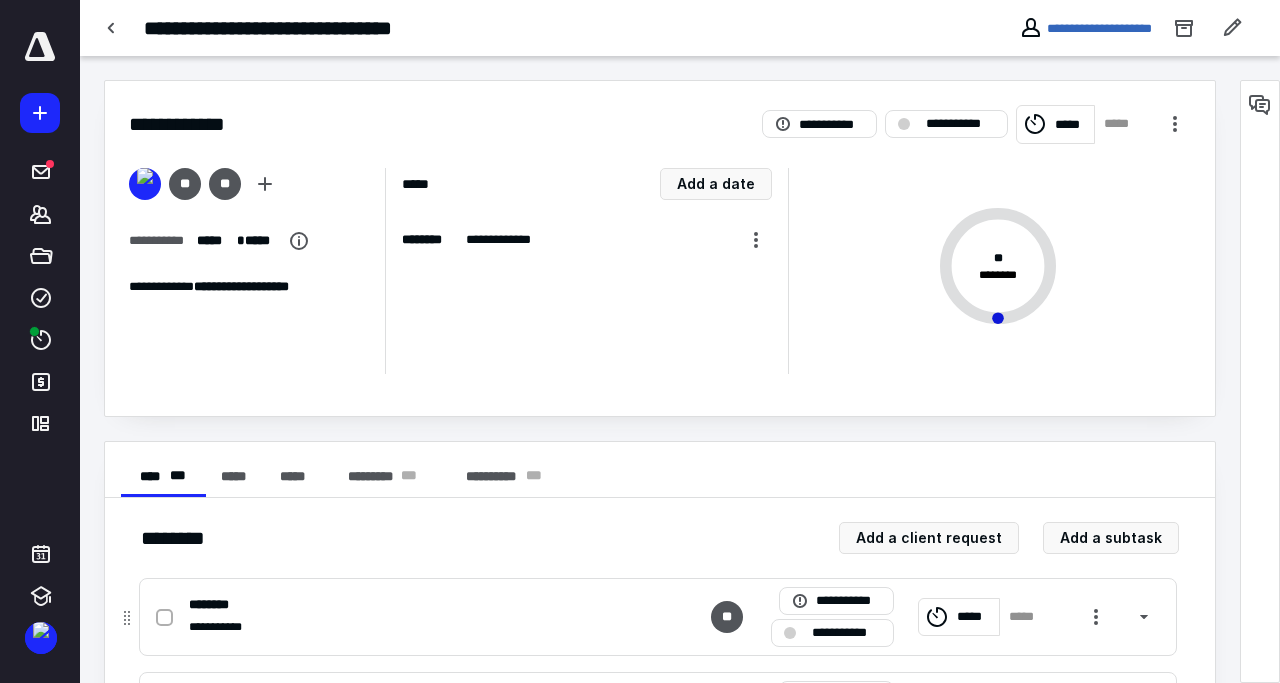 click at bounding box center [164, 618] 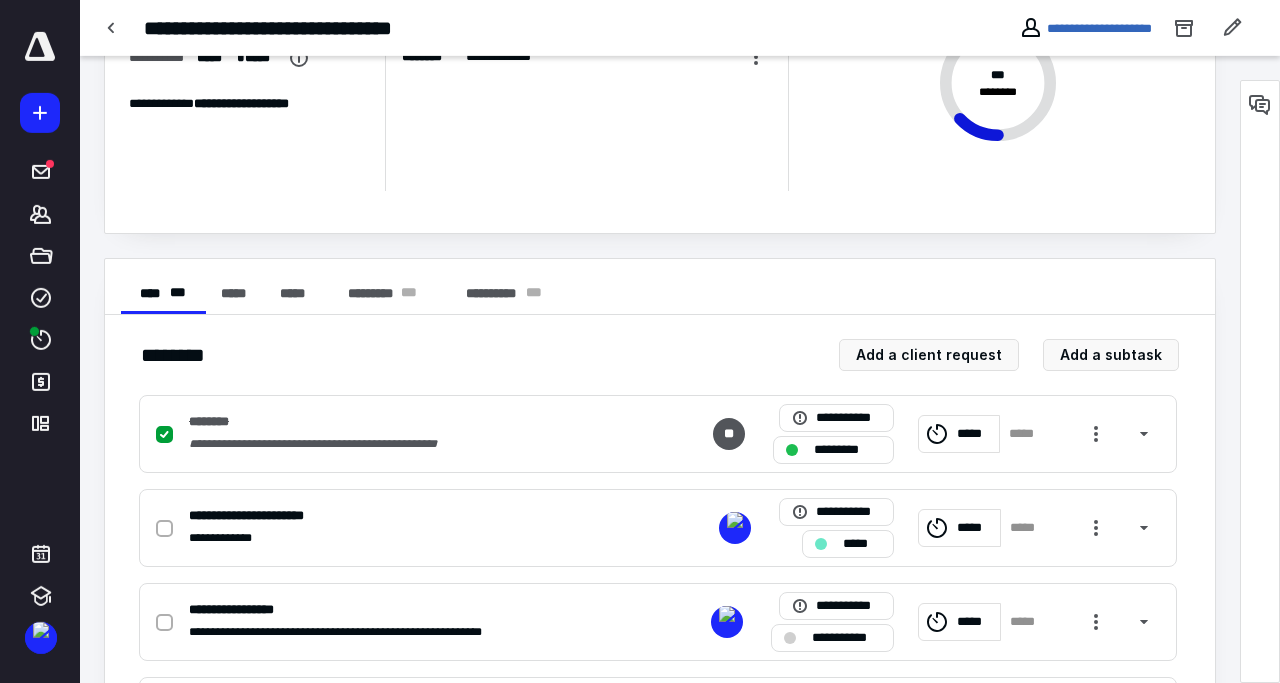 scroll, scrollTop: 204, scrollLeft: 0, axis: vertical 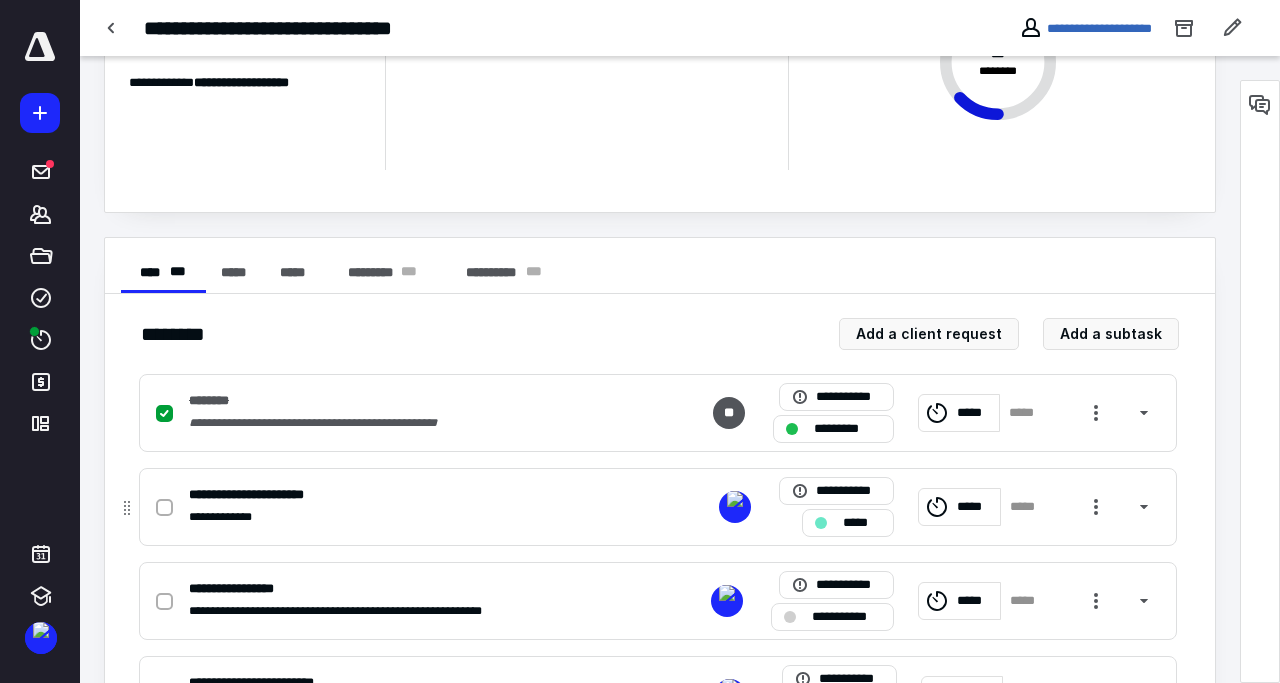 click at bounding box center [164, 508] 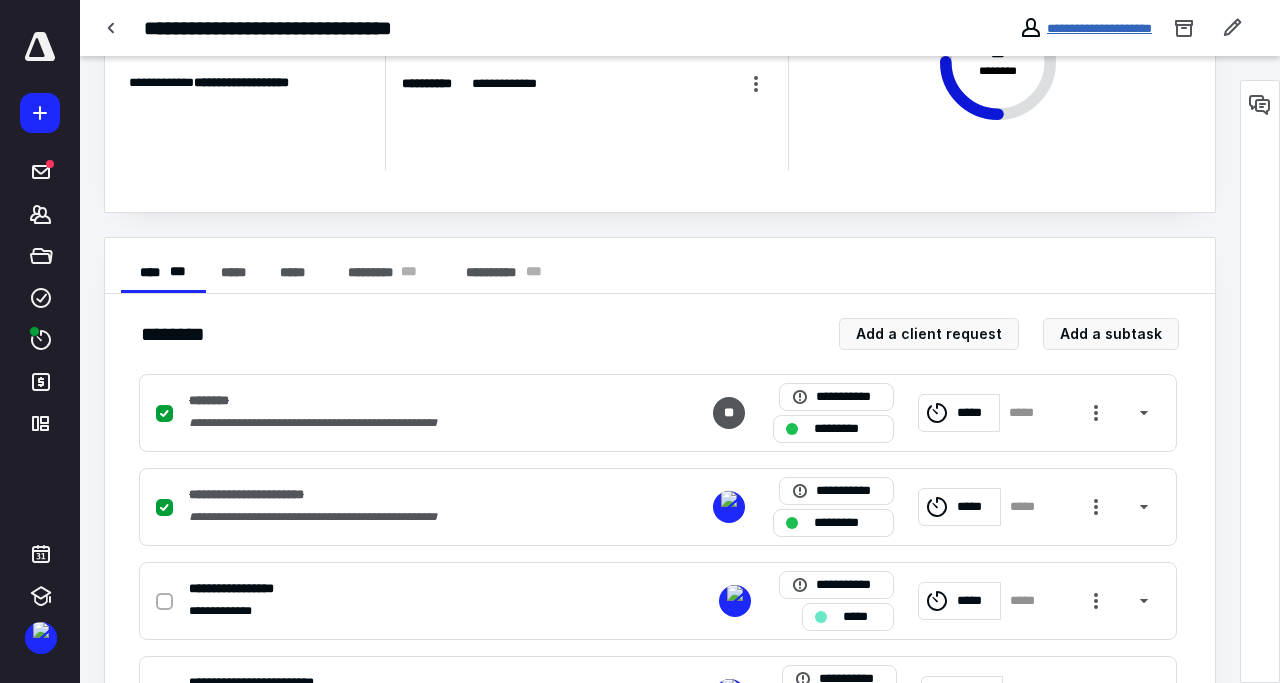 click on "**********" at bounding box center (1099, 28) 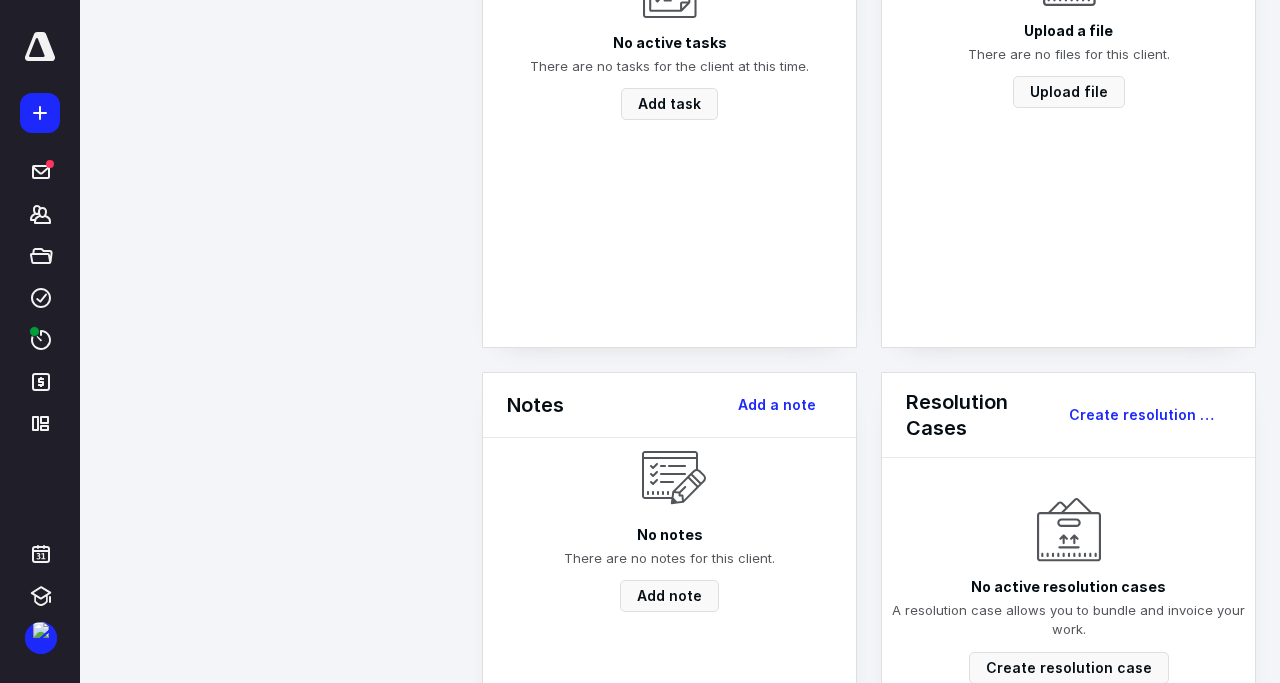 scroll, scrollTop: 0, scrollLeft: 0, axis: both 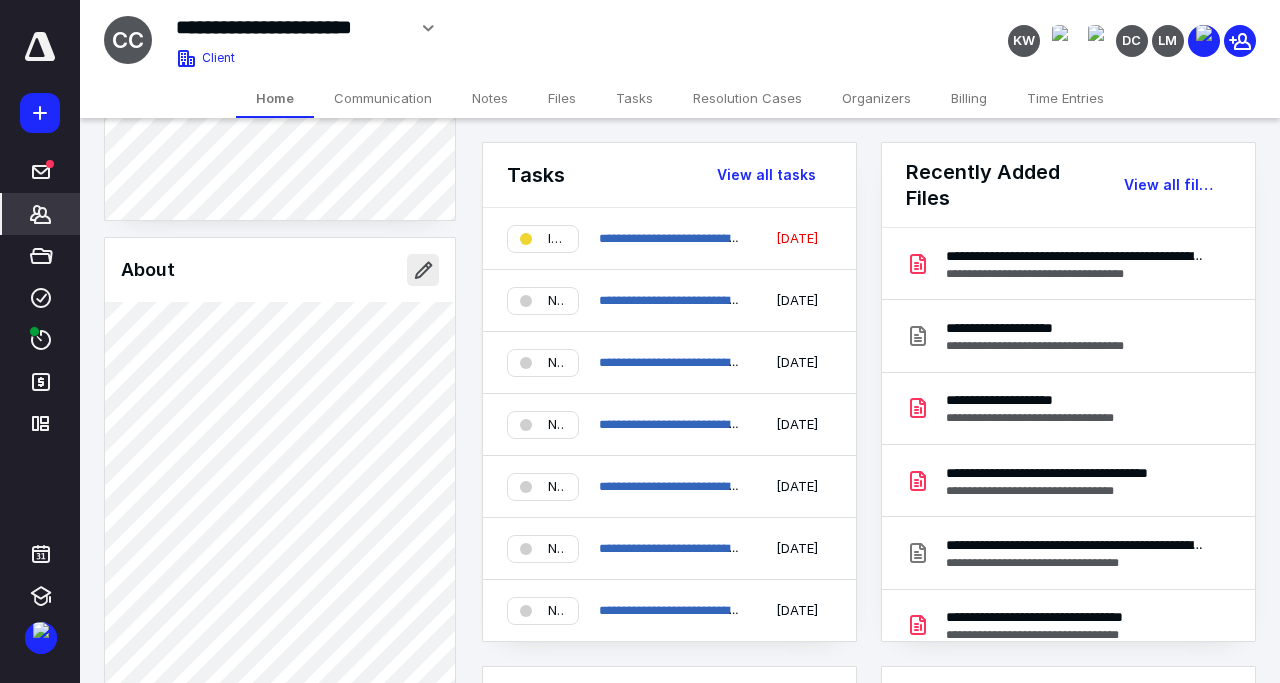 click at bounding box center (423, 270) 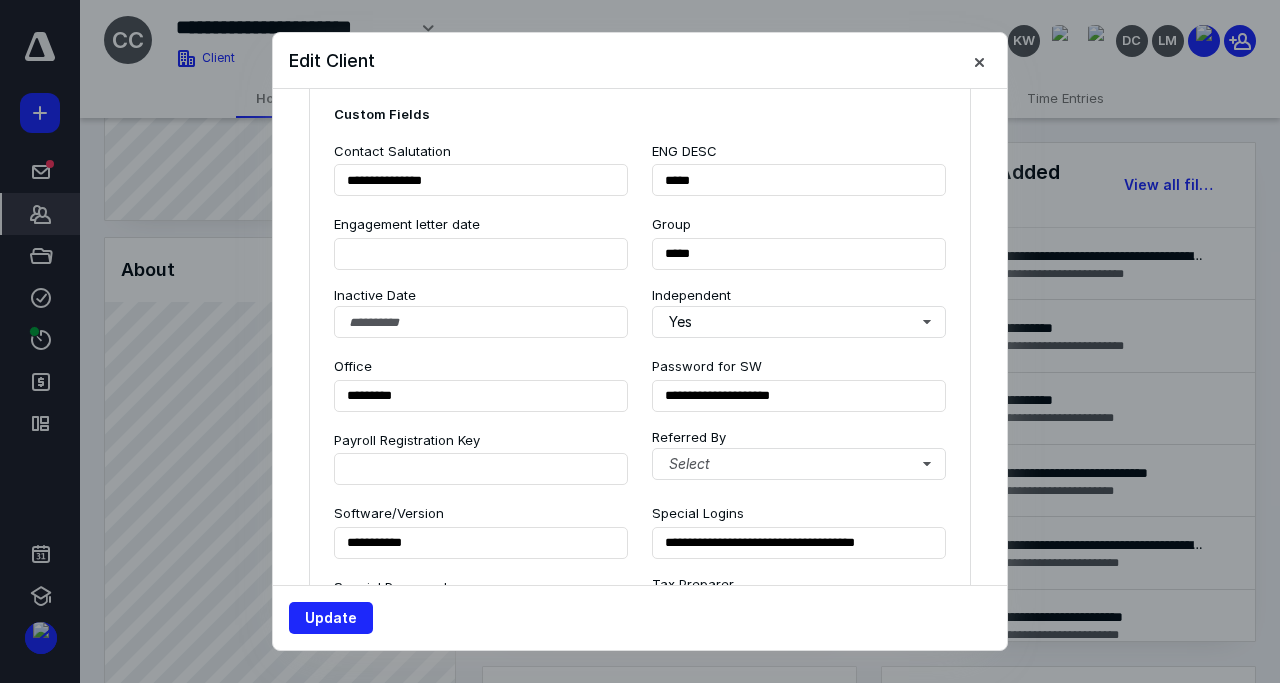 scroll, scrollTop: 1728, scrollLeft: 0, axis: vertical 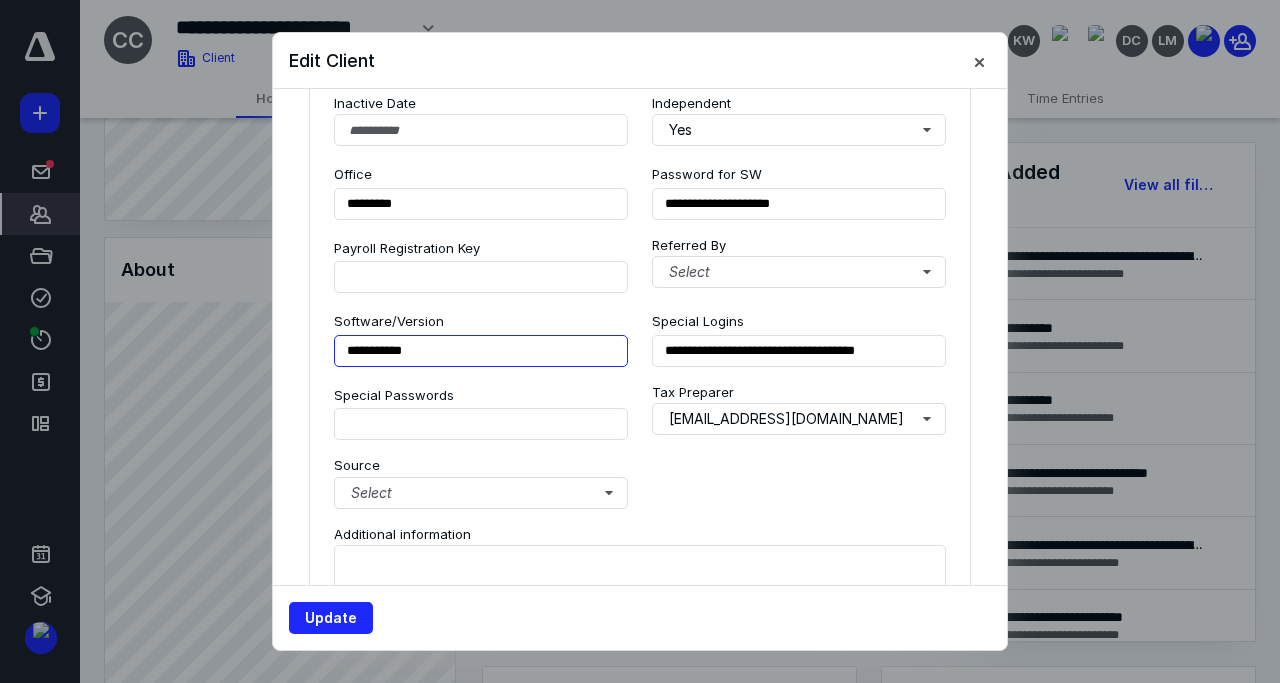 click on "**********" at bounding box center (481, 351) 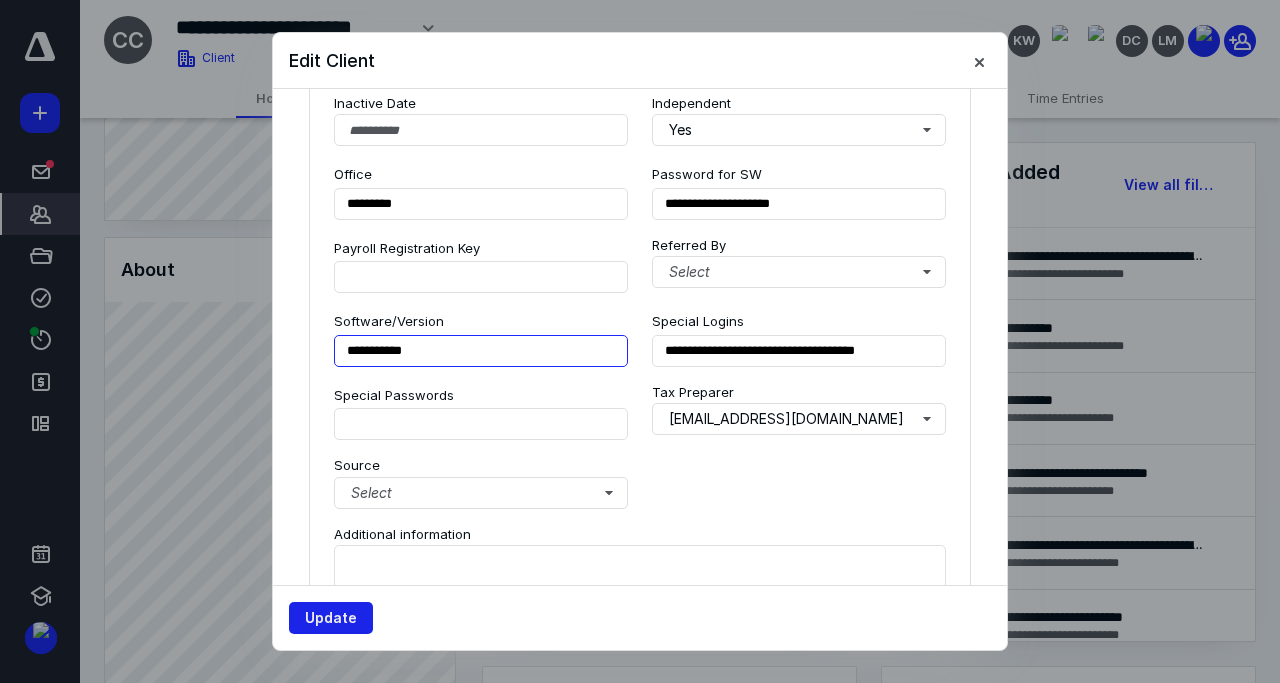 type on "**********" 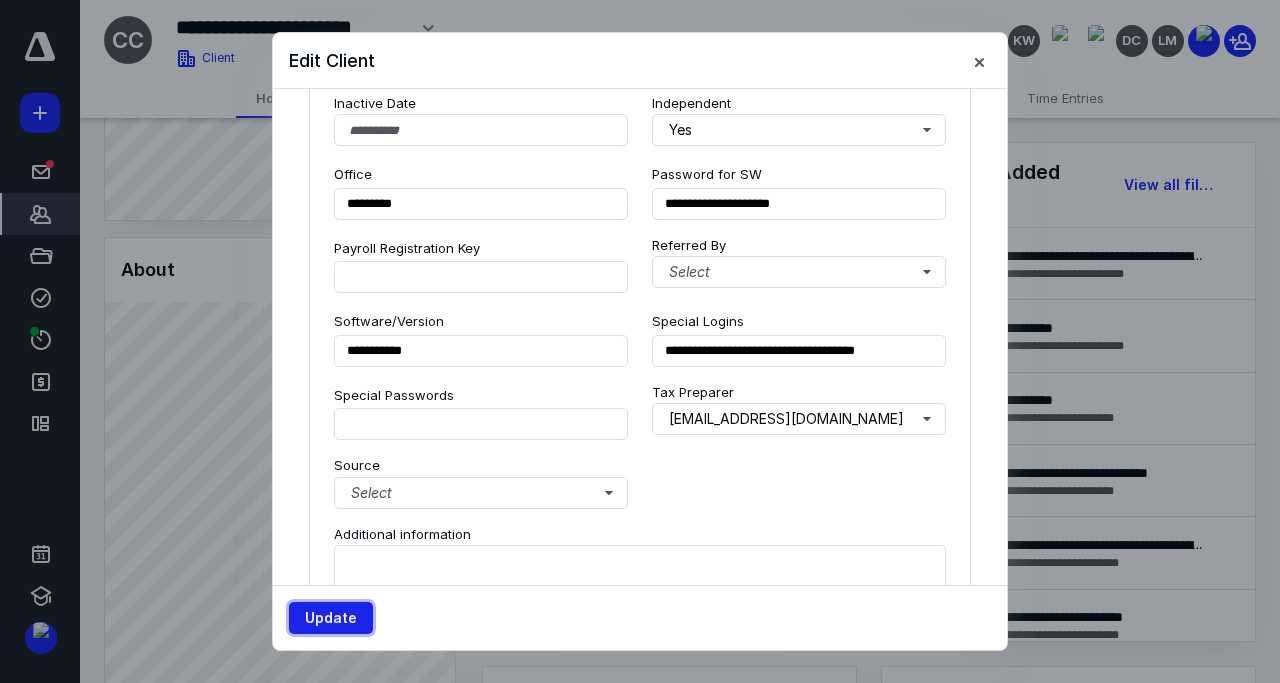 click on "Update" at bounding box center [331, 618] 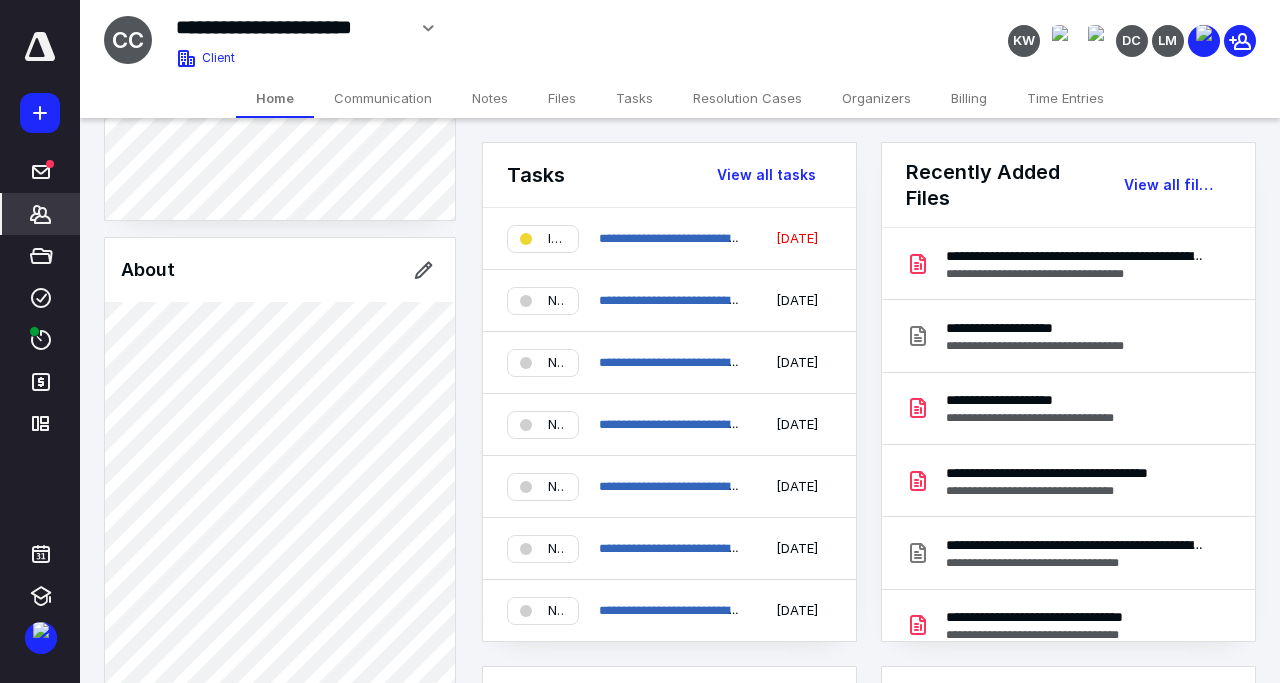 click on "Files" at bounding box center [562, 98] 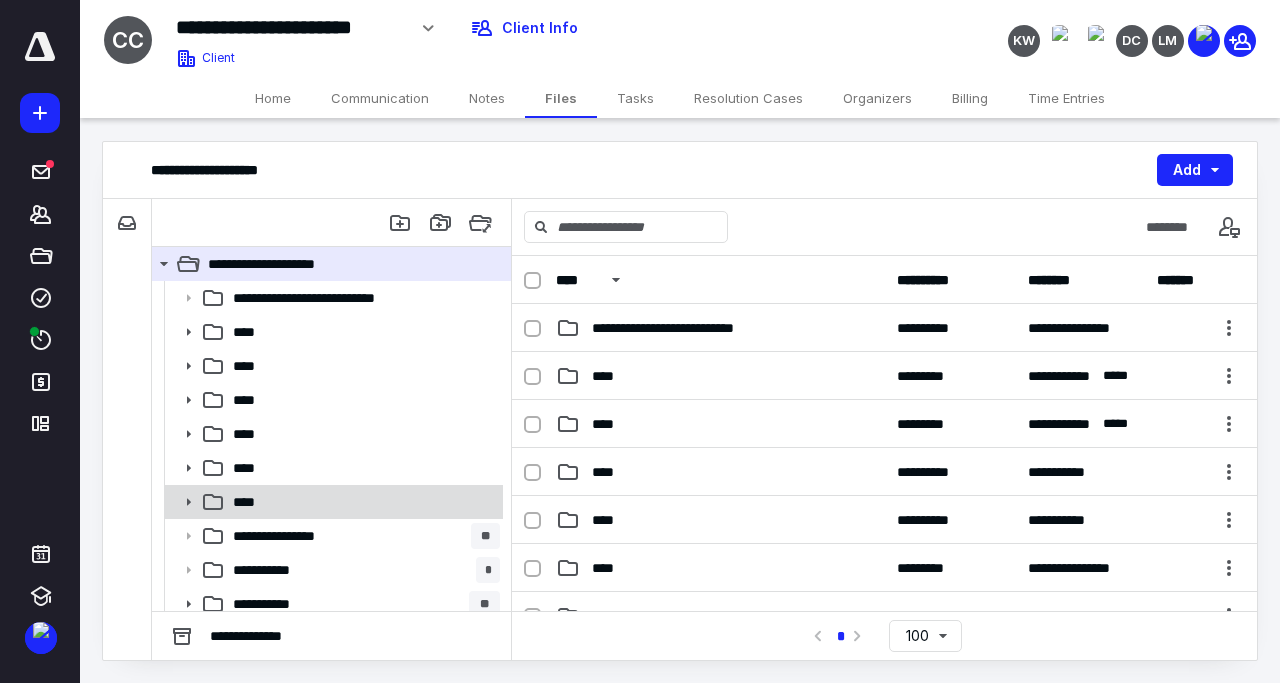 click 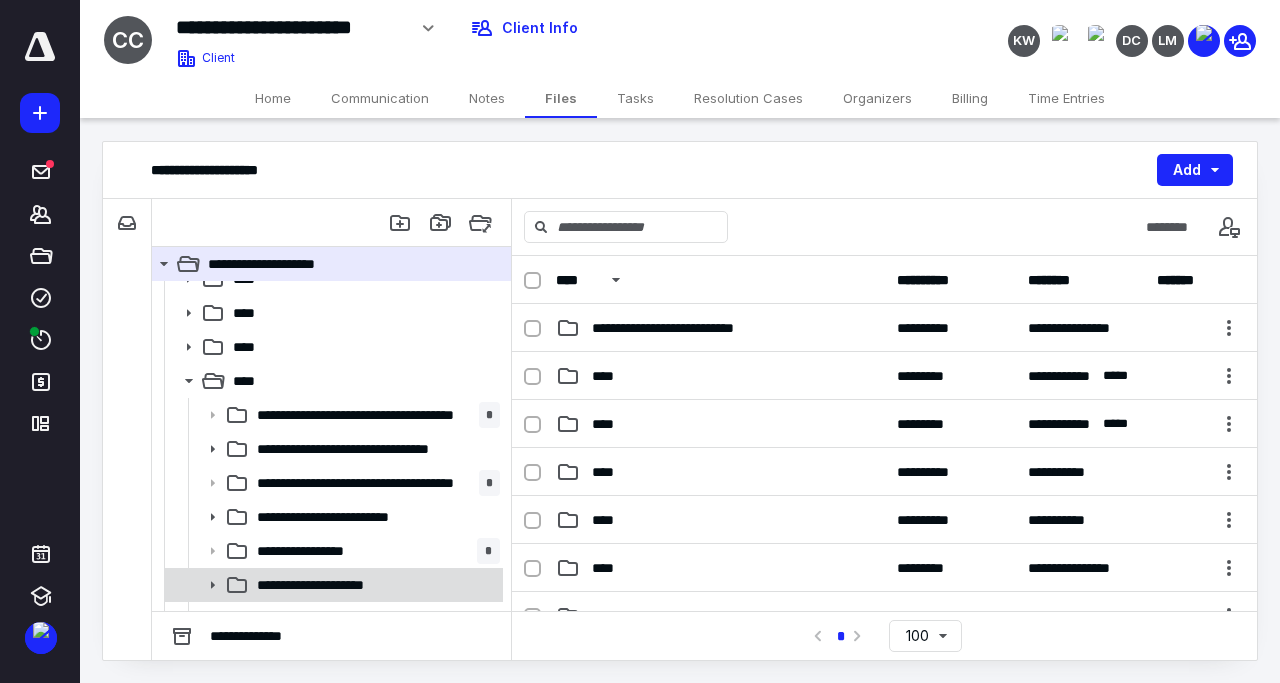 scroll, scrollTop: 192, scrollLeft: 0, axis: vertical 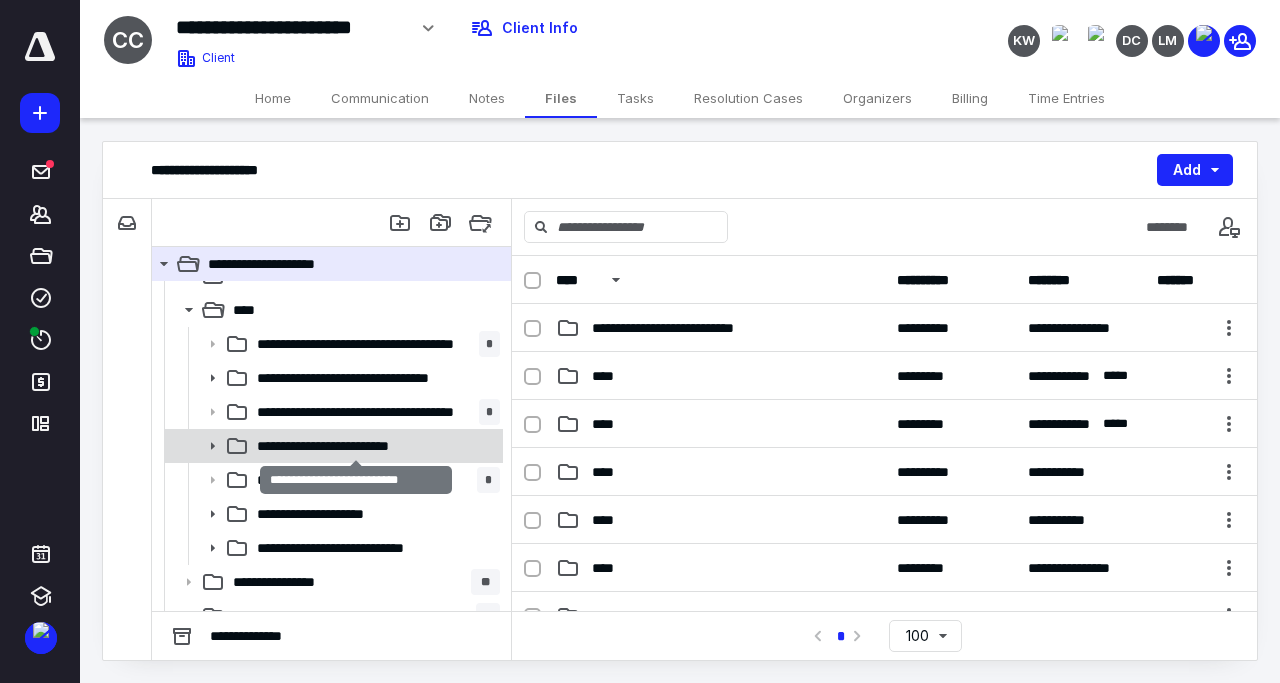 click on "**********" at bounding box center [356, 446] 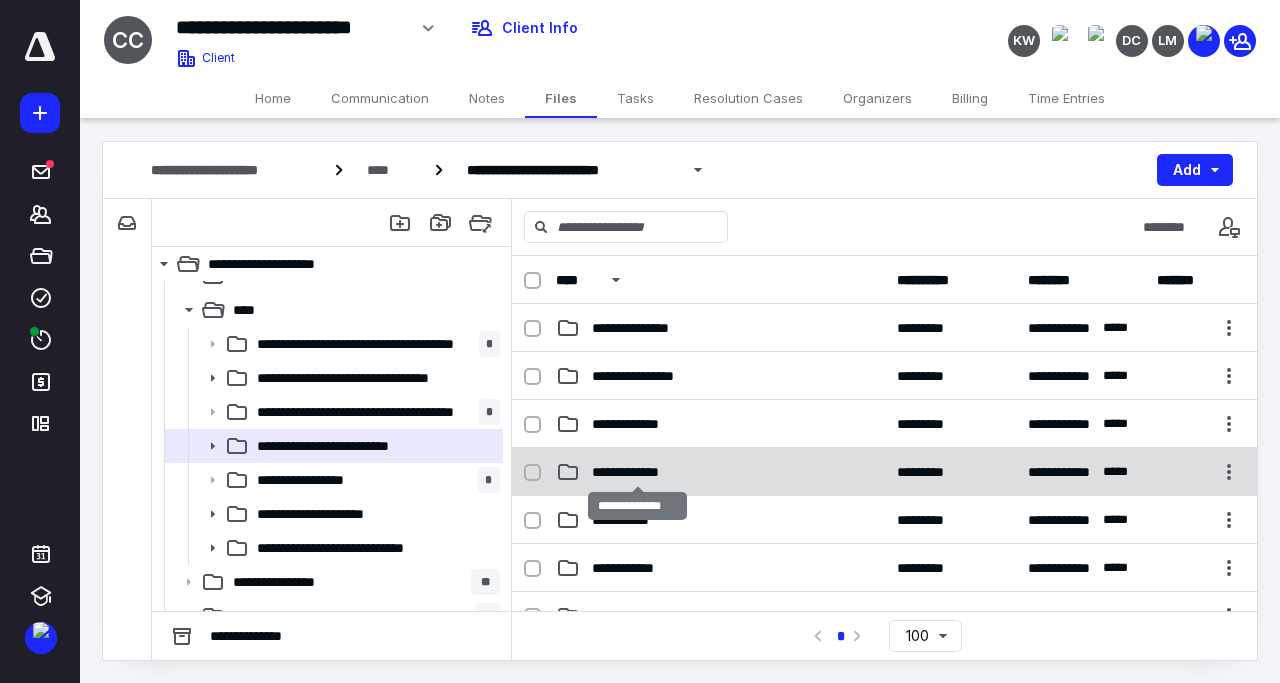 click on "**********" at bounding box center [637, 472] 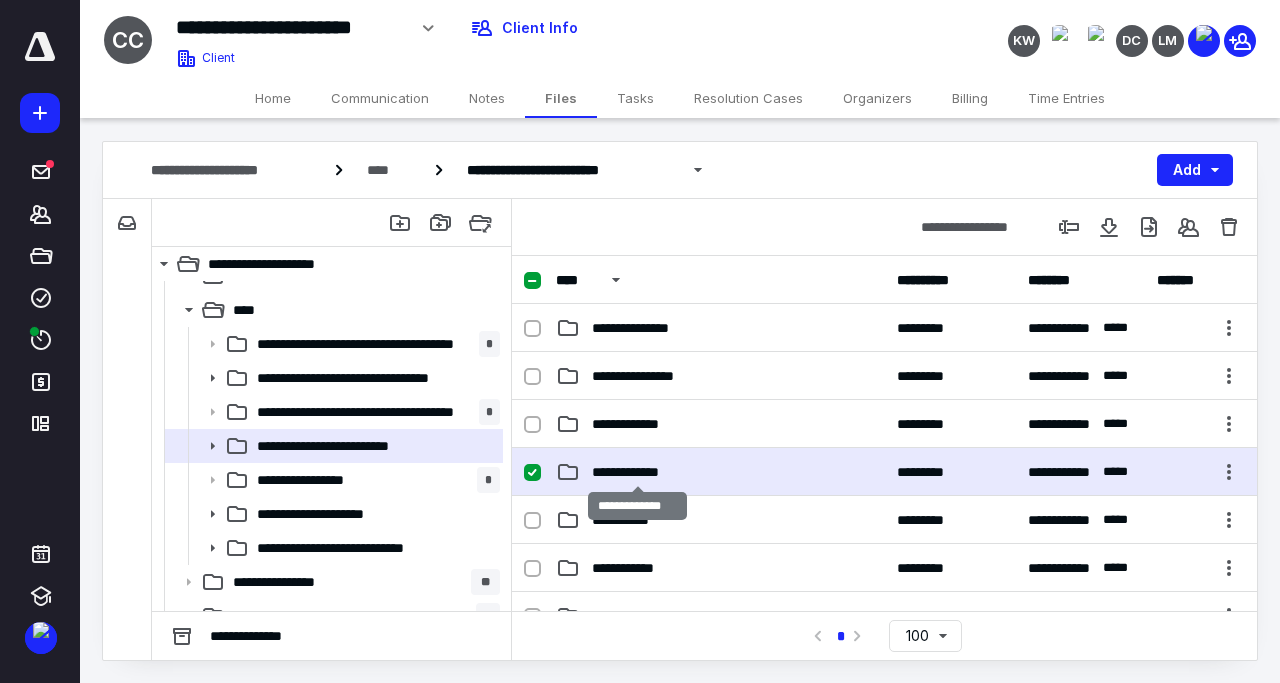 click on "**********" at bounding box center (637, 472) 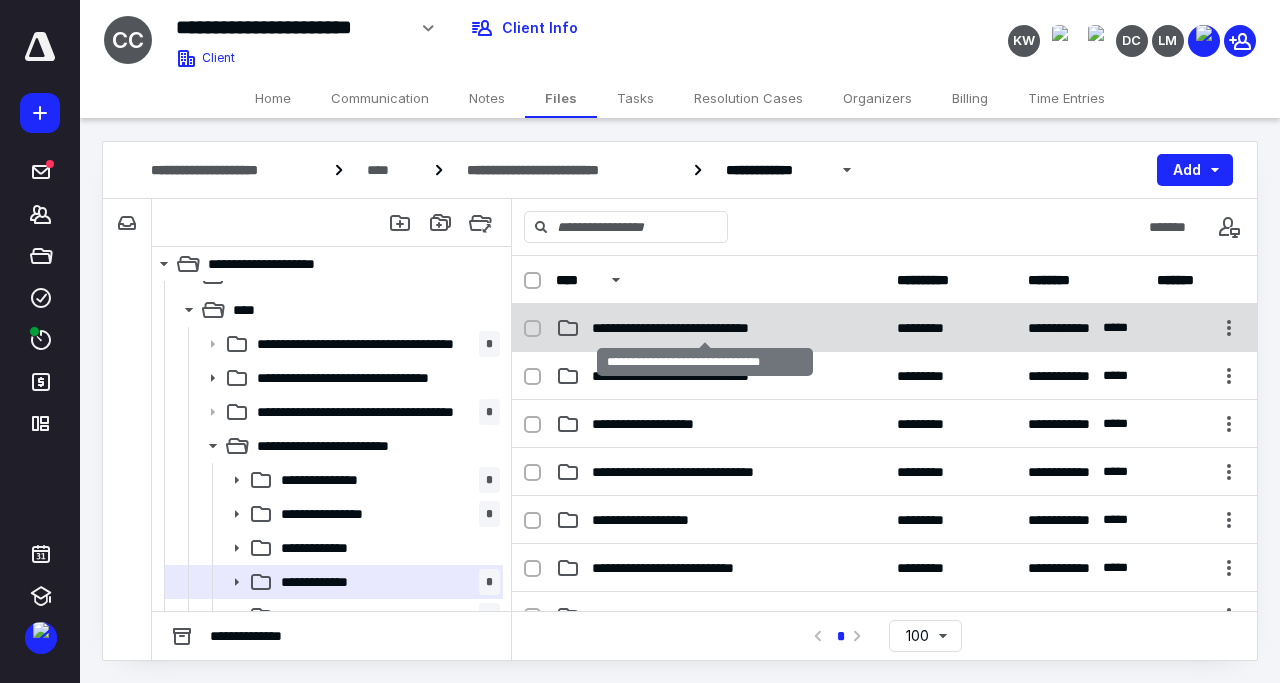 click on "**********" at bounding box center (704, 328) 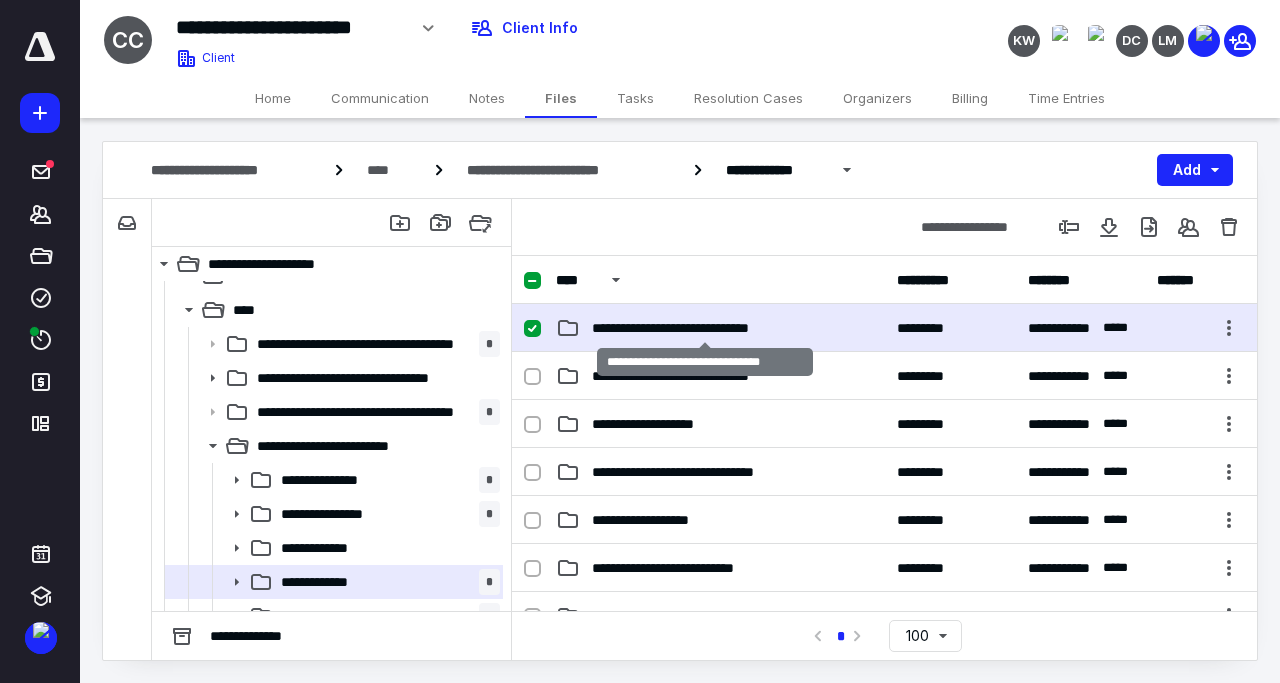 click on "**********" at bounding box center (704, 328) 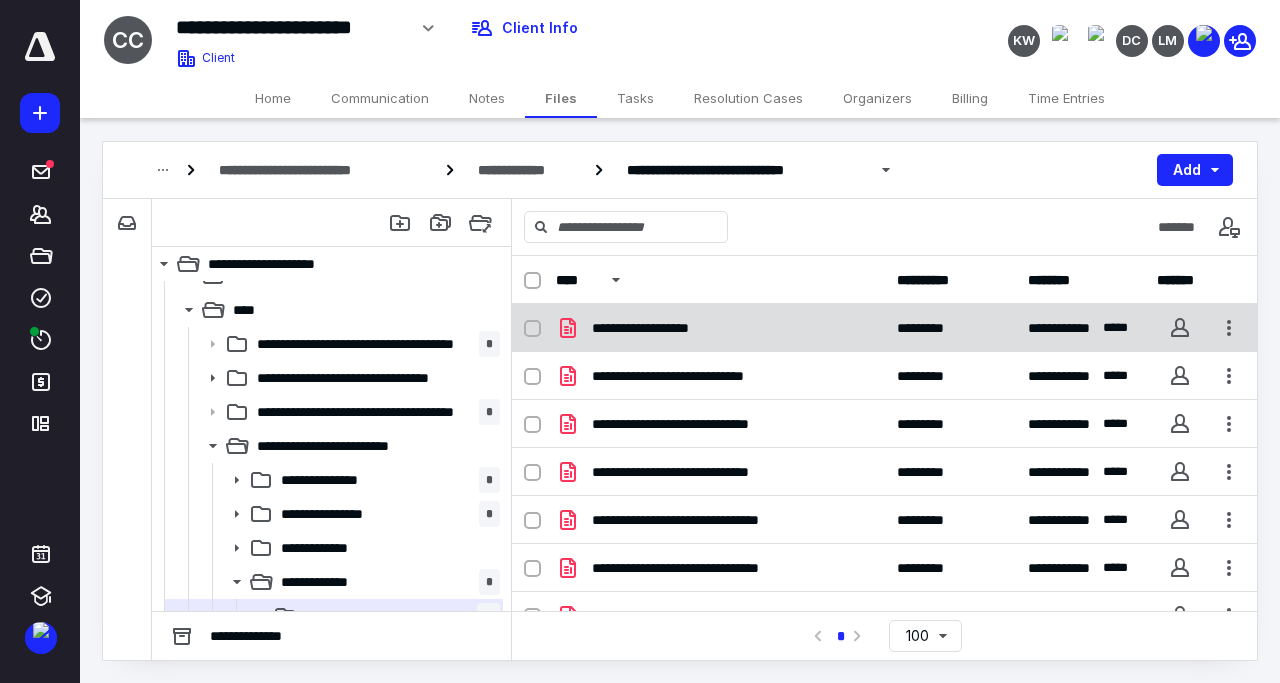 click on "**********" at bounding box center [720, 328] 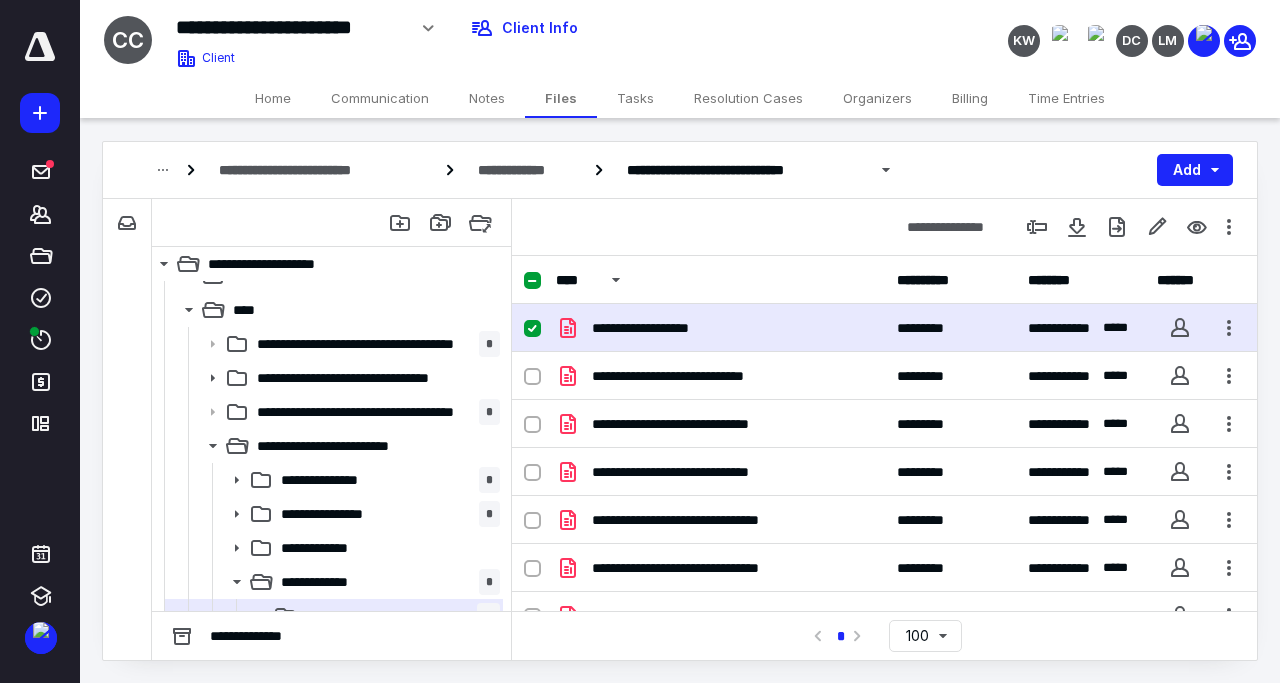 click on "**********" at bounding box center (720, 328) 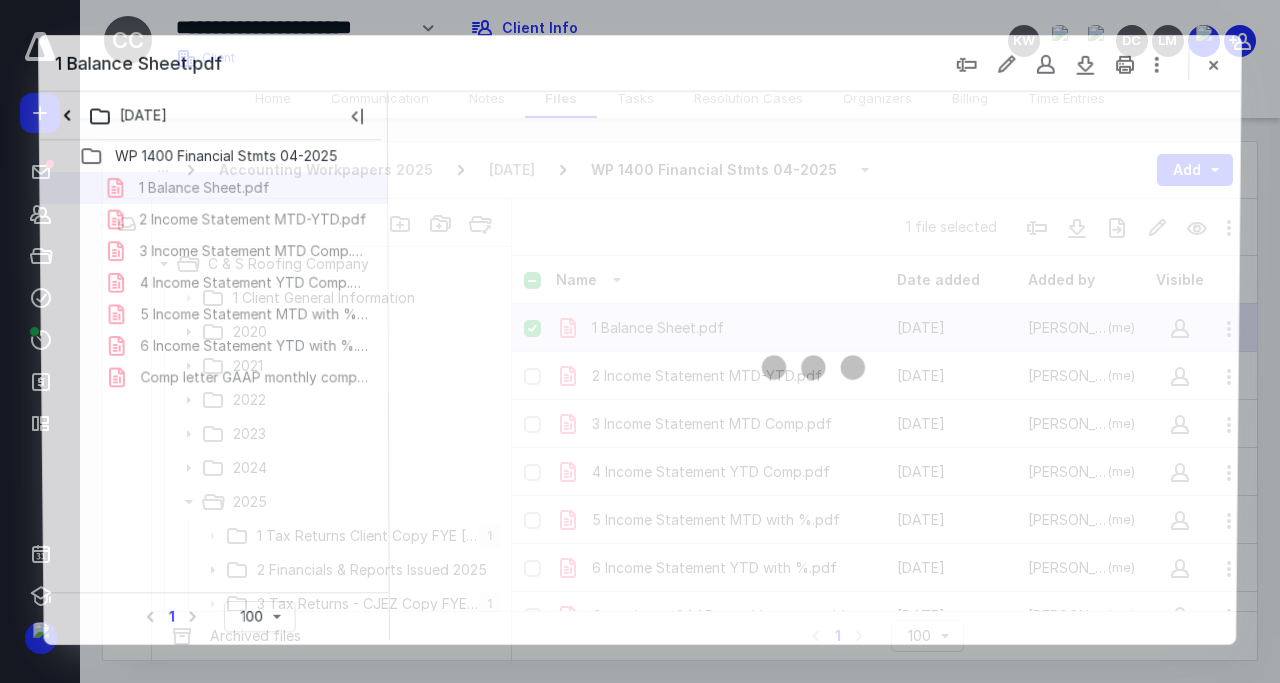 scroll, scrollTop: 192, scrollLeft: 0, axis: vertical 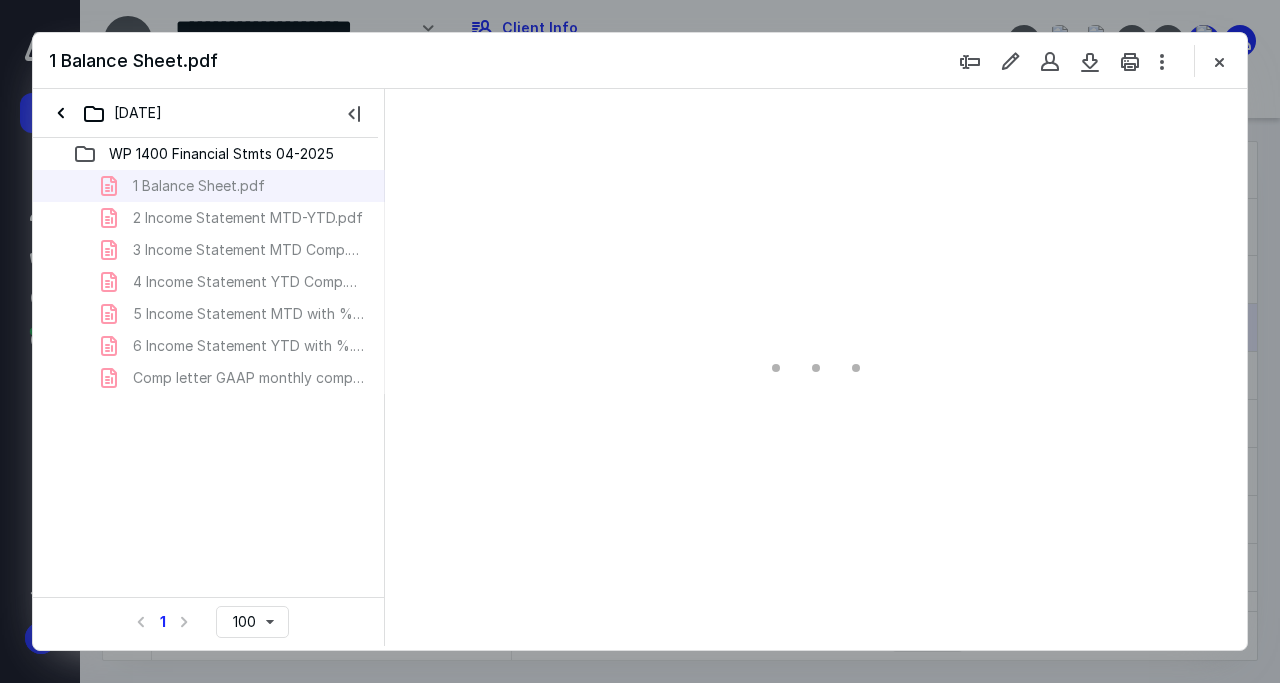type on "139" 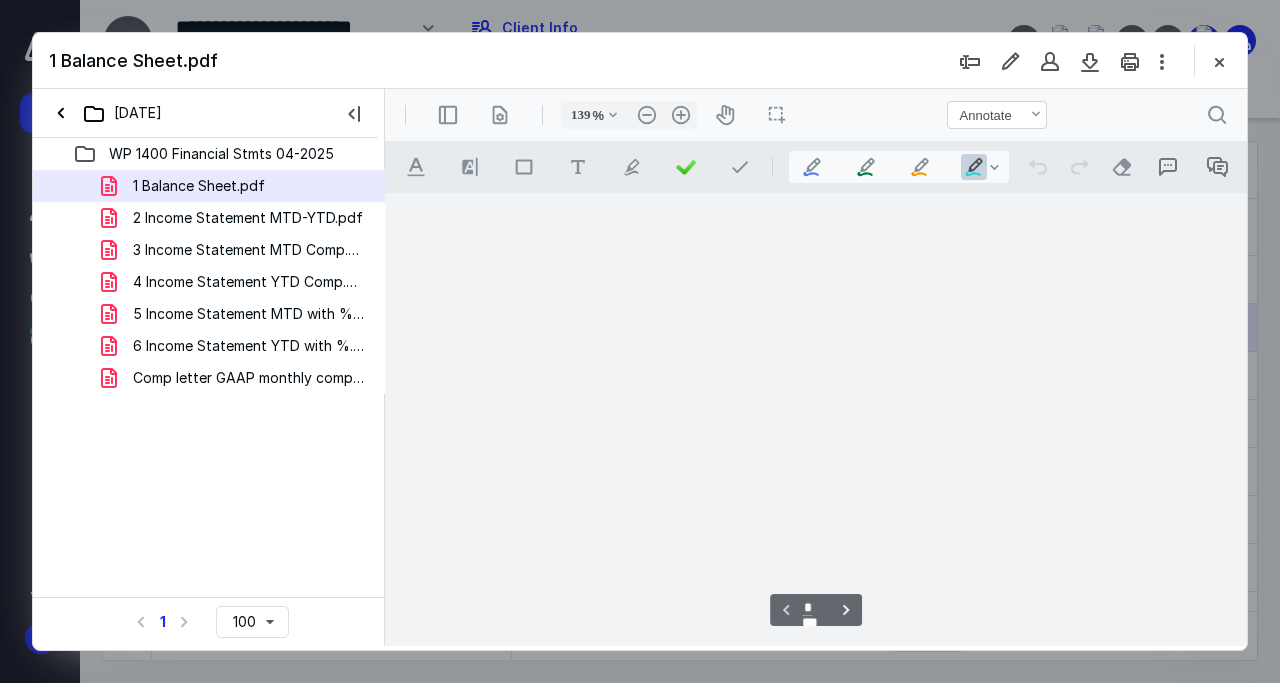 scroll, scrollTop: 0, scrollLeft: 0, axis: both 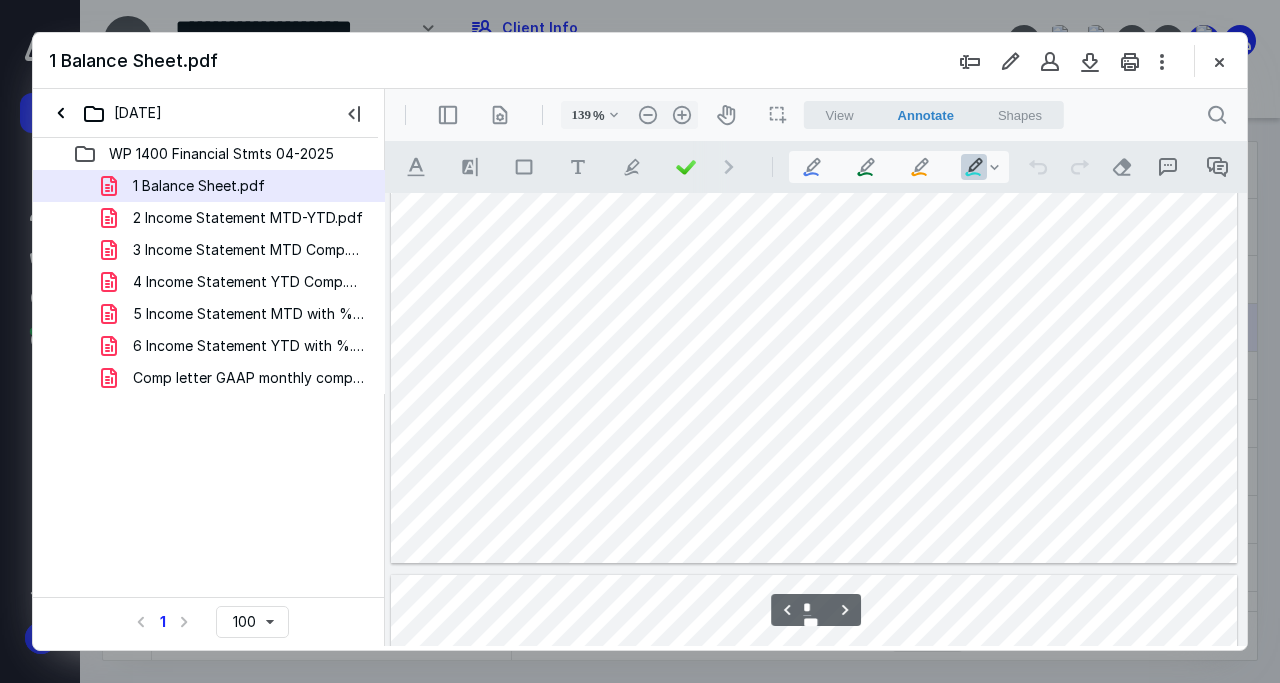 type on "*" 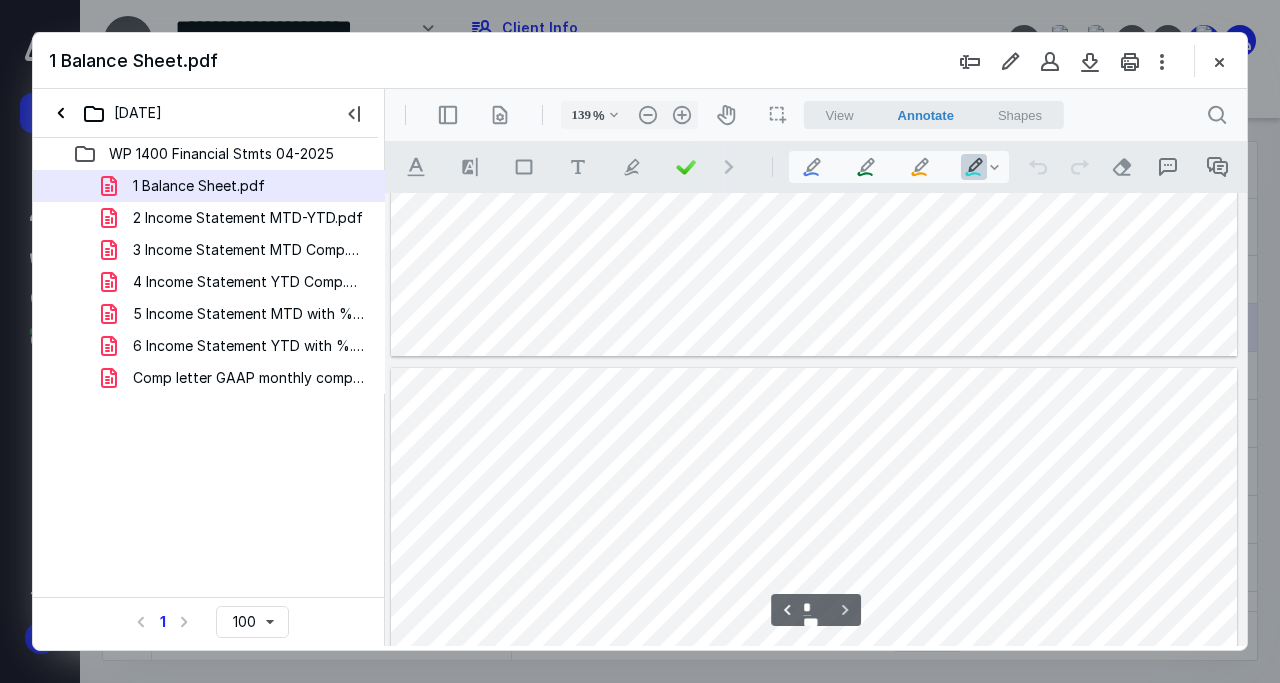 scroll, scrollTop: 2606, scrollLeft: 0, axis: vertical 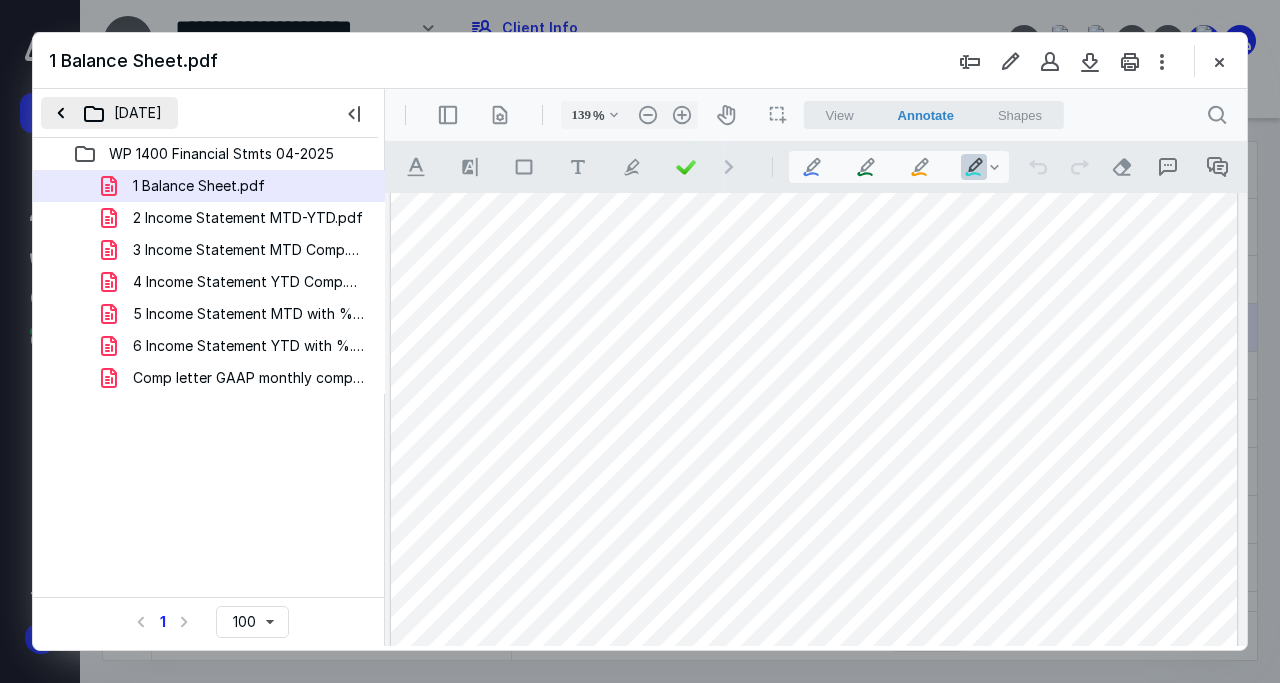 click on "04 April 2025" at bounding box center [109, 113] 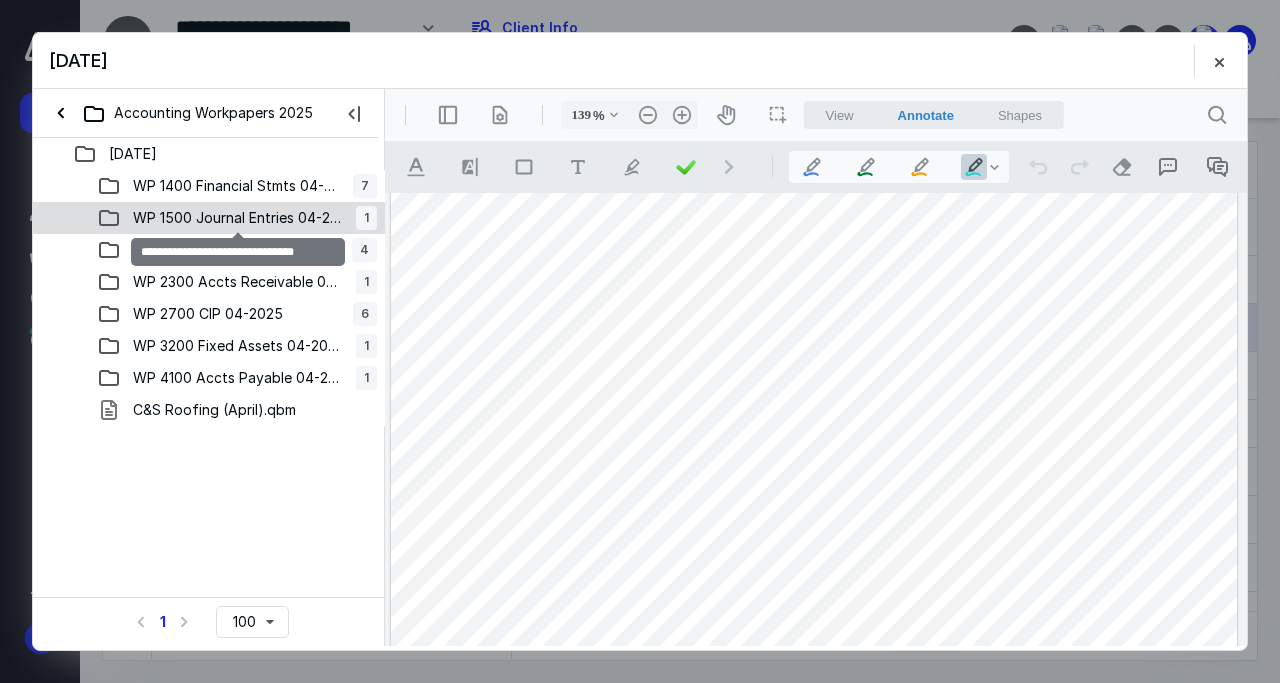 click on "WP 1500 Journal Entries 04-2025" at bounding box center [238, 218] 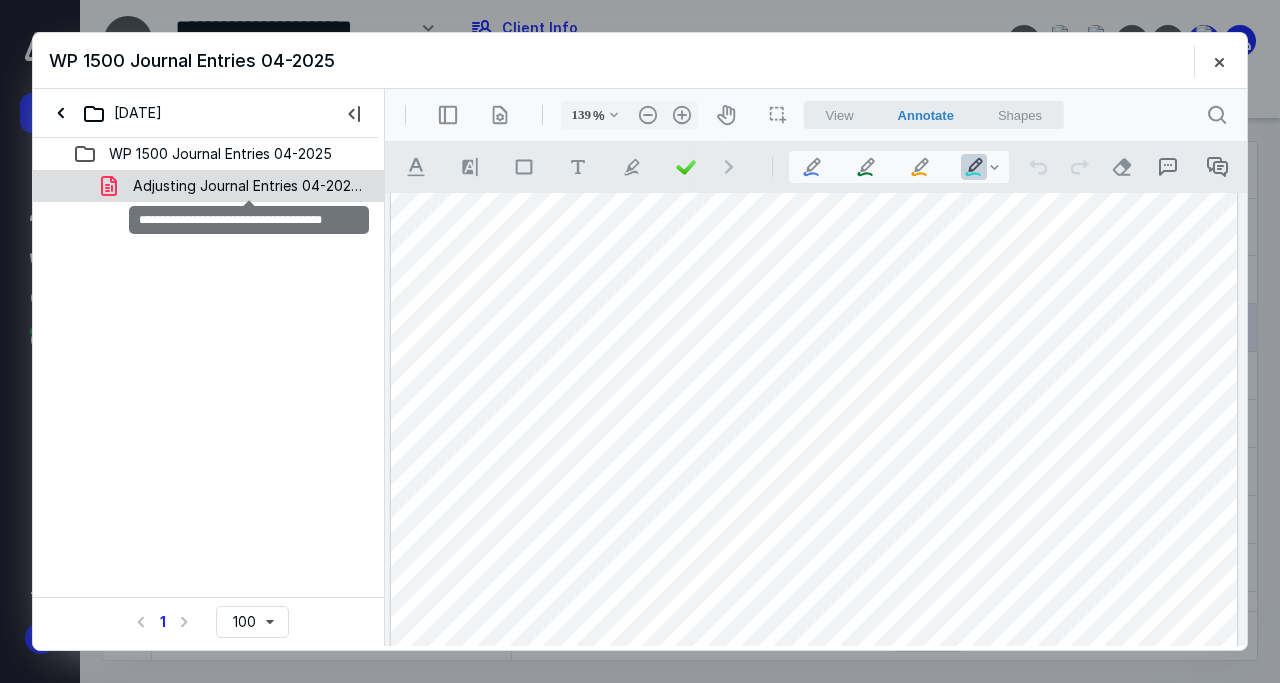 click on "Adjusting Journal Entries 04-2025.pdf" at bounding box center [249, 186] 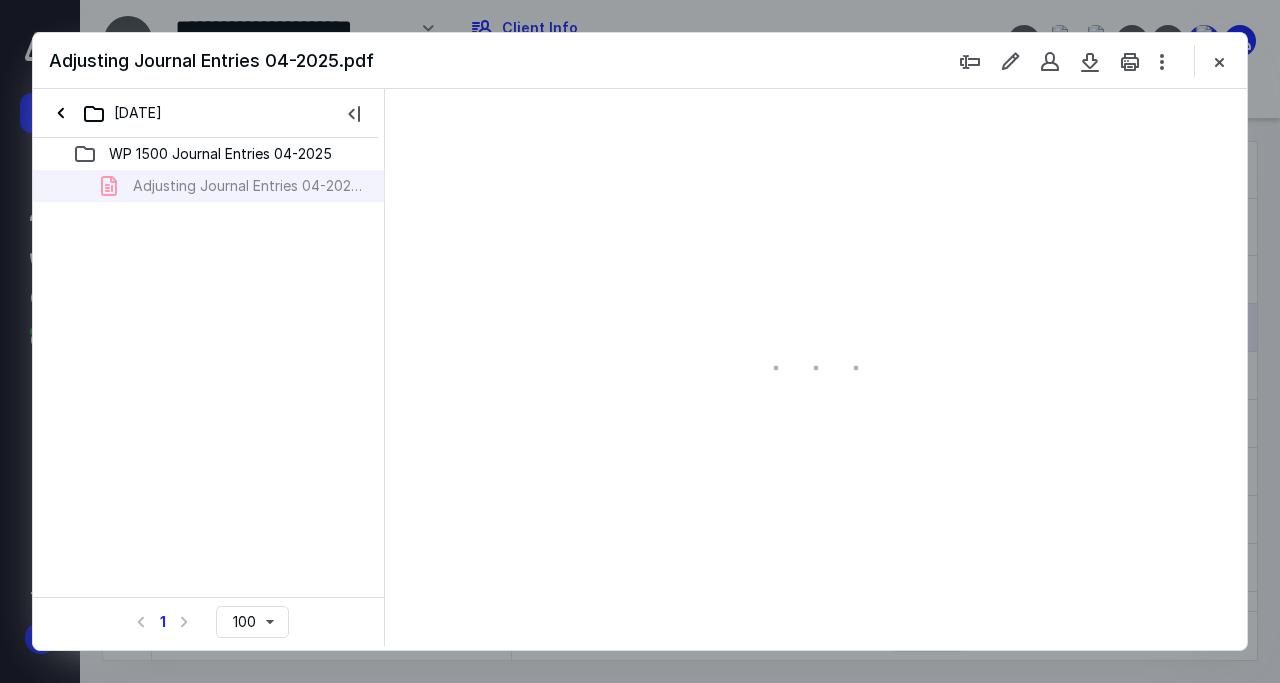 type on "108" 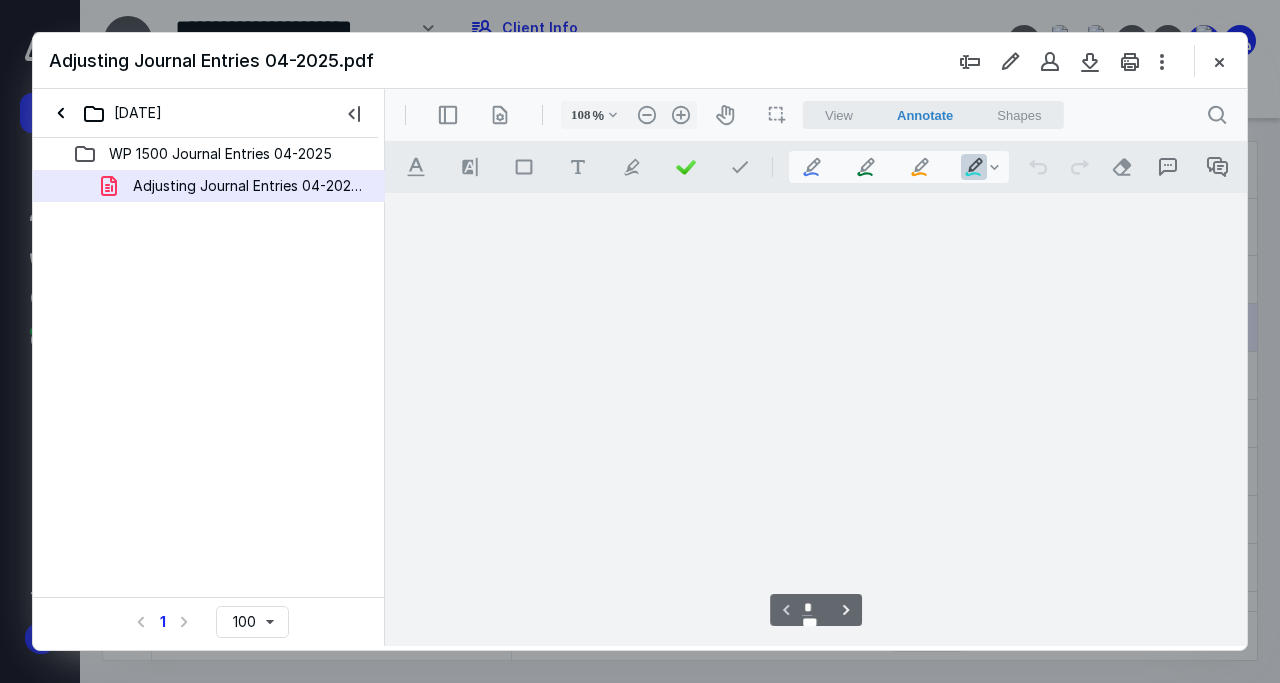 scroll, scrollTop: 108, scrollLeft: 0, axis: vertical 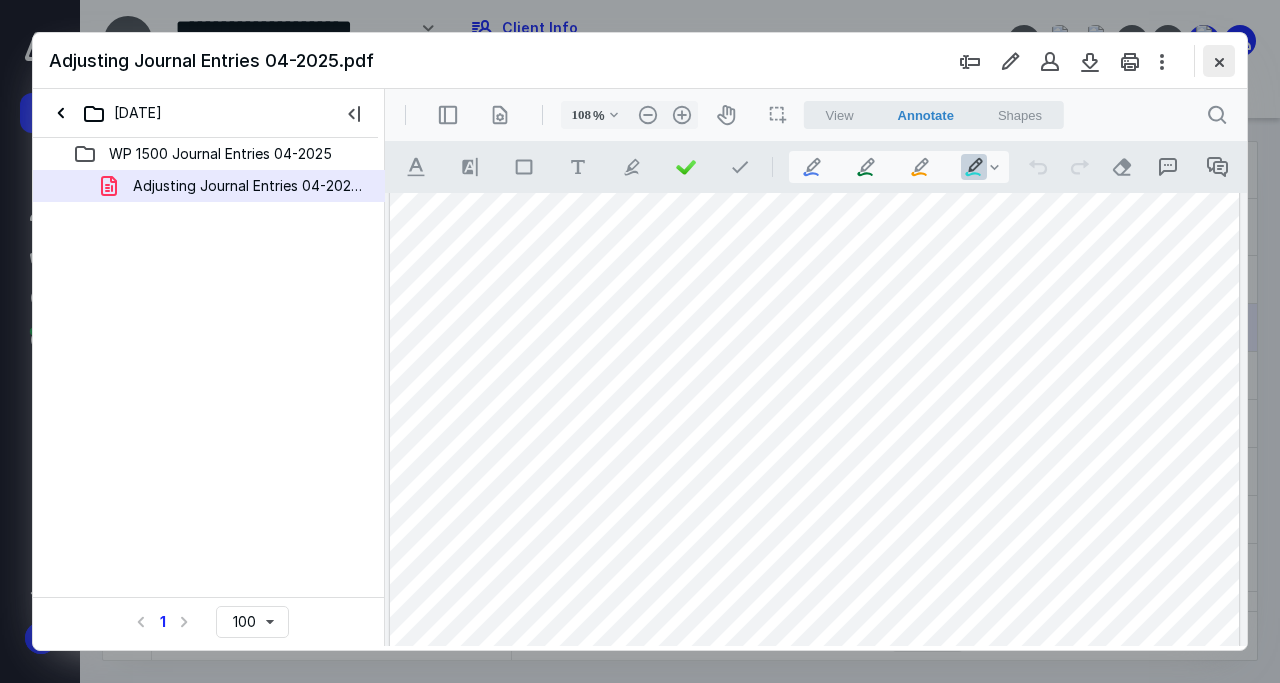 click at bounding box center [1219, 61] 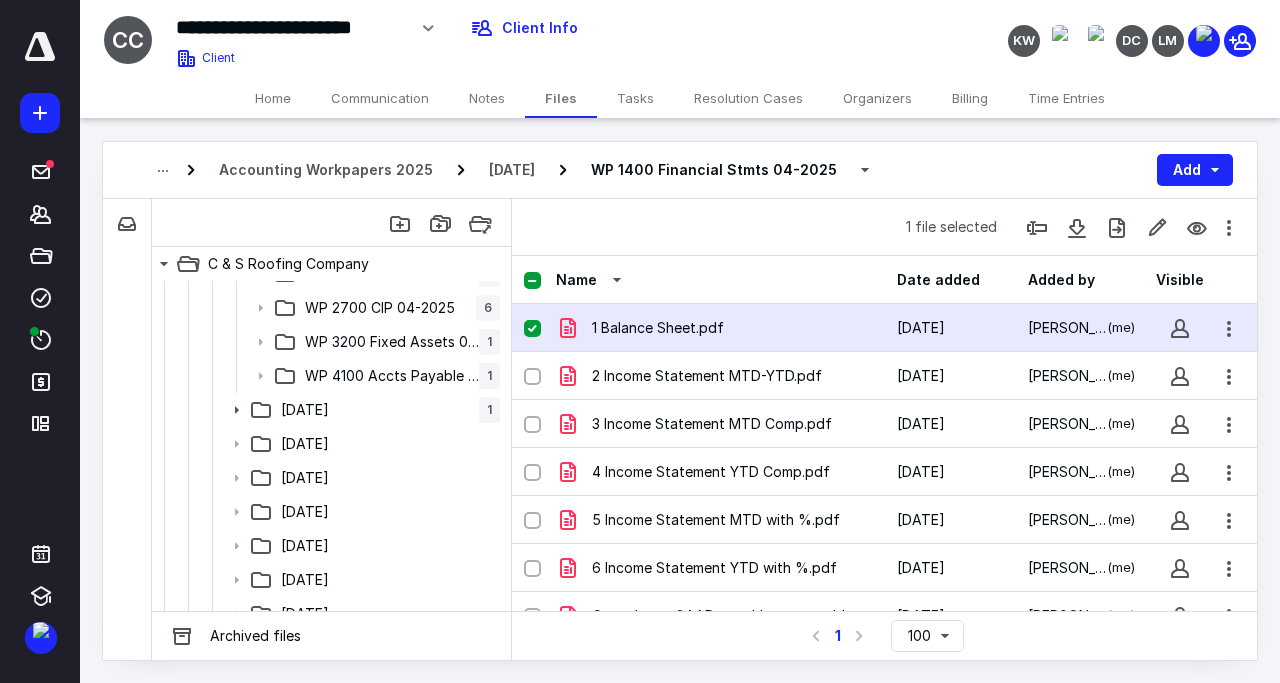 scroll, scrollTop: 544, scrollLeft: 0, axis: vertical 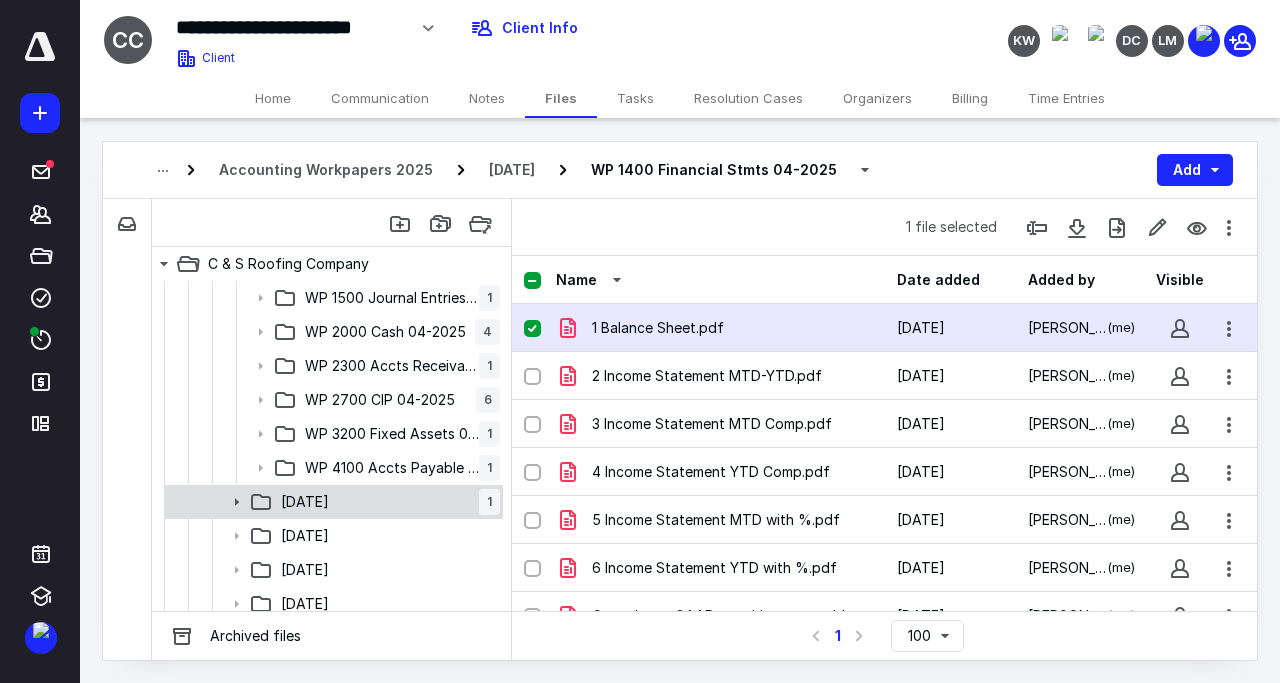 click 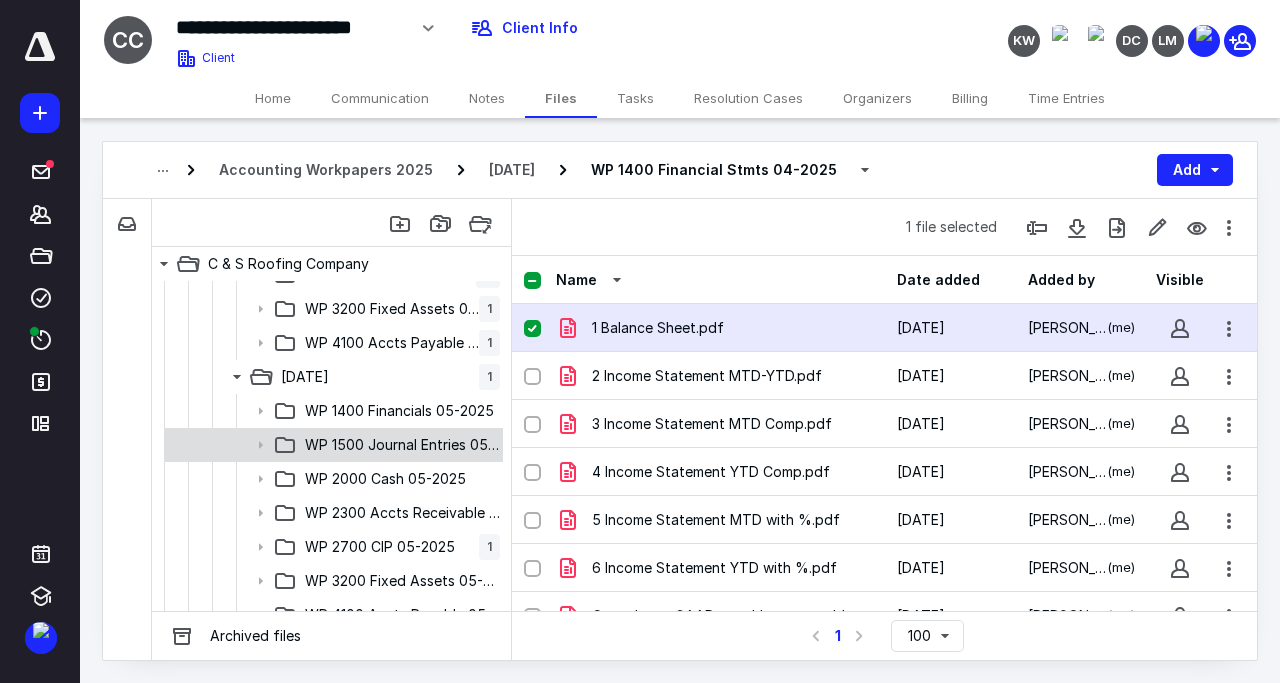 scroll, scrollTop: 736, scrollLeft: 0, axis: vertical 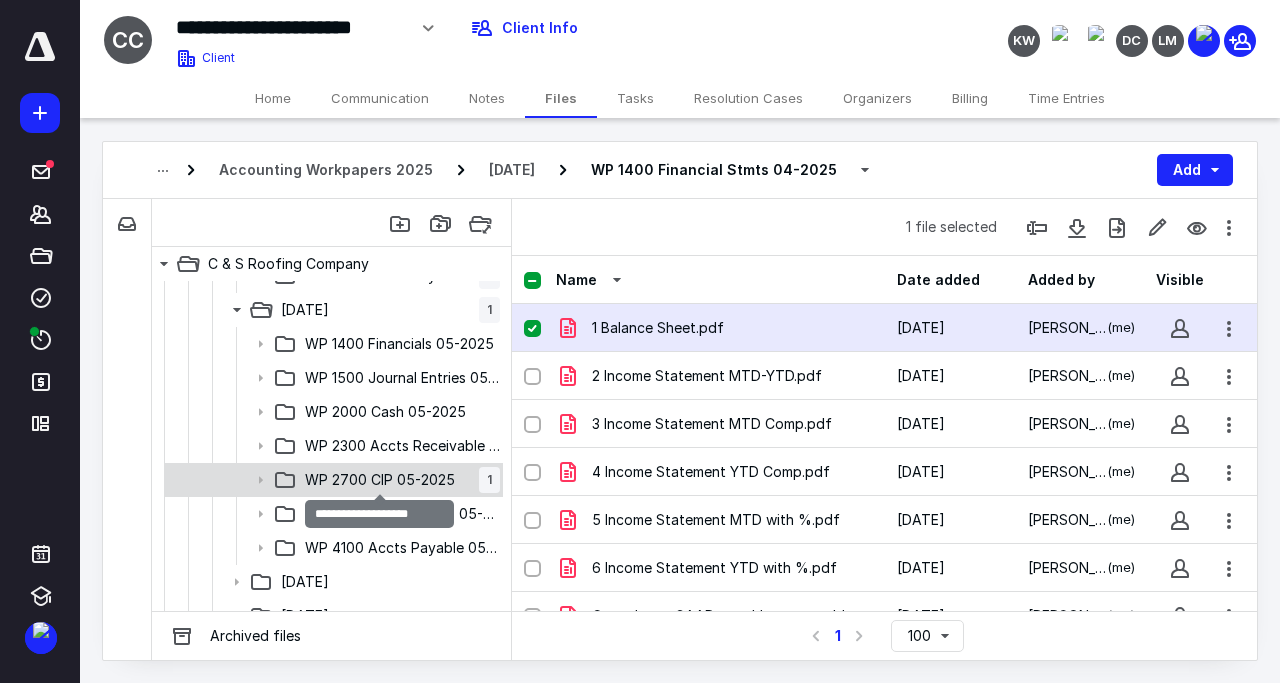 click on "WP 2700 CIP 05-2025" at bounding box center [380, 480] 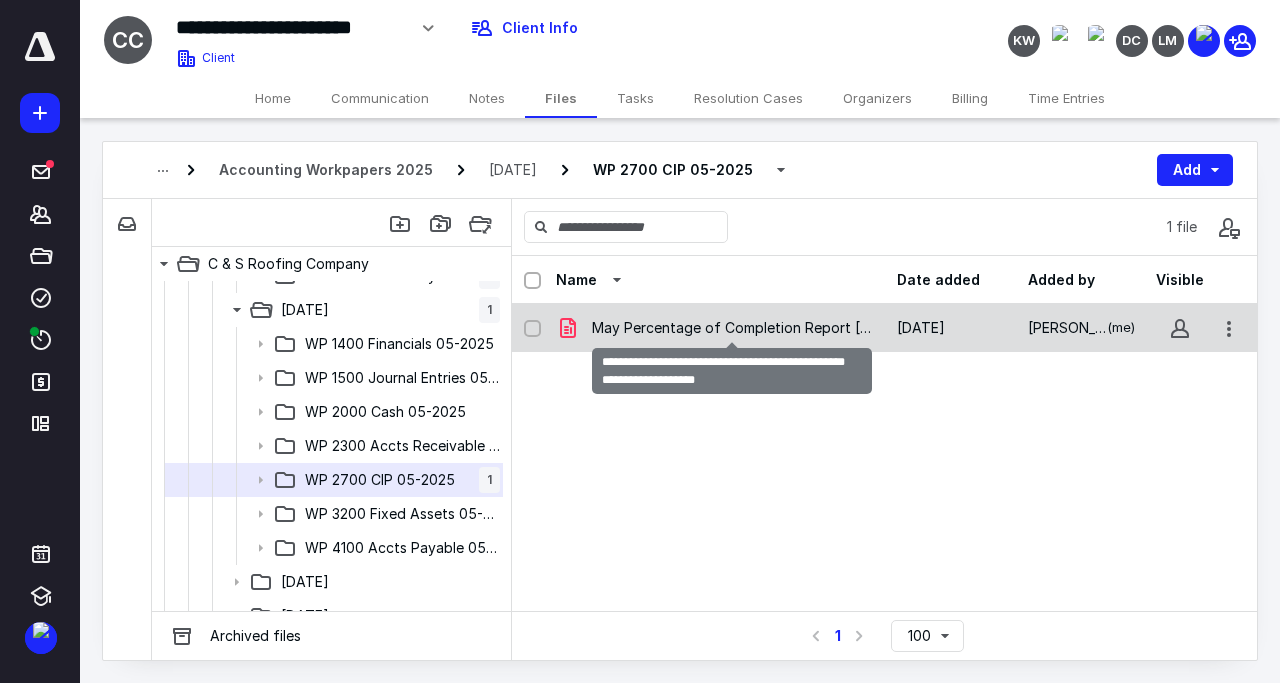 click on "May Percentage of Completion Report 10.01.2024 - 09.30.2025 (003).pdf" at bounding box center (732, 328) 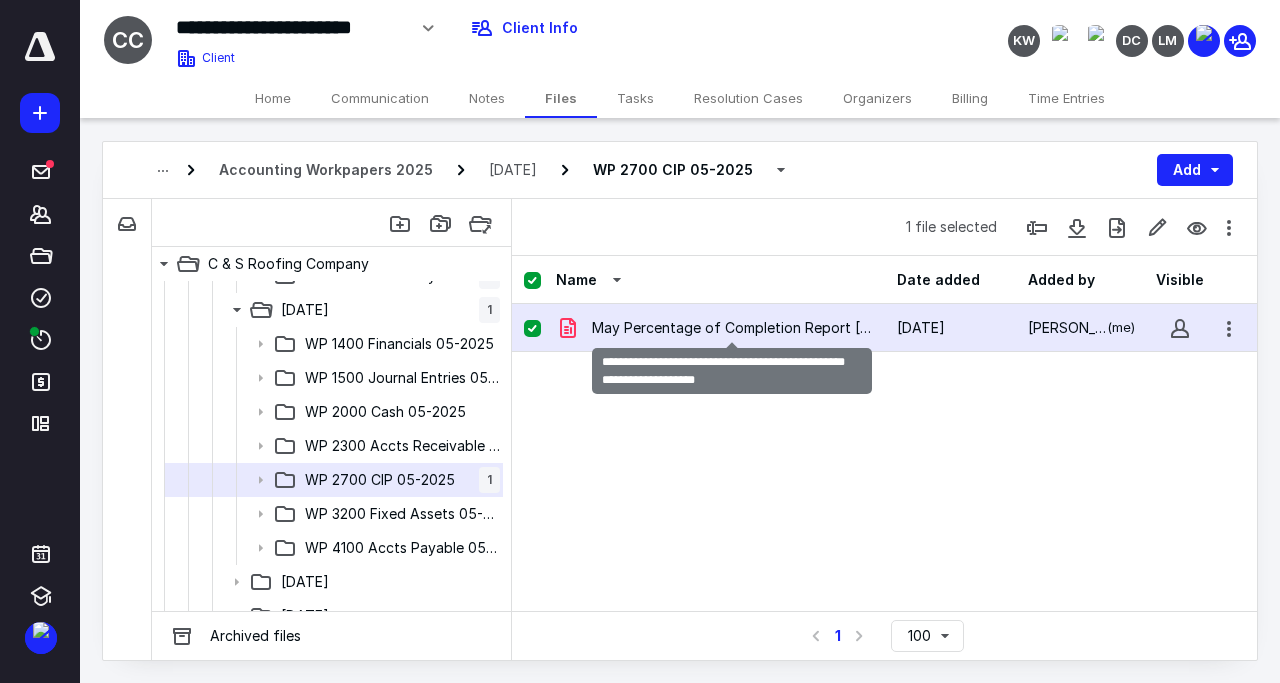 click on "May Percentage of Completion Report 10.01.2024 - 09.30.2025 (003).pdf" at bounding box center [732, 328] 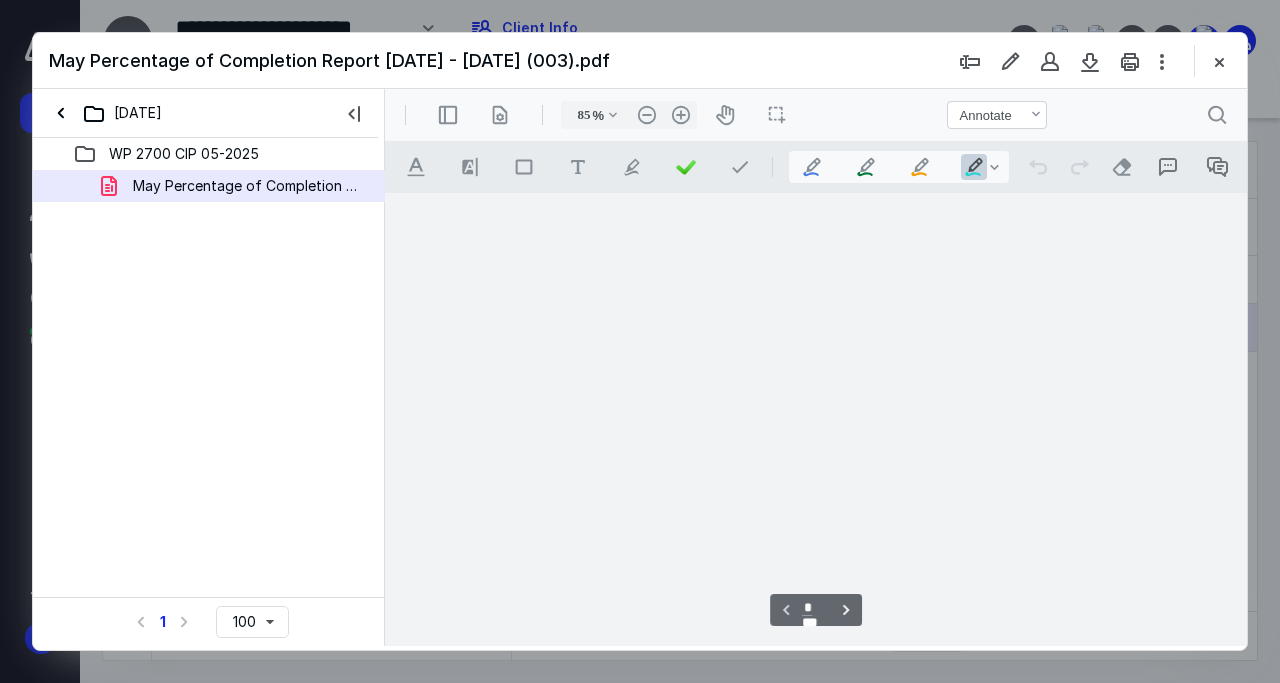scroll, scrollTop: 0, scrollLeft: 0, axis: both 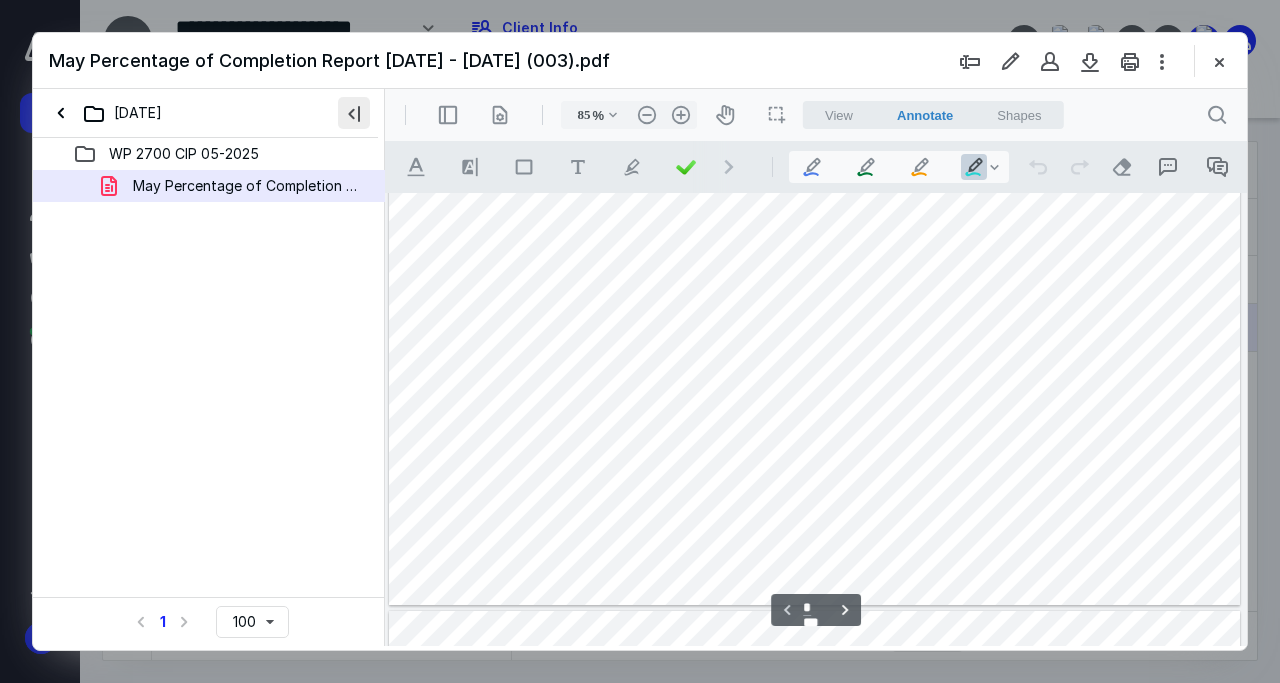 click at bounding box center (354, 113) 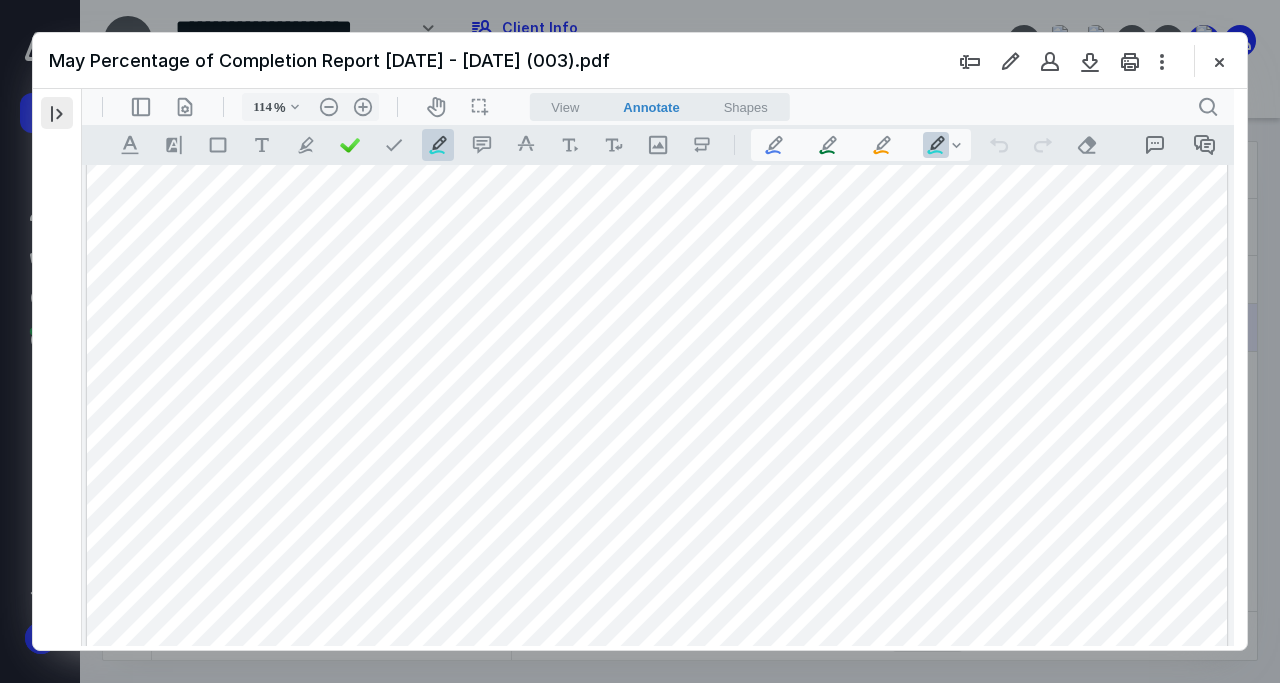 scroll, scrollTop: 81, scrollLeft: 0, axis: vertical 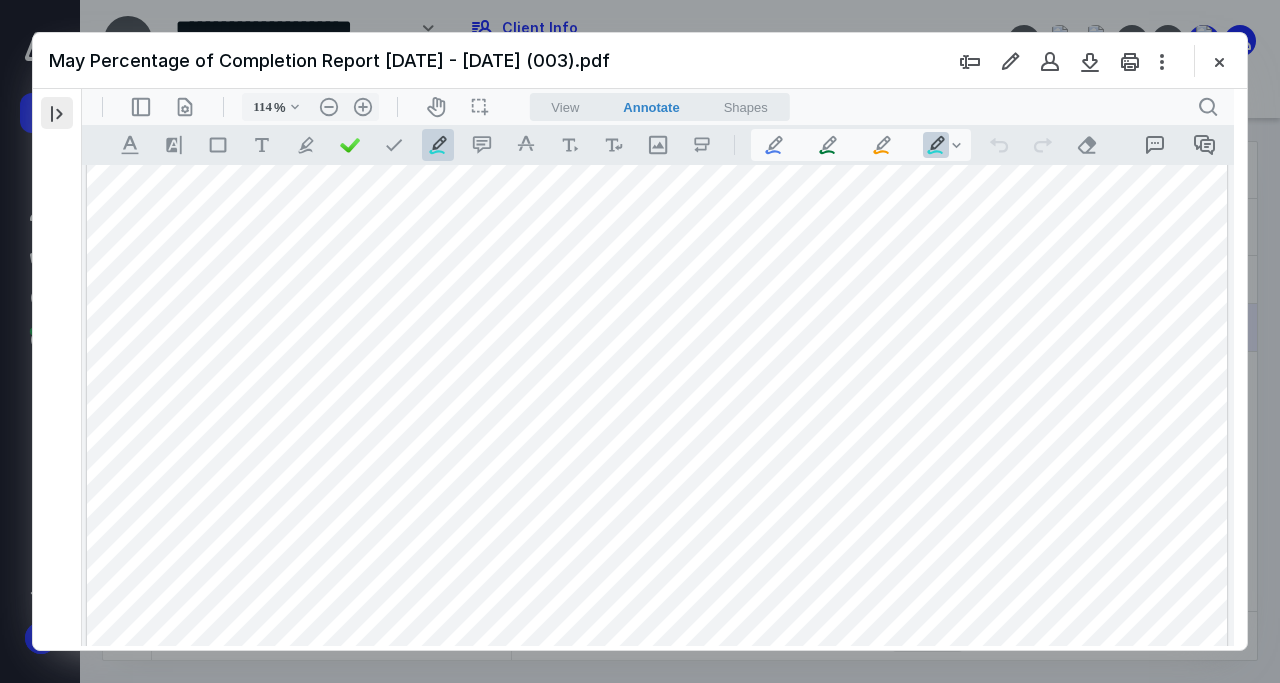 type on "115" 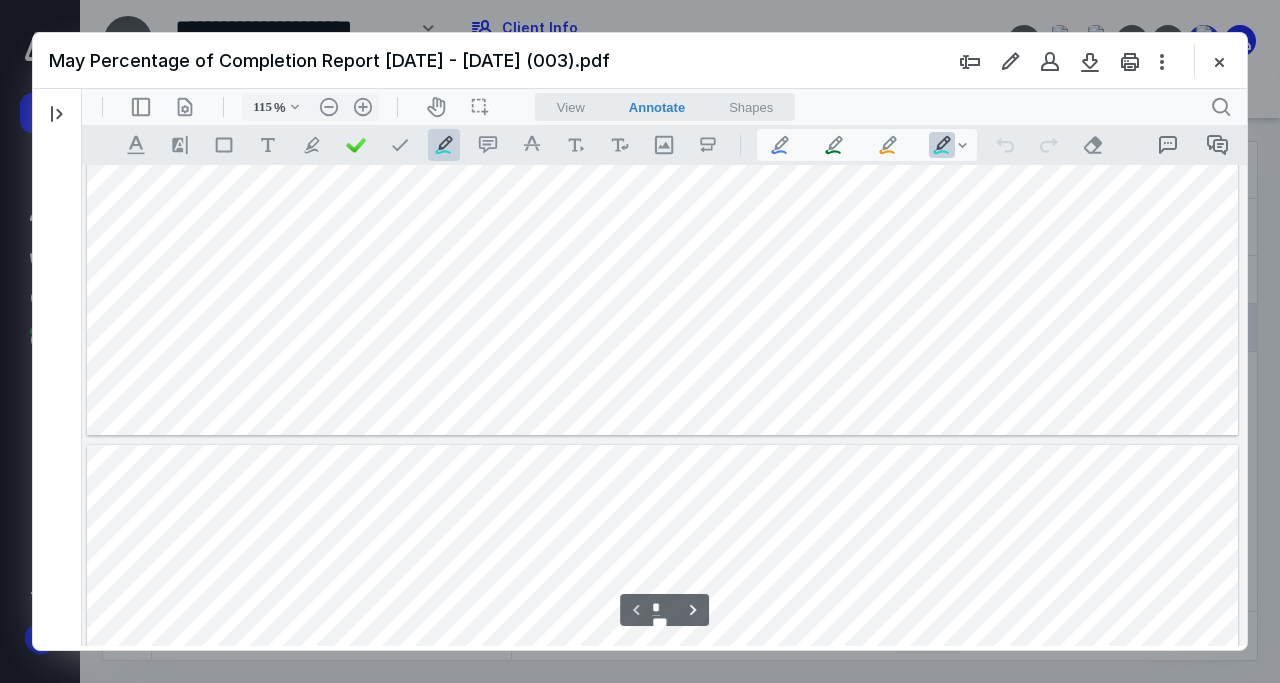 scroll, scrollTop: 465, scrollLeft: 0, axis: vertical 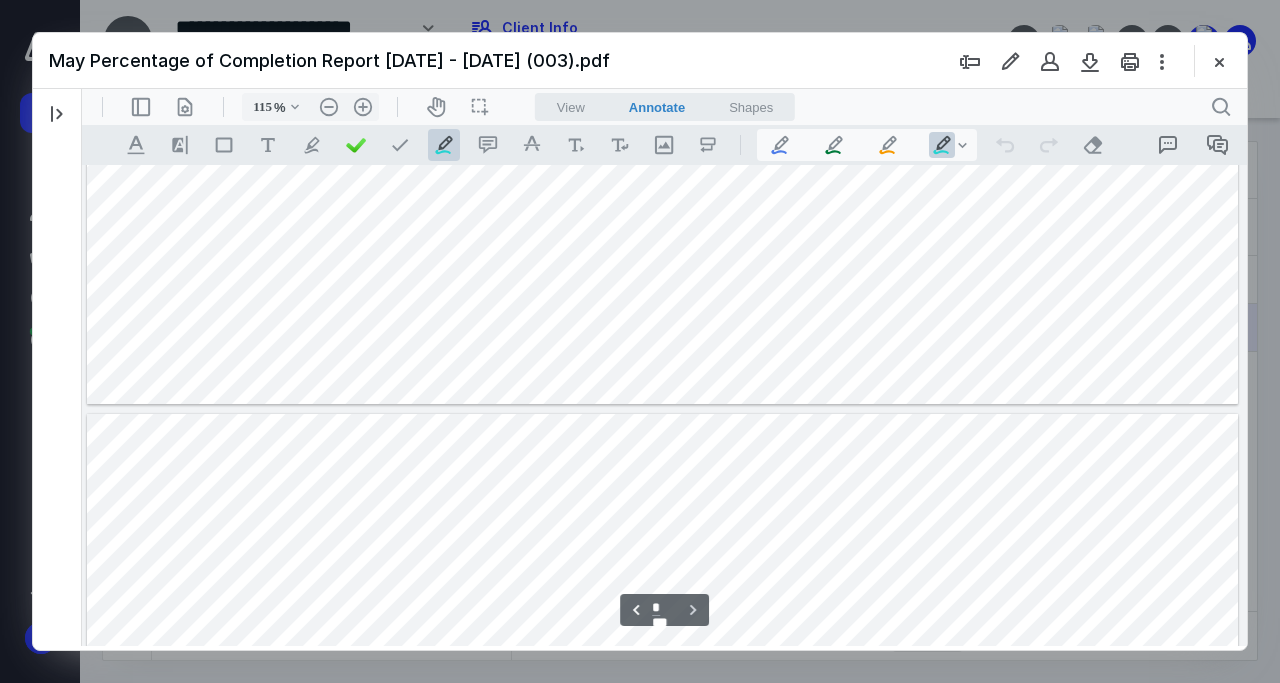 type on "*" 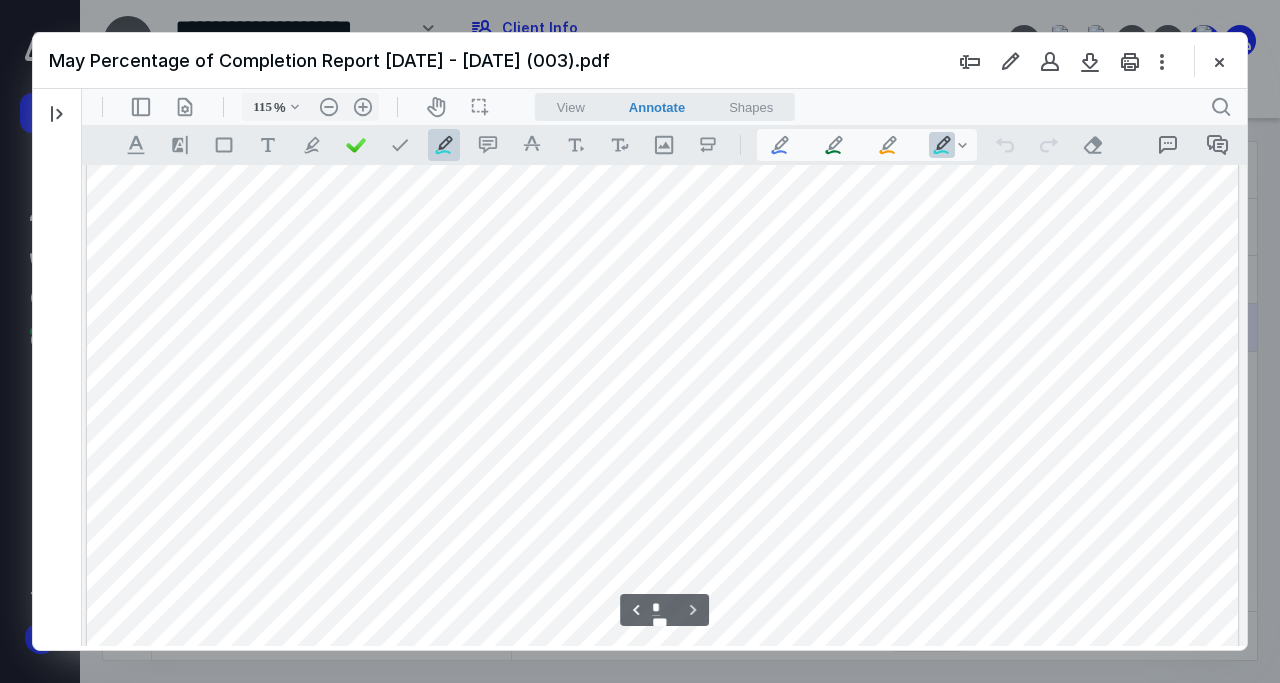 scroll, scrollTop: 937, scrollLeft: 0, axis: vertical 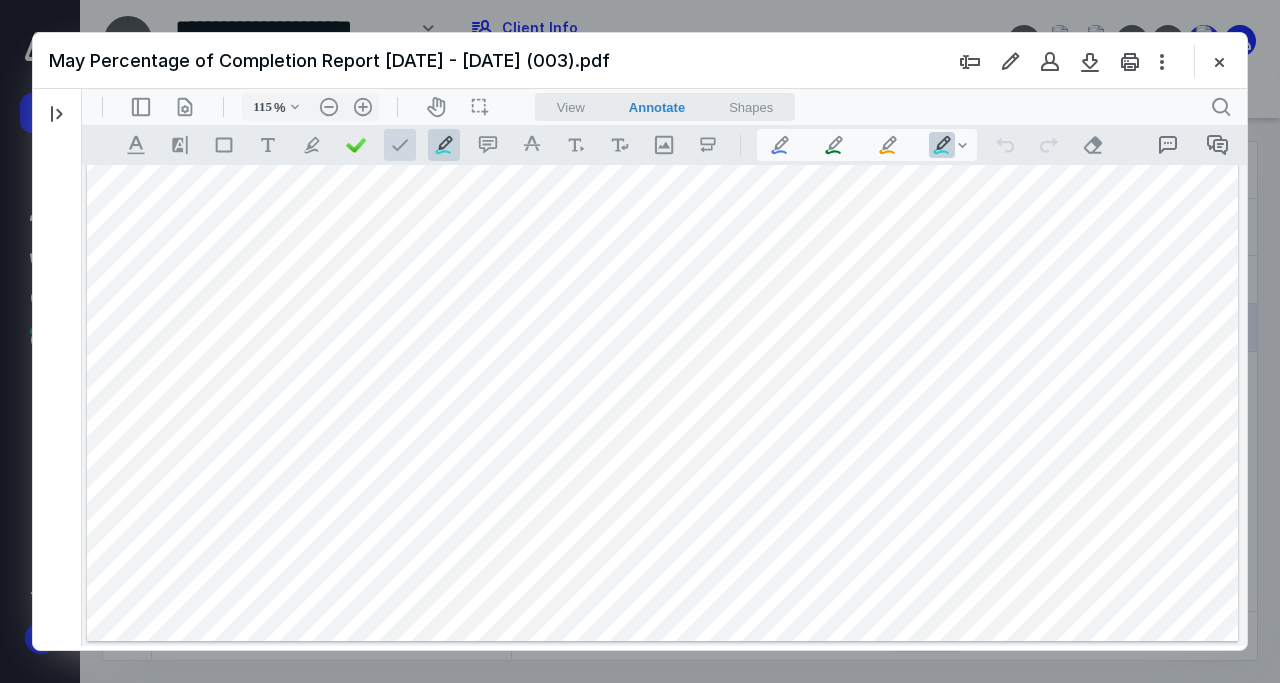 click at bounding box center (400, 145) 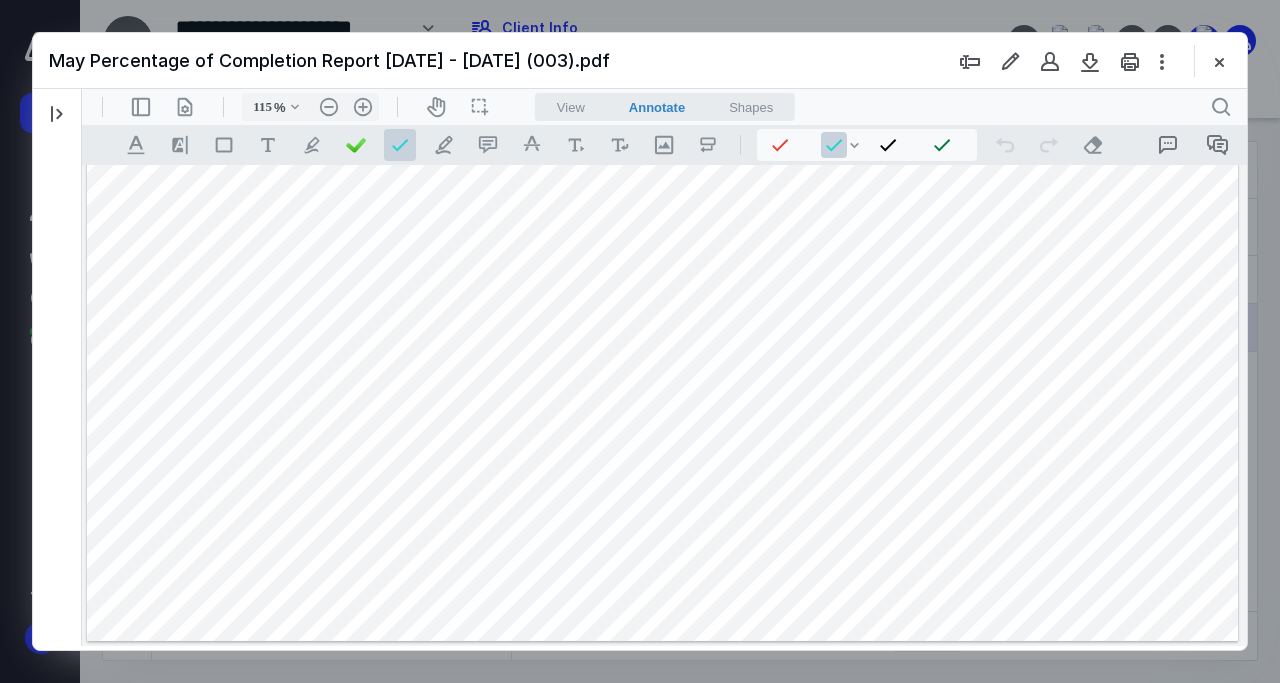 click at bounding box center [663, 291] 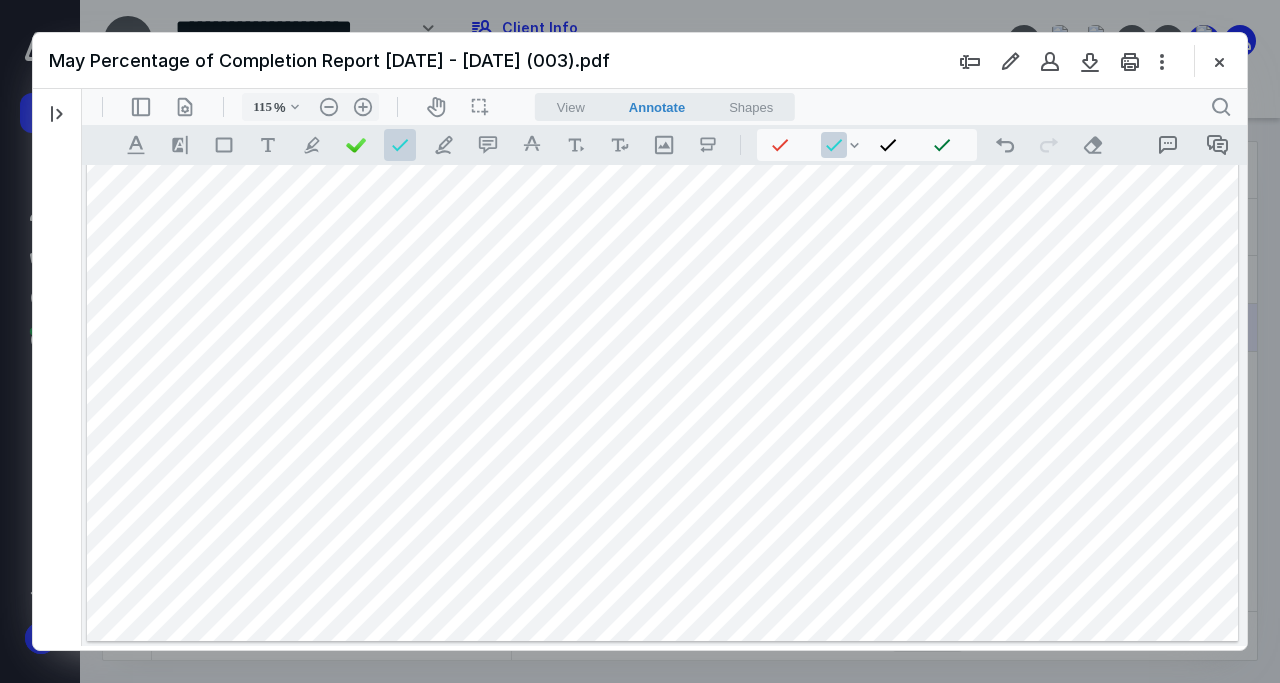 click at bounding box center (663, 291) 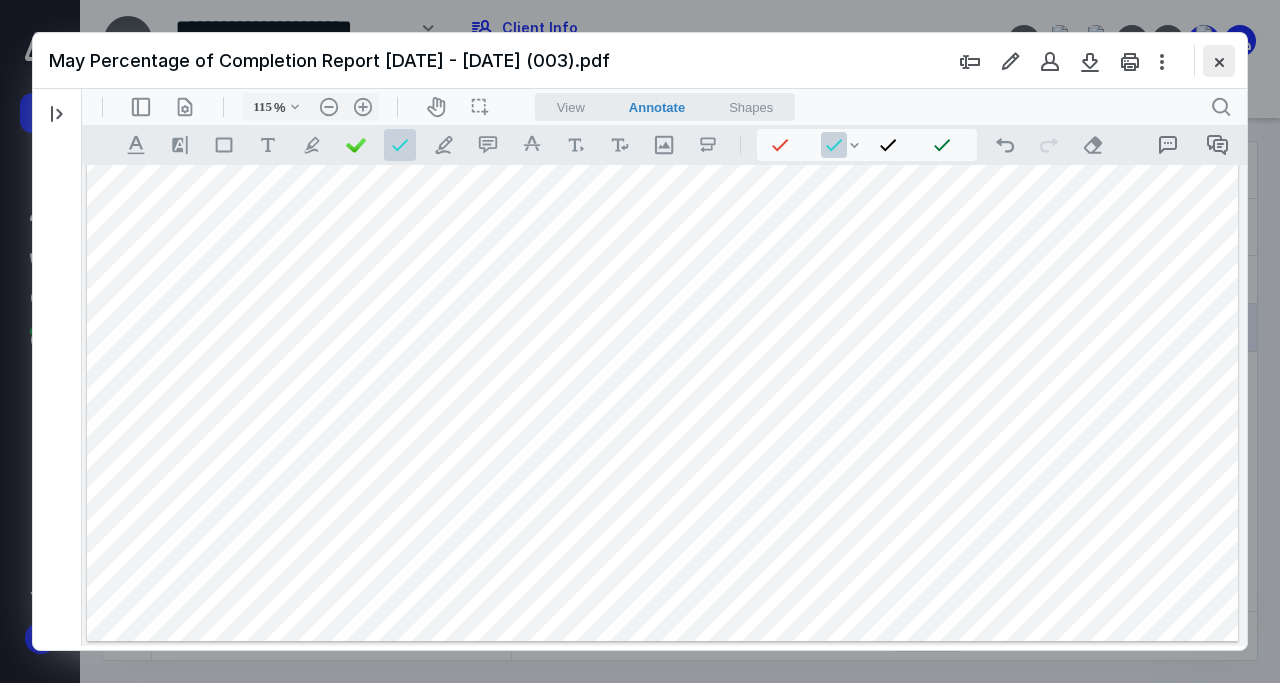 click at bounding box center (1219, 61) 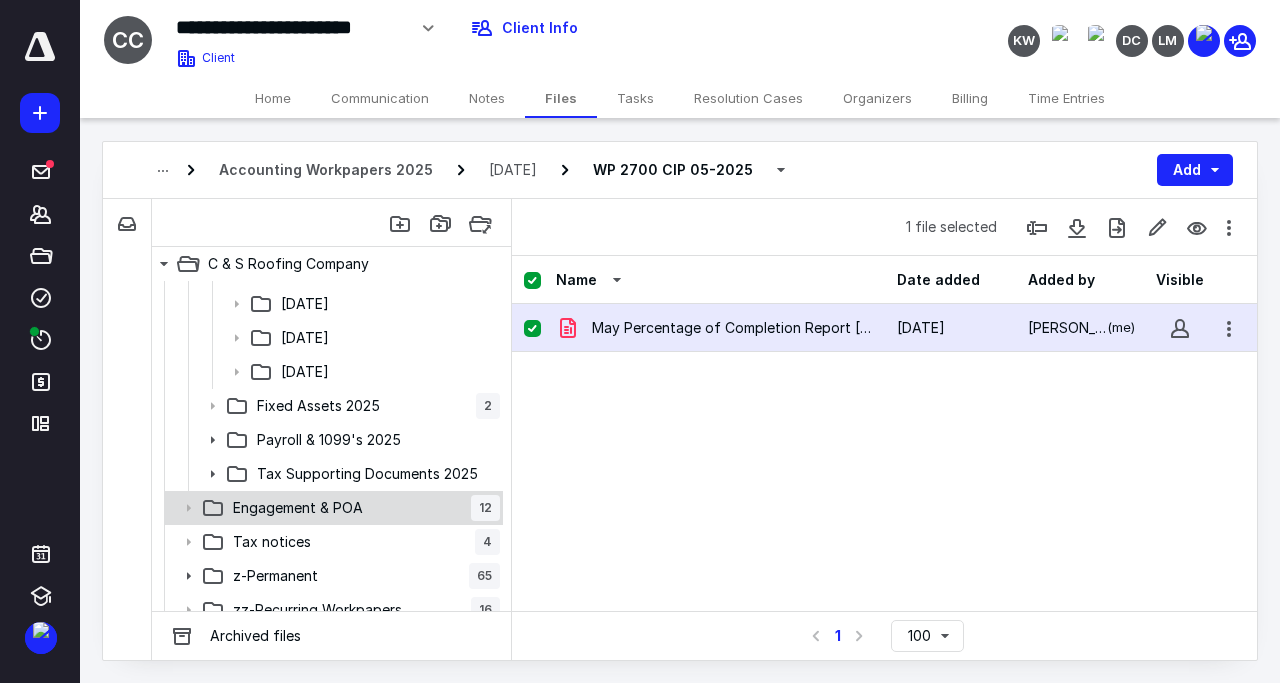 scroll, scrollTop: 1166, scrollLeft: 0, axis: vertical 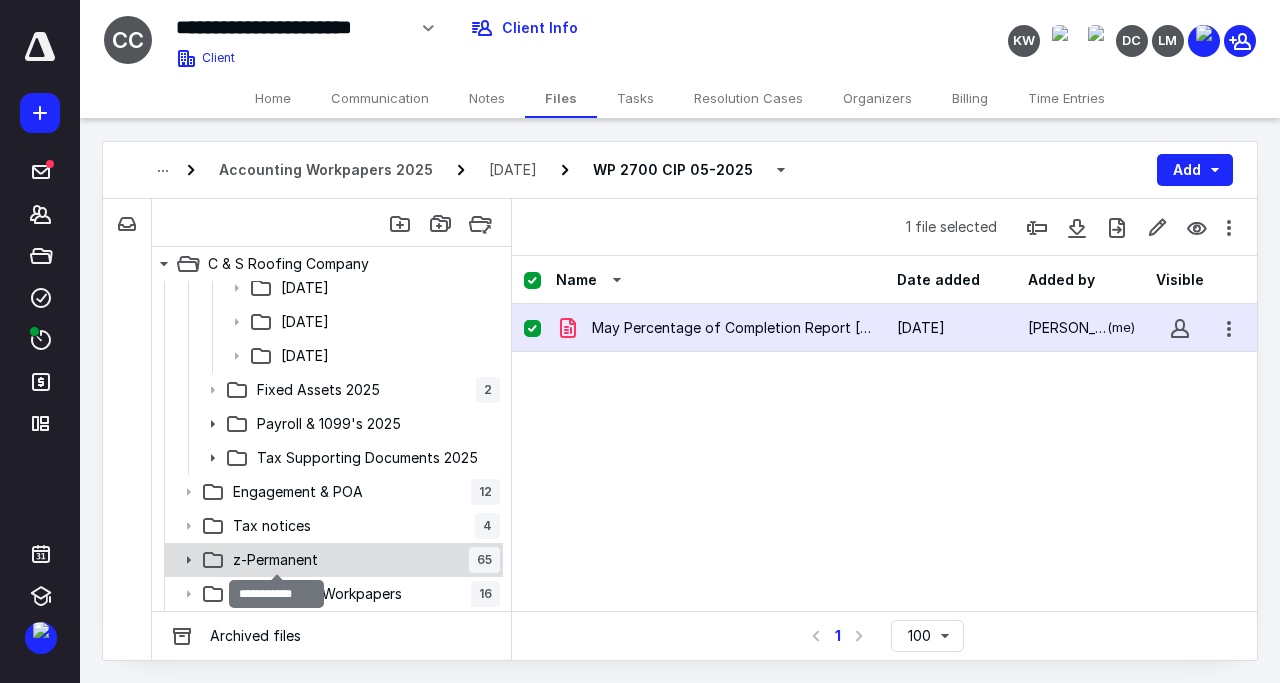 click on "z-Permanent" at bounding box center [275, 560] 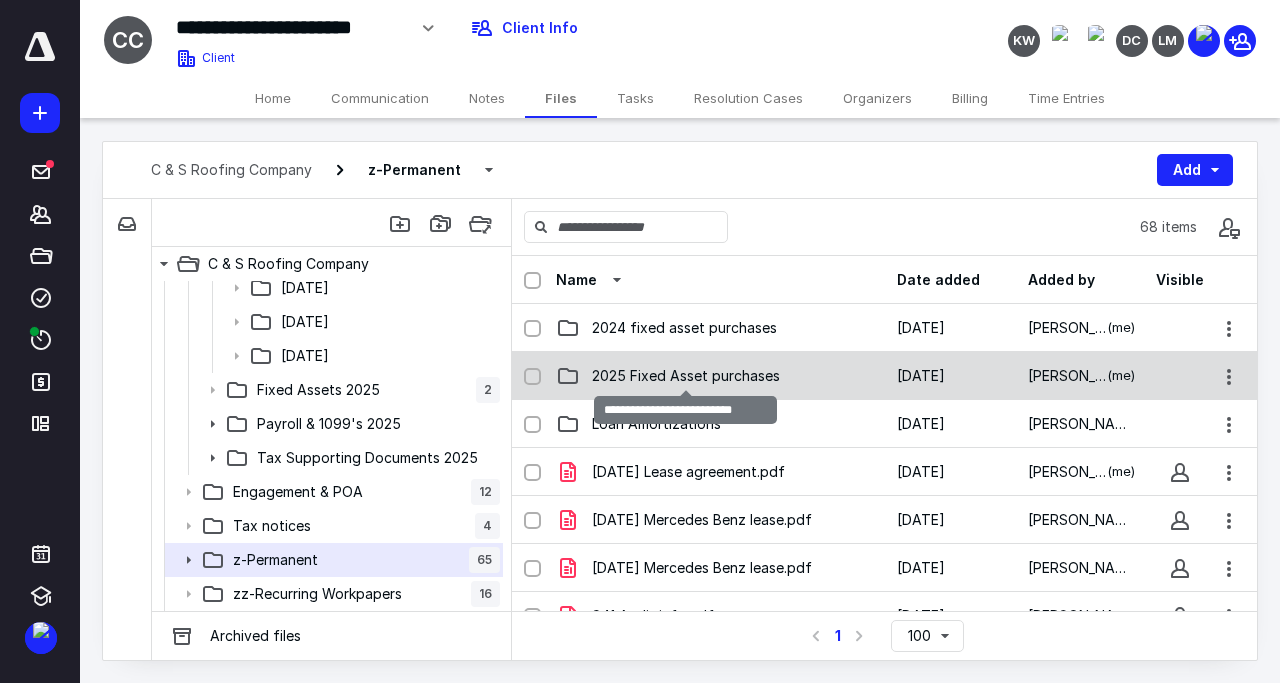 click on "2025 Fixed Asset purchases" at bounding box center (686, 376) 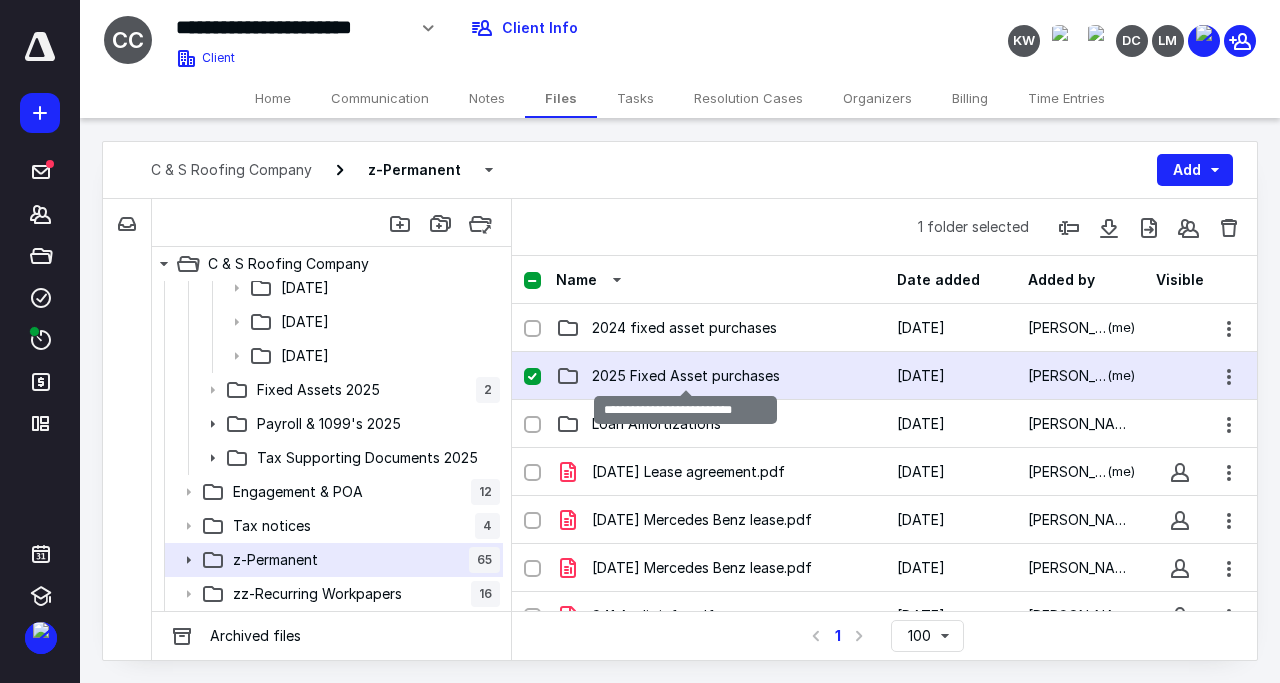 checkbox on "true" 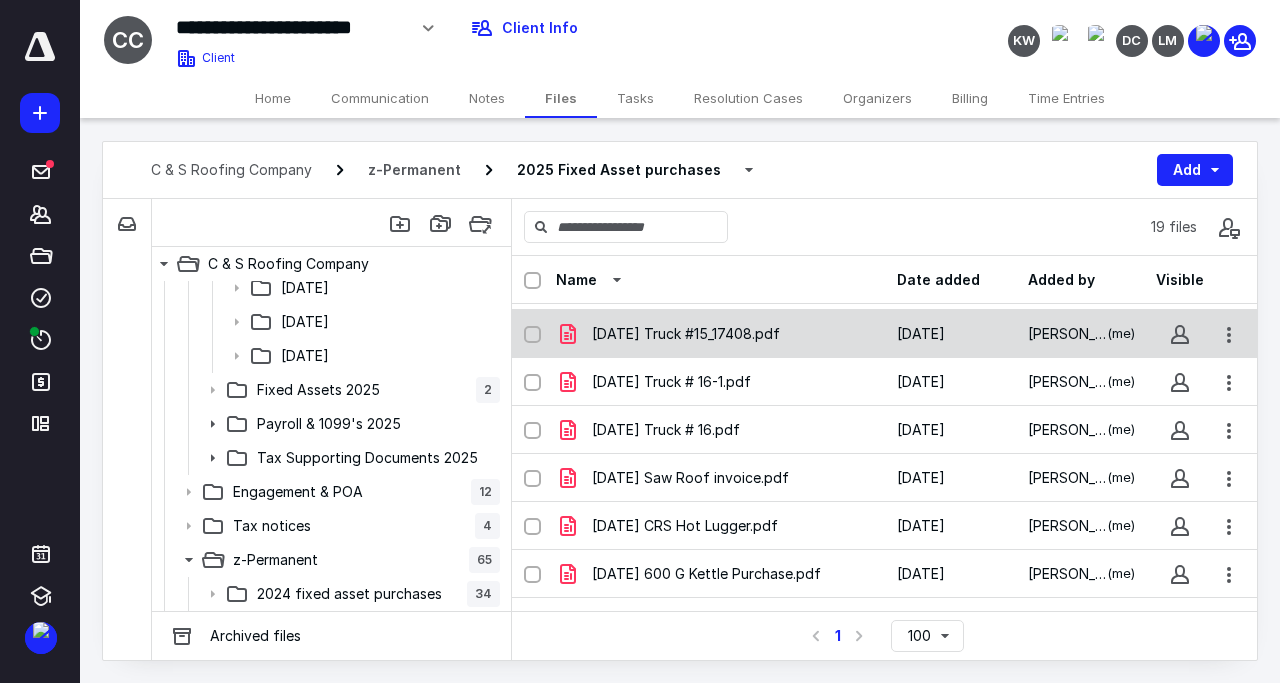 scroll, scrollTop: 576, scrollLeft: 0, axis: vertical 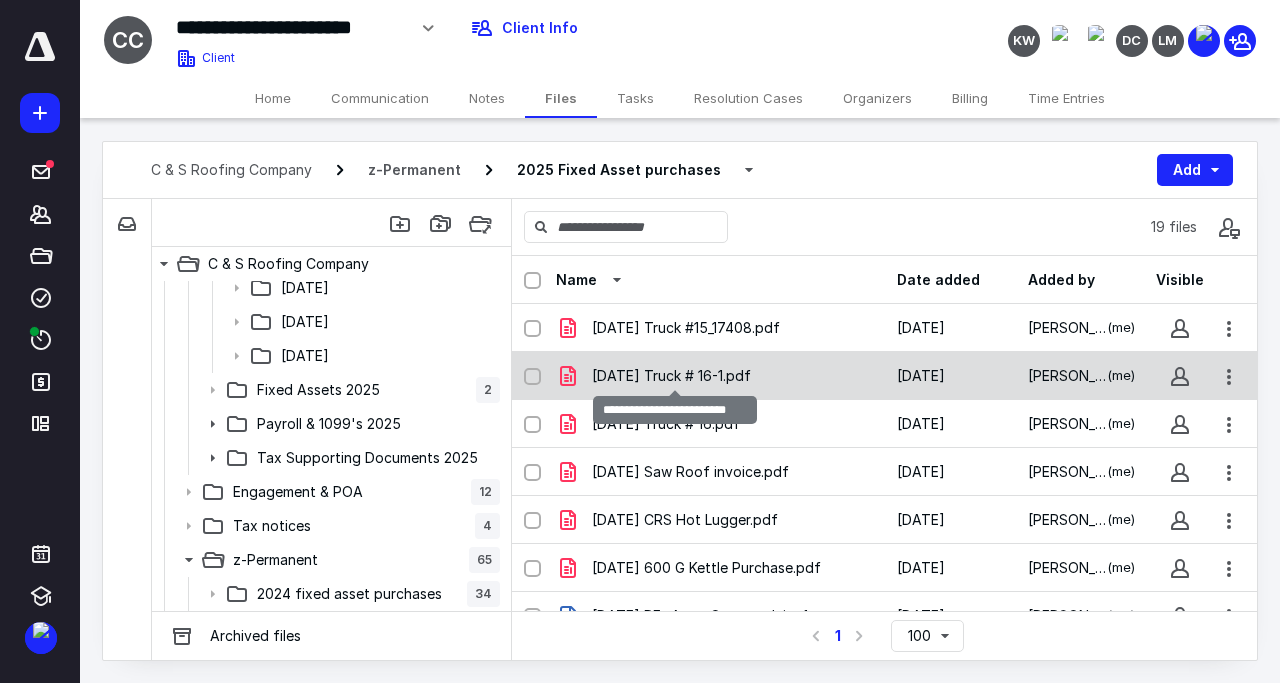 click on "05.19.25 Truck # 16-1.pdf" at bounding box center (671, 376) 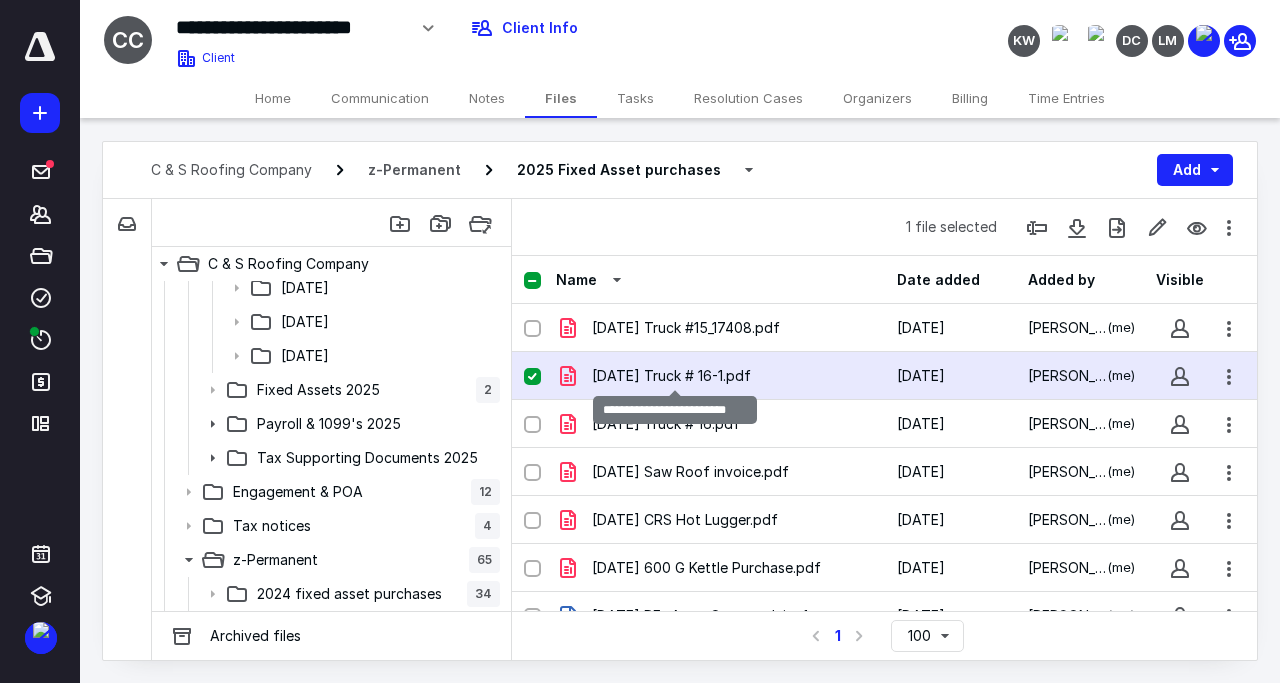 click on "05.19.25 Truck # 16-1.pdf" at bounding box center [671, 376] 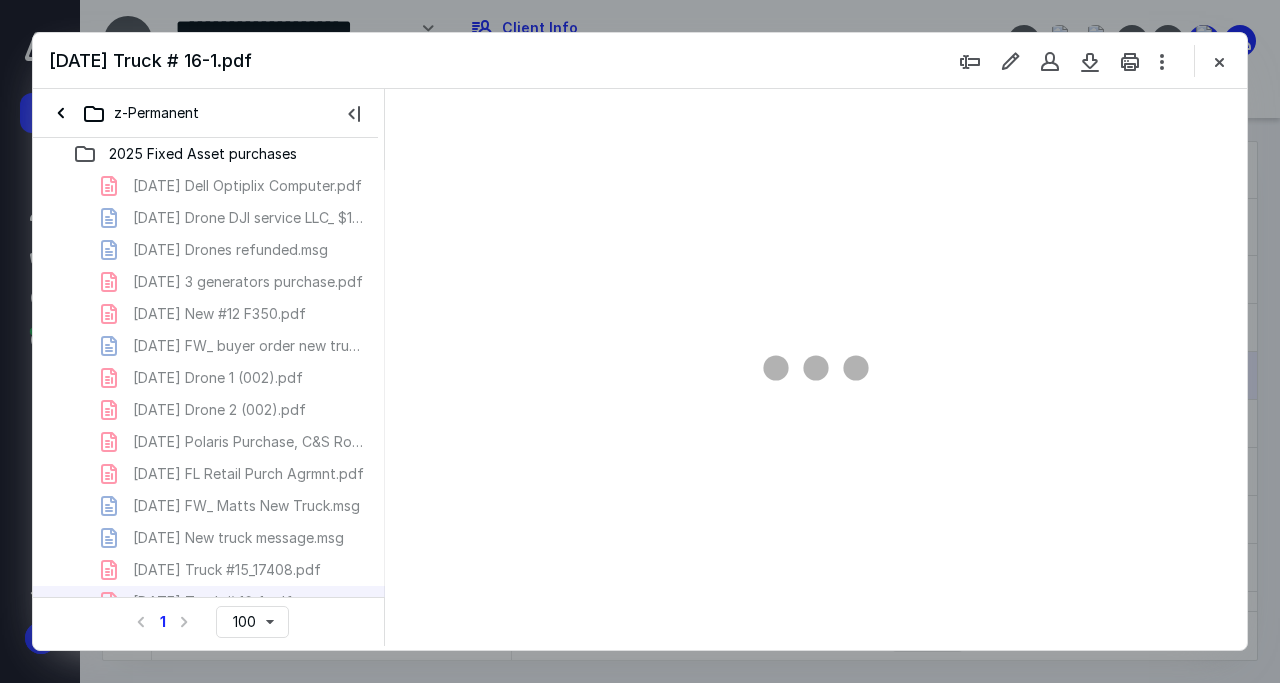 type on "140" 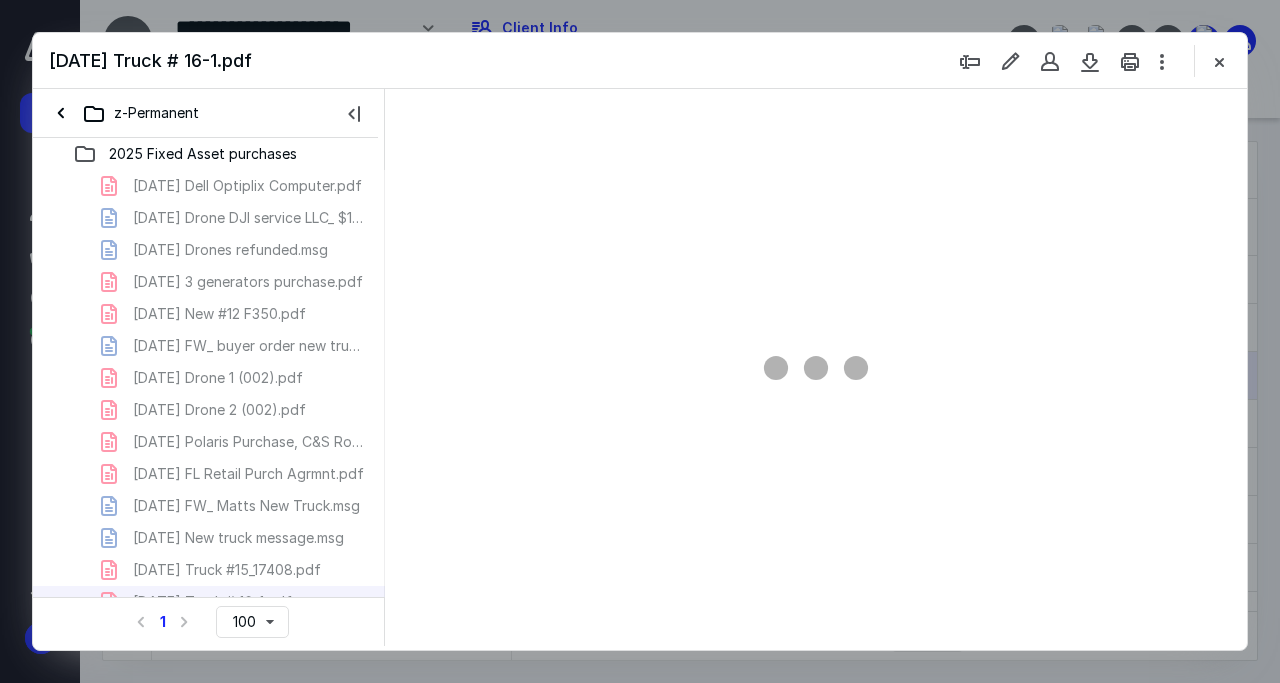 scroll, scrollTop: 0, scrollLeft: 0, axis: both 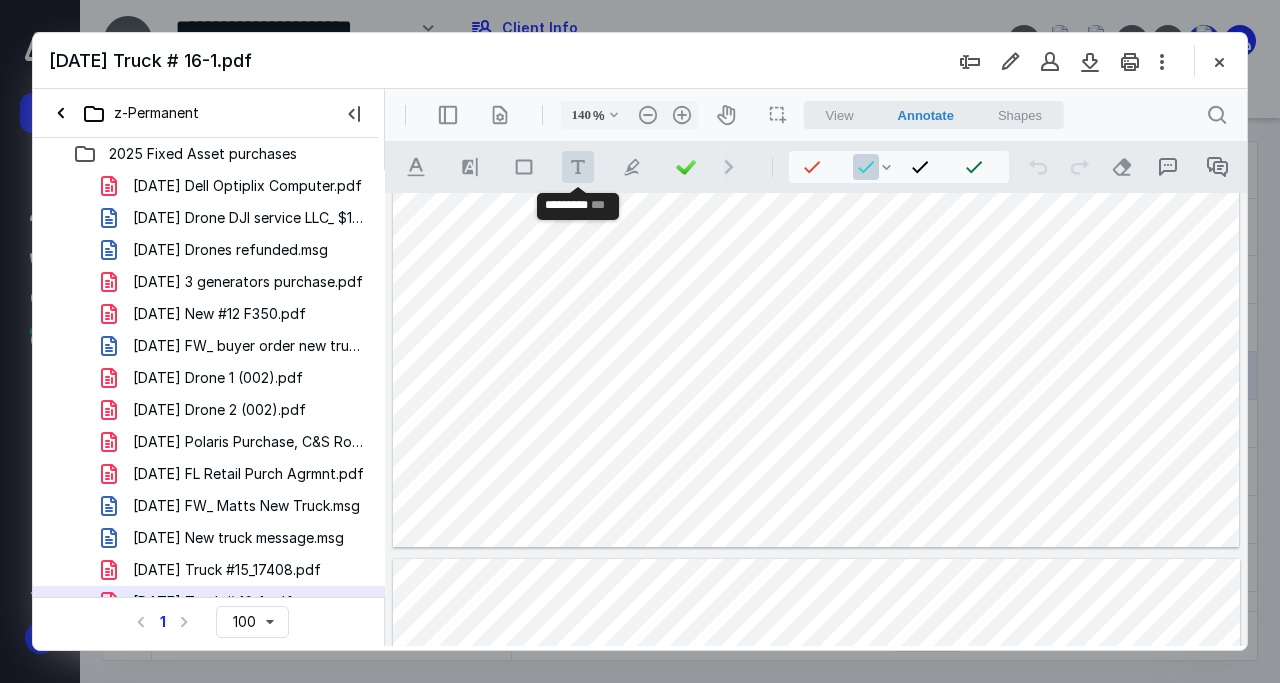 click on ".cls-1{fill:#abb0c4;} icon - tool - text - free text" at bounding box center (578, 167) 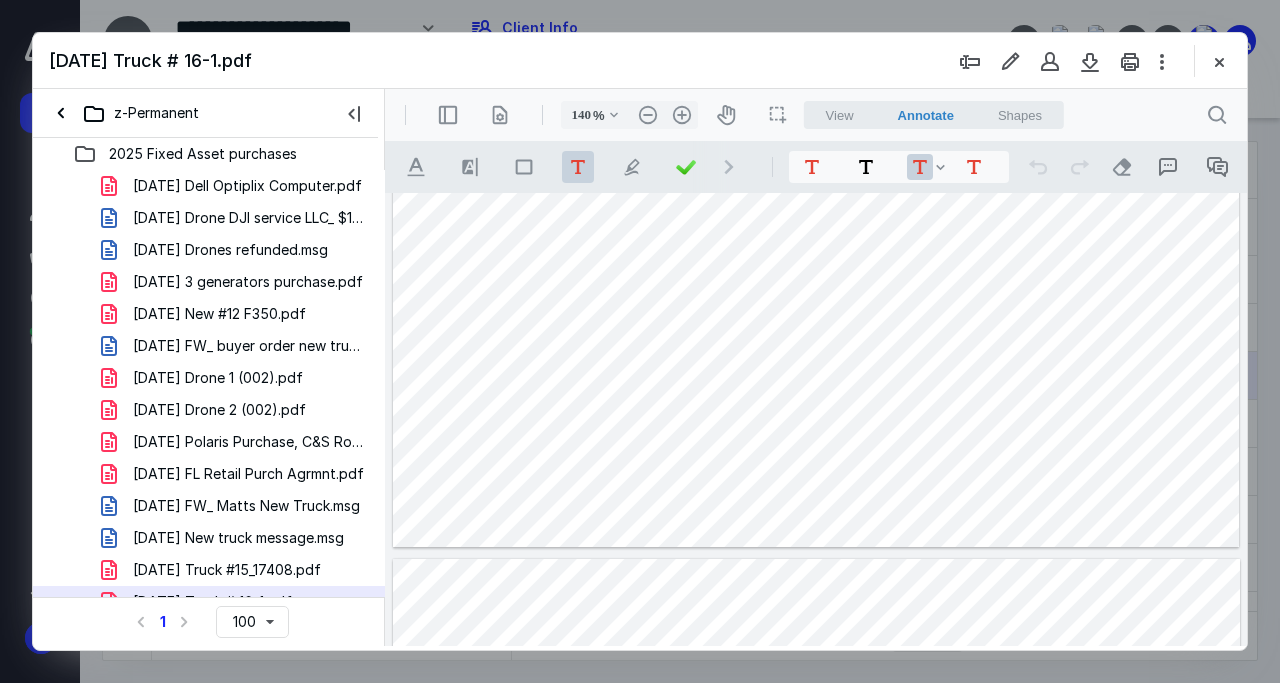 click at bounding box center (816, -162) 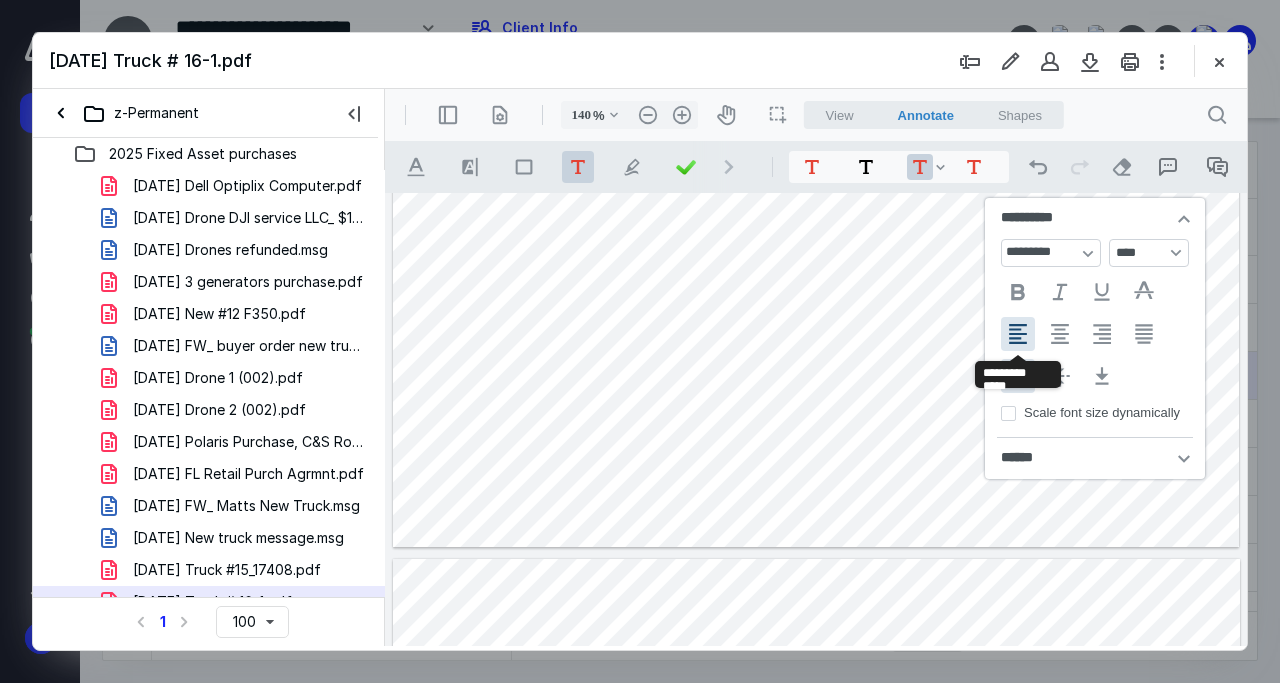 type 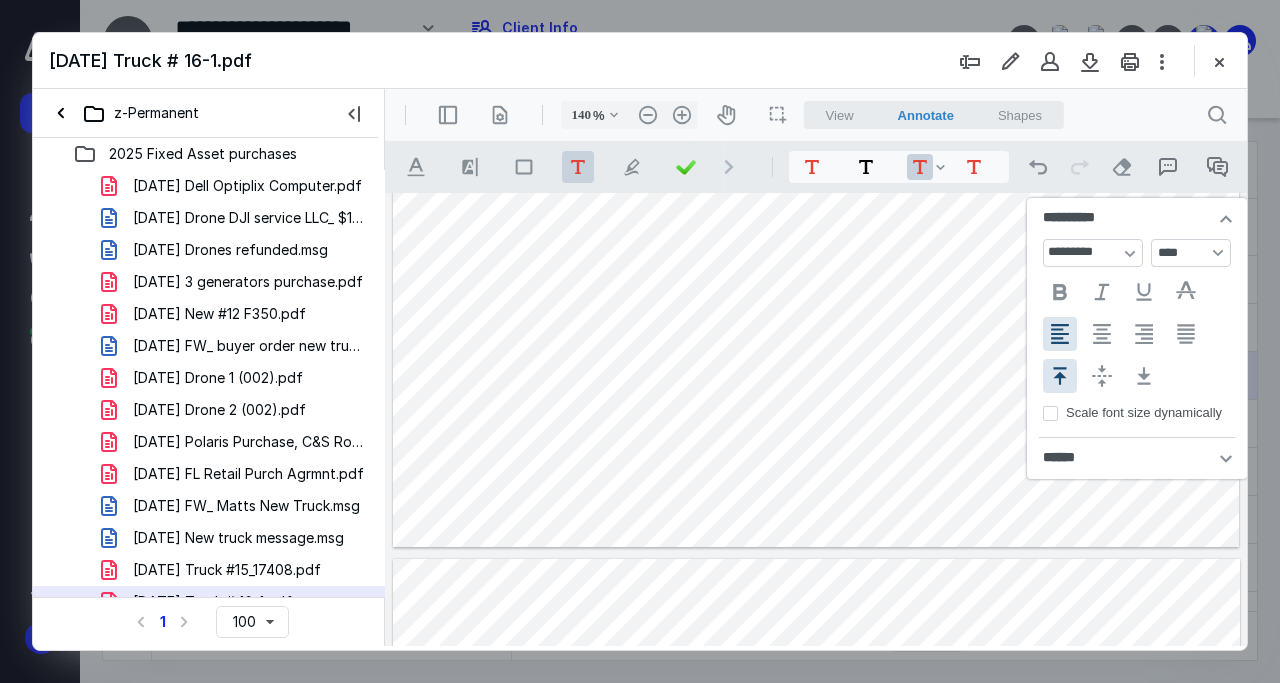 click on "**********" at bounding box center [816, -162] 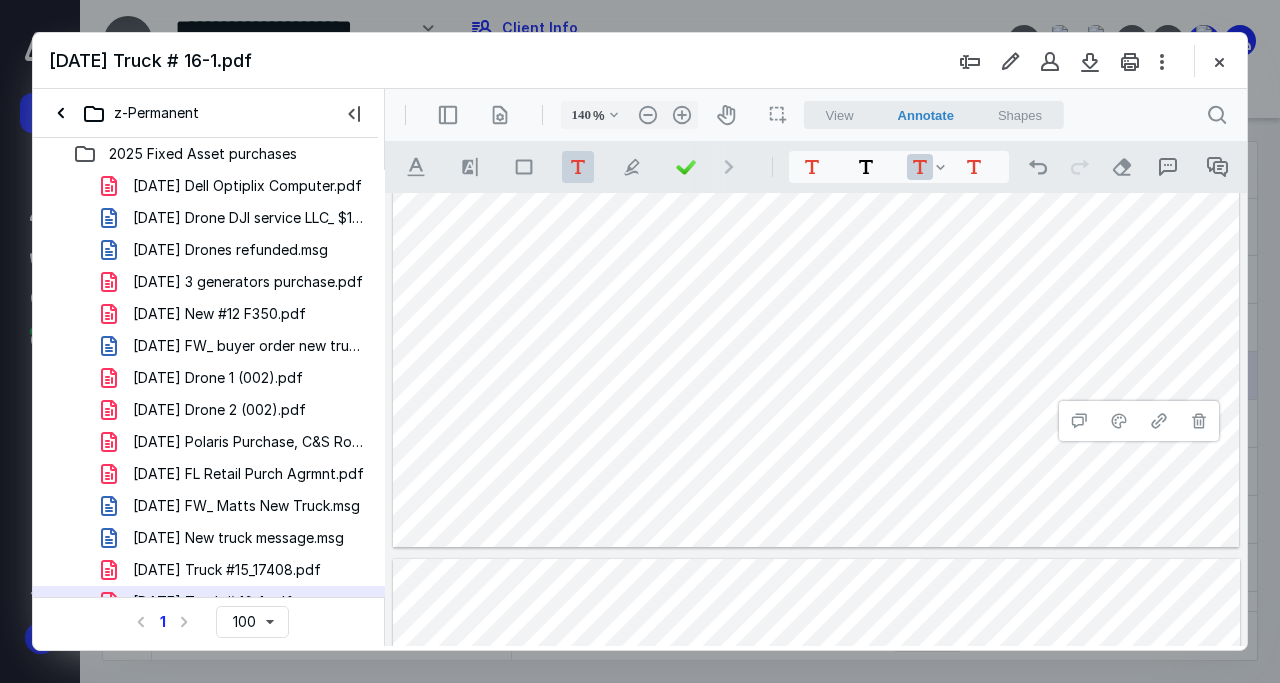 click on "**********" at bounding box center (816, -162) 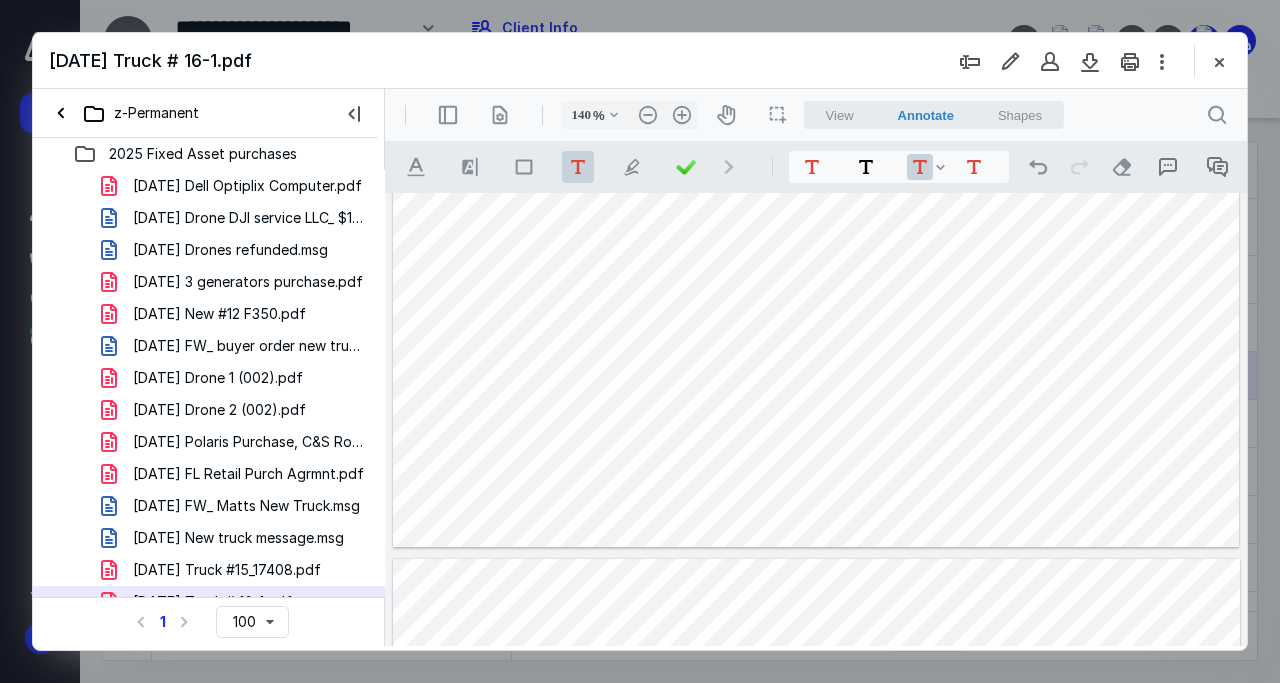 click on "**********" at bounding box center [816, -162] 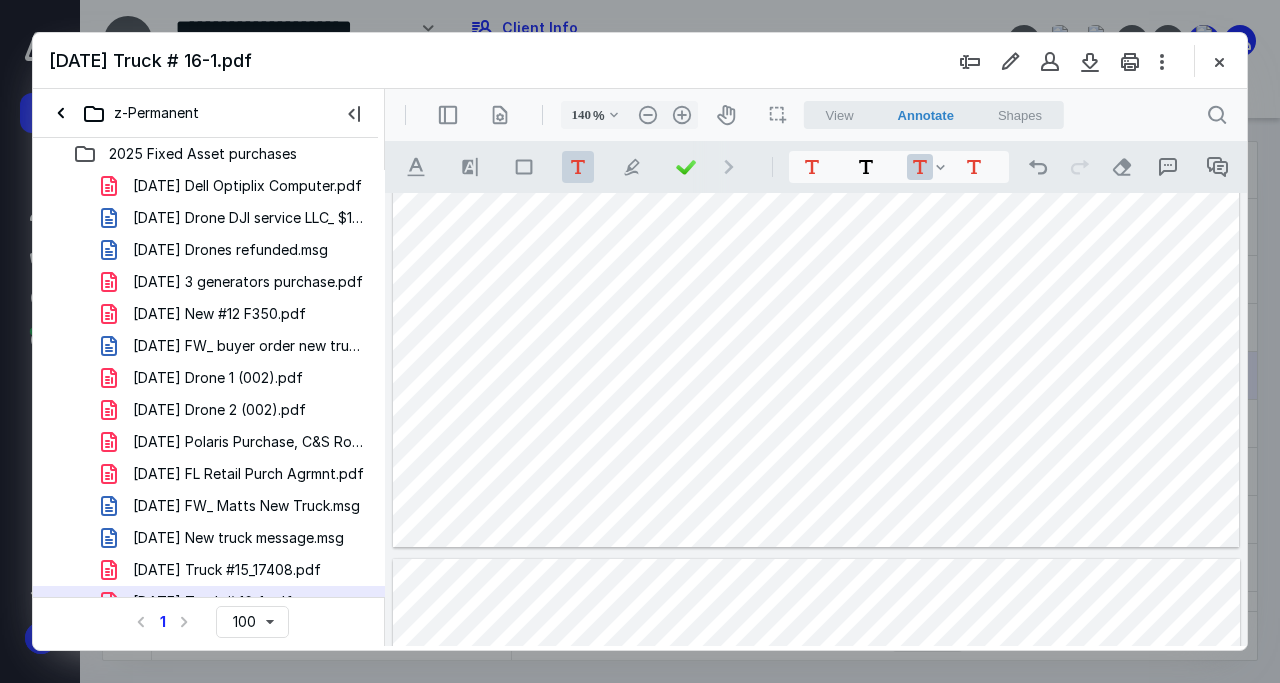 drag, startPoint x: 1039, startPoint y: 365, endPoint x: 972, endPoint y: 364, distance: 67.00746 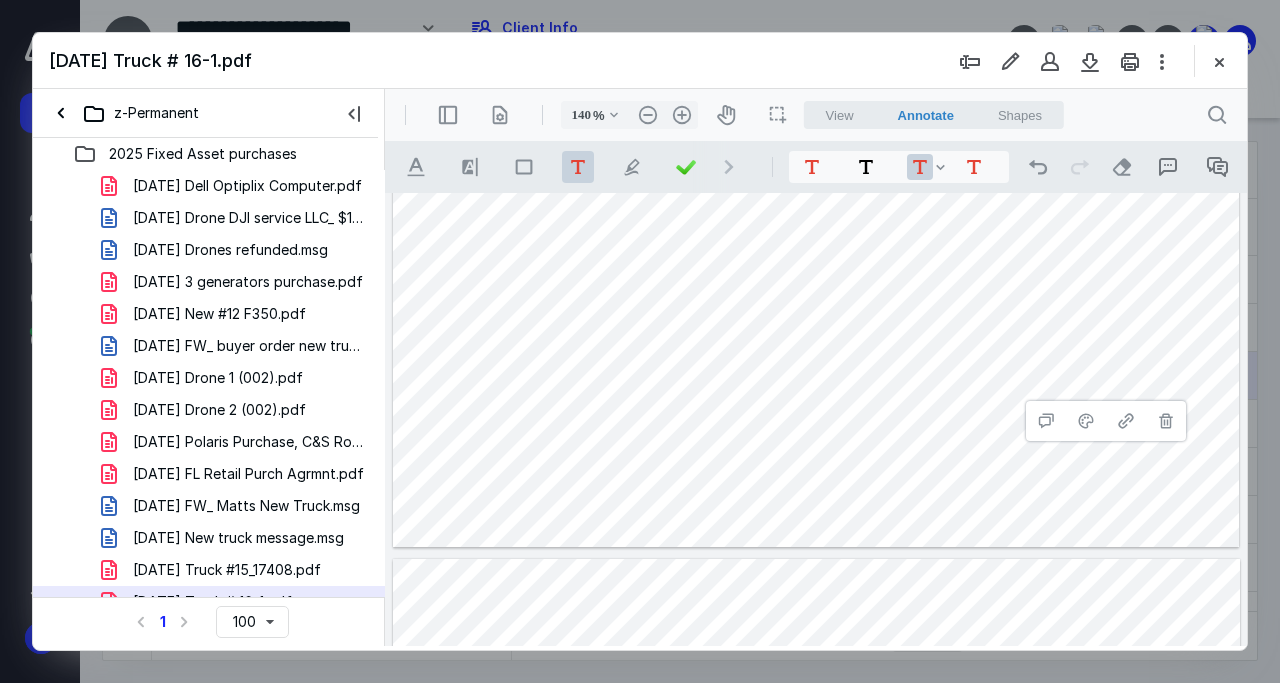 click on "**********" at bounding box center (816, -162) 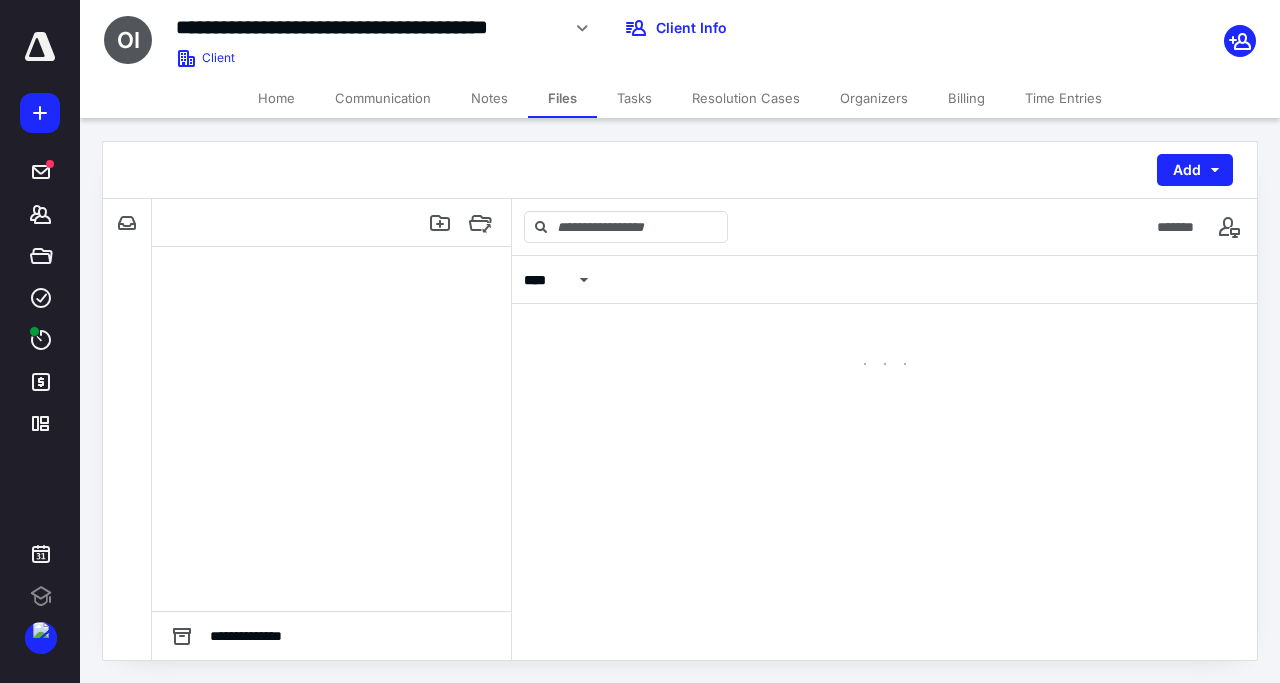scroll, scrollTop: 0, scrollLeft: 0, axis: both 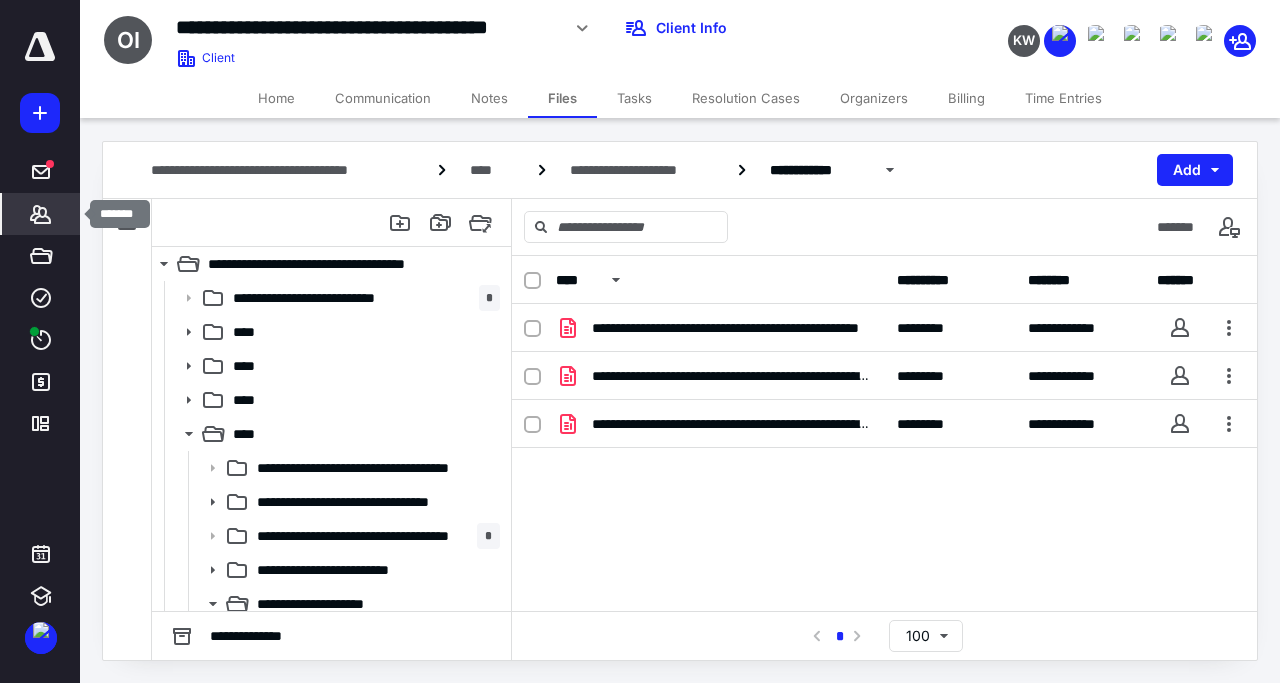 click 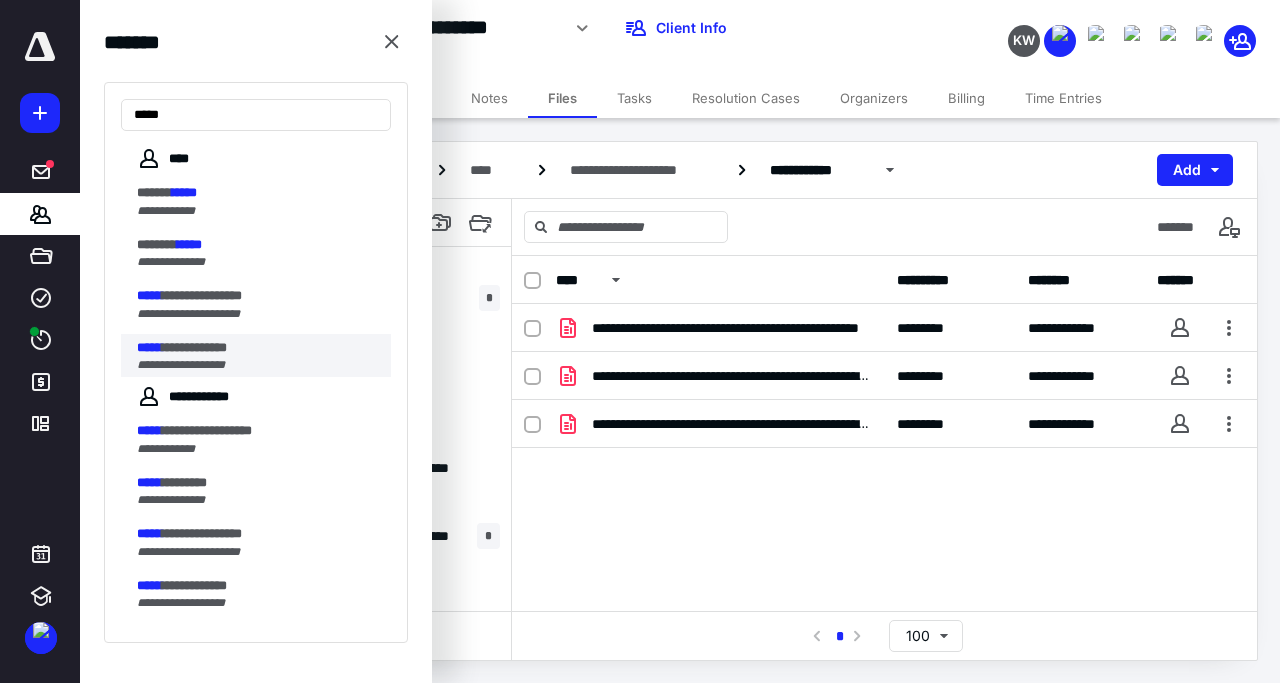 type on "*****" 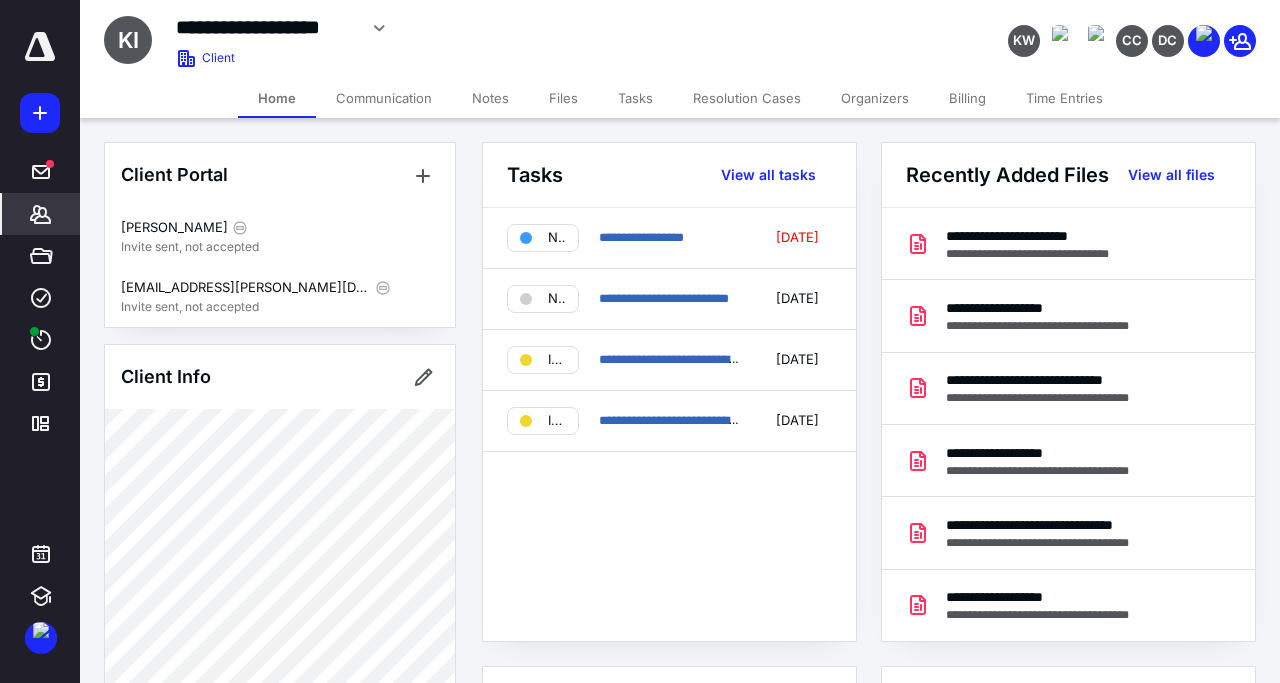 click on "Files" at bounding box center [563, 98] 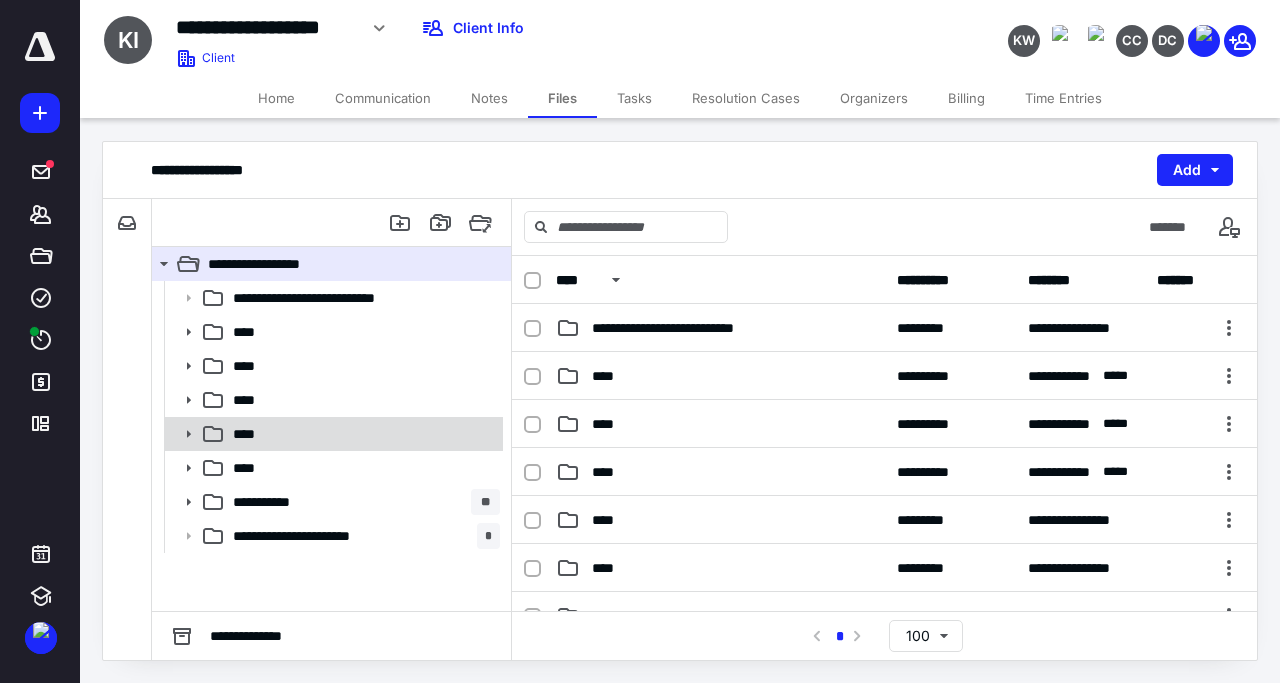 click 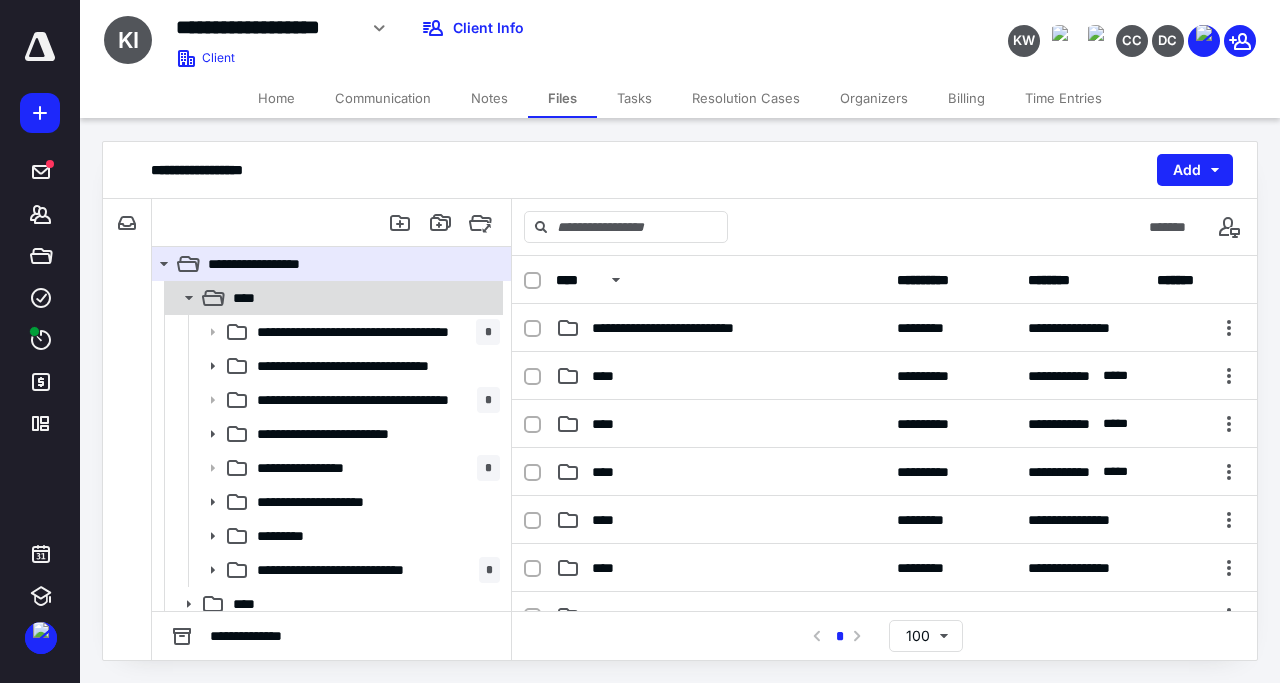 scroll, scrollTop: 192, scrollLeft: 0, axis: vertical 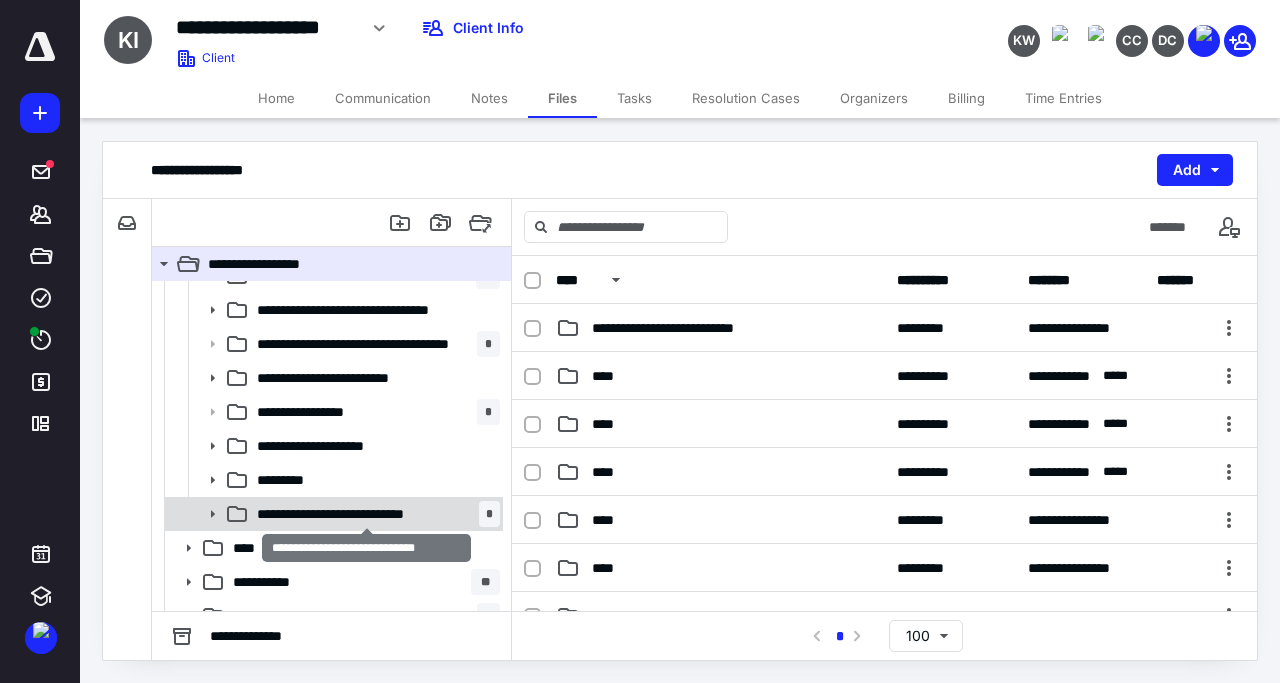 click on "**********" at bounding box center [366, 514] 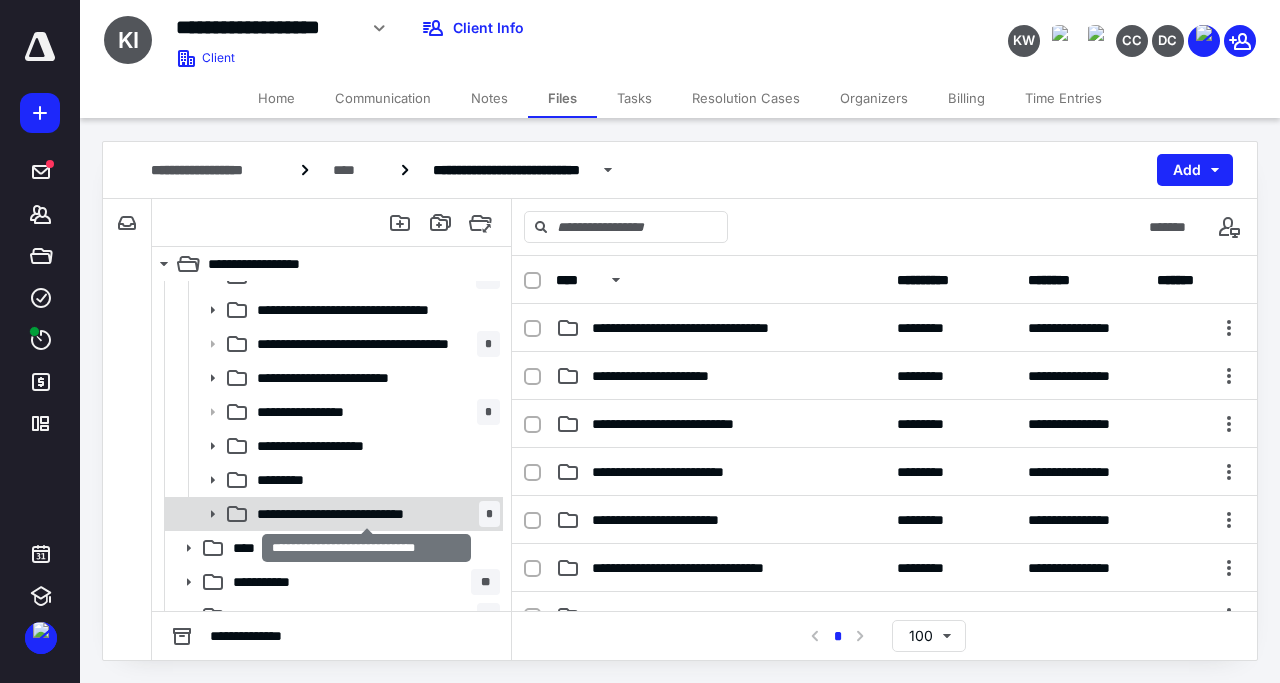 click on "**********" at bounding box center [366, 514] 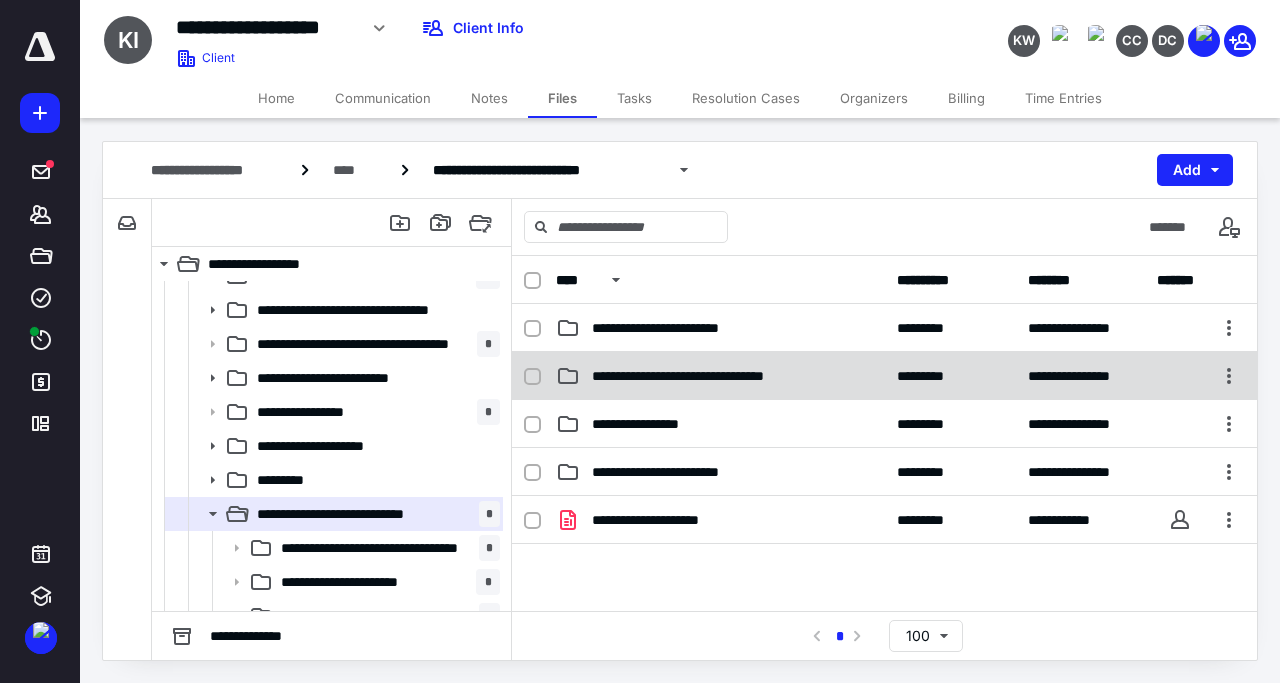 scroll, scrollTop: 0, scrollLeft: 0, axis: both 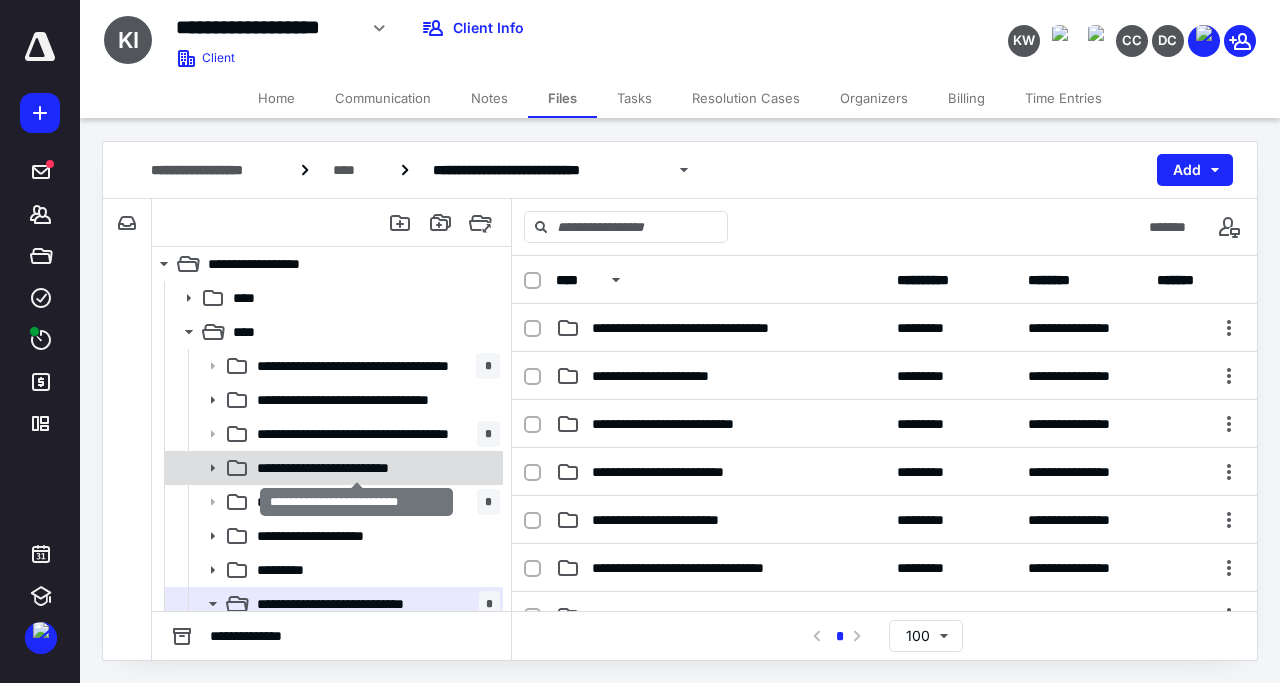 click on "**********" at bounding box center (356, 468) 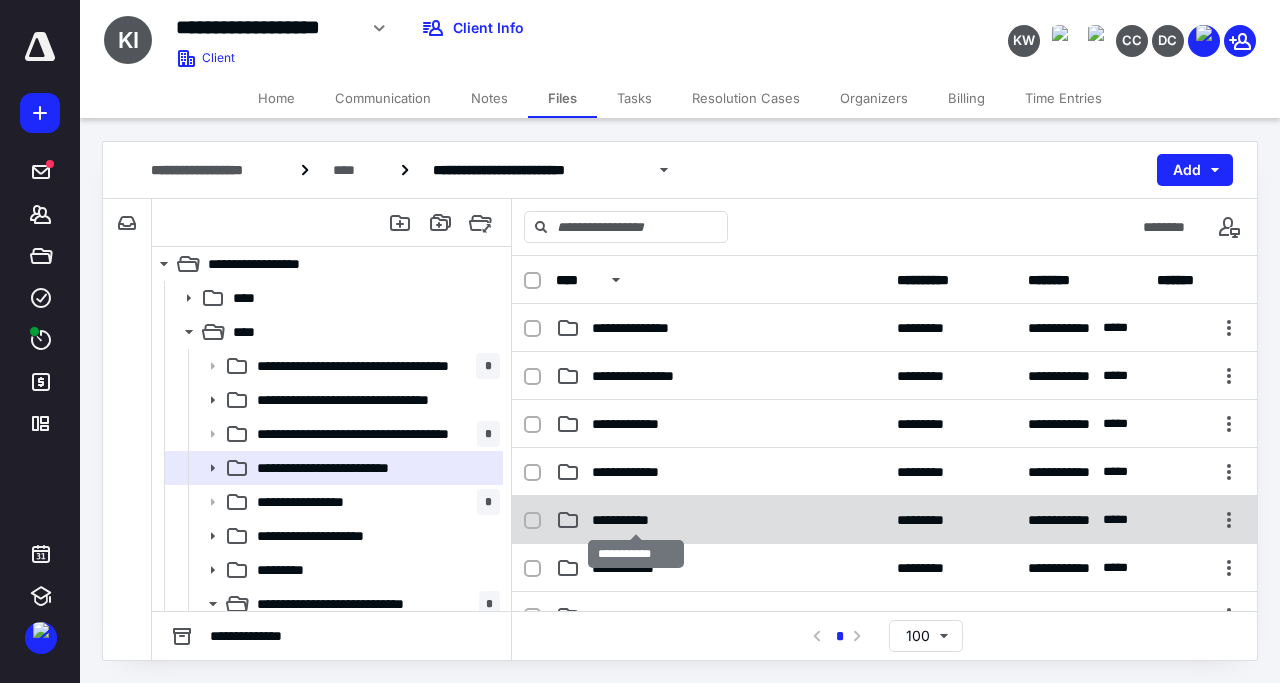 click on "**********" at bounding box center (636, 520) 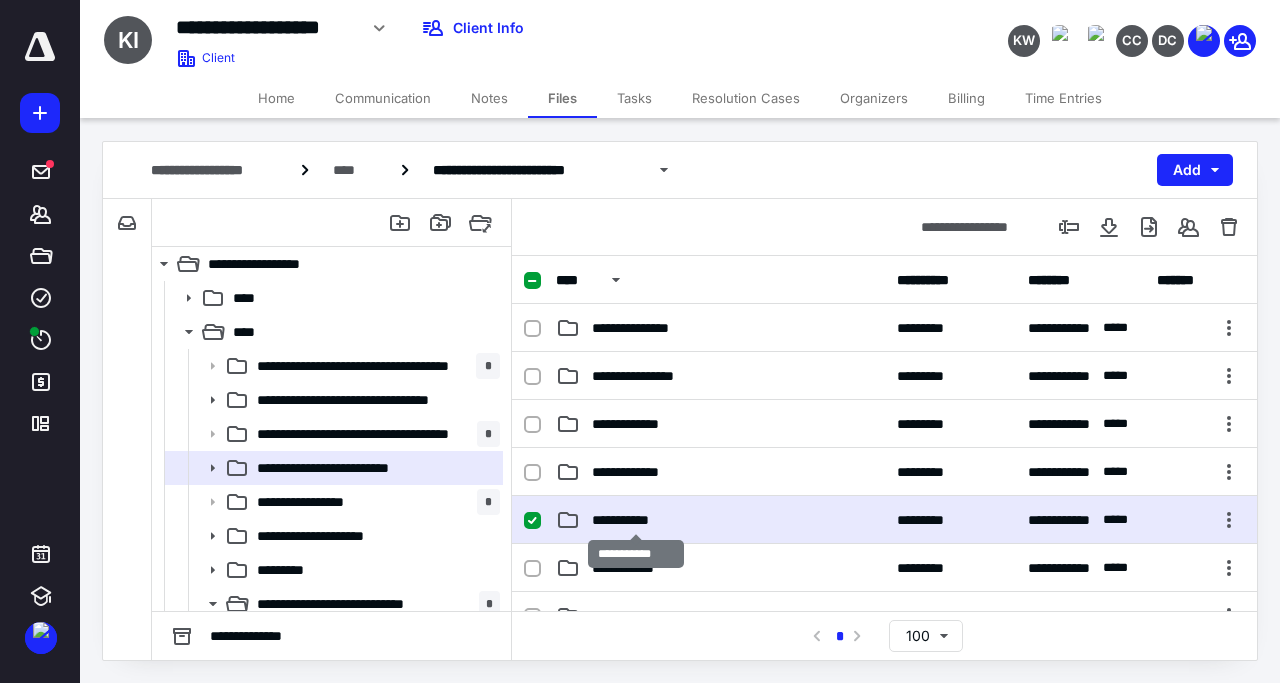 click on "**********" at bounding box center (636, 520) 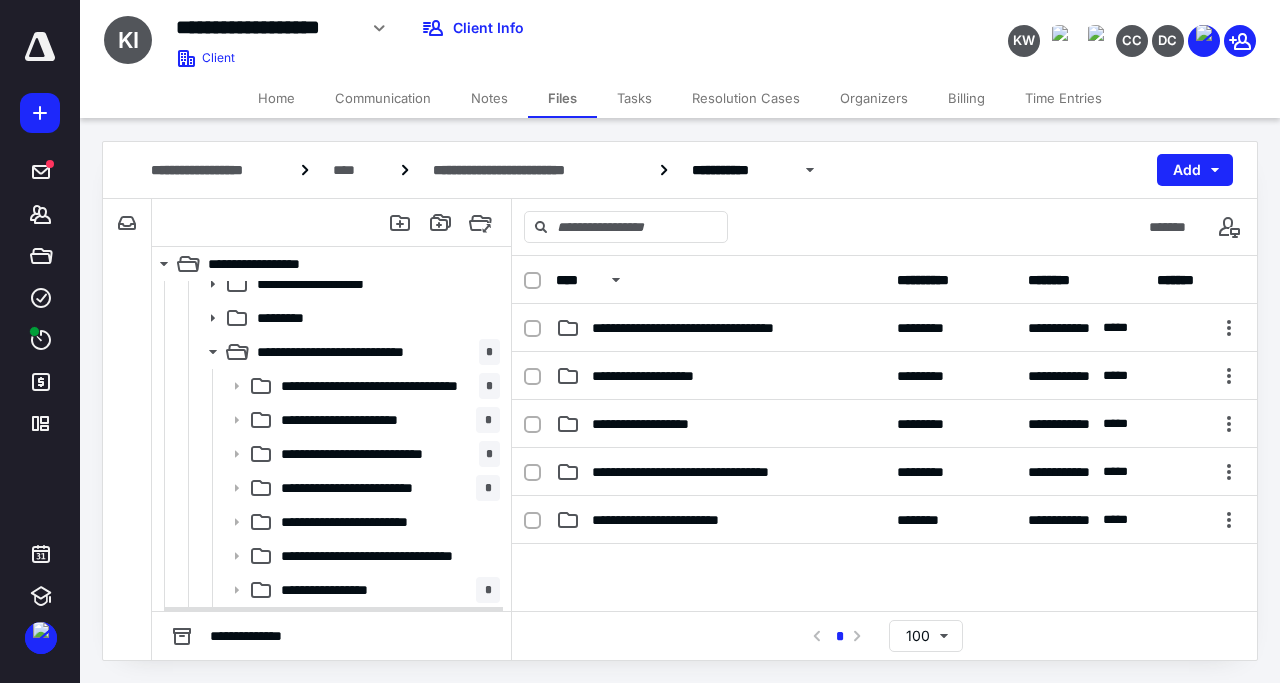 scroll, scrollTop: 894, scrollLeft: 0, axis: vertical 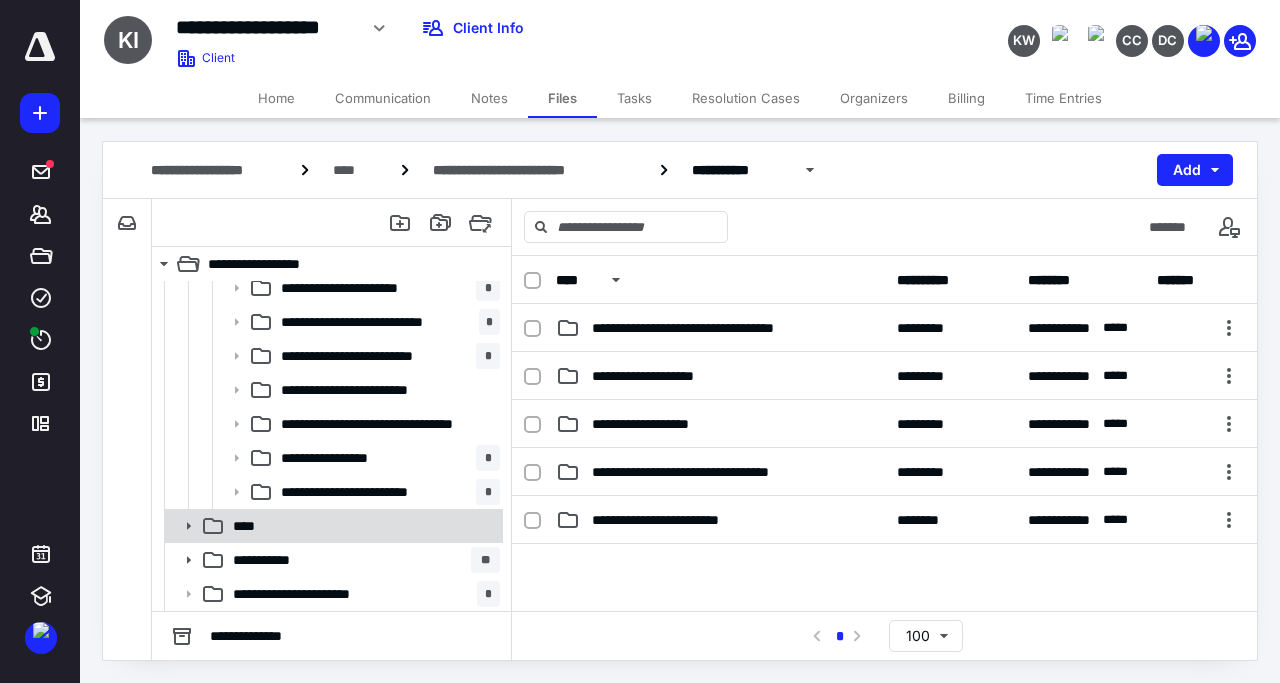 click 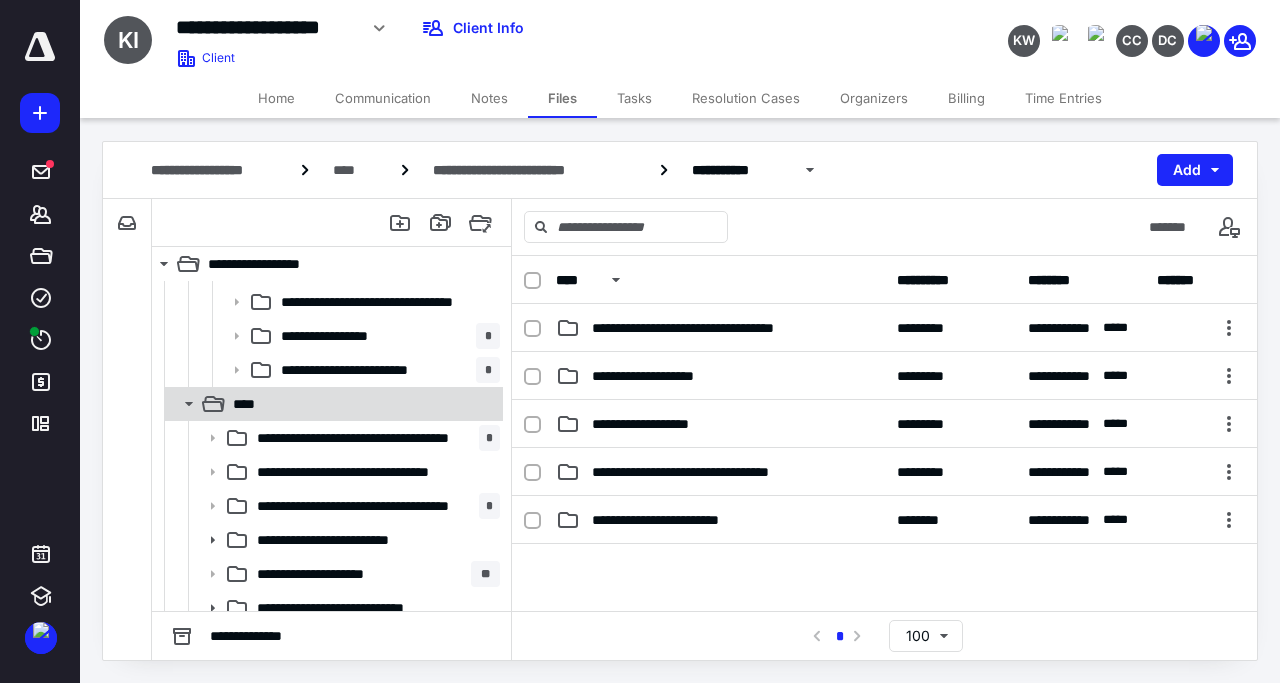 scroll, scrollTop: 1086, scrollLeft: 0, axis: vertical 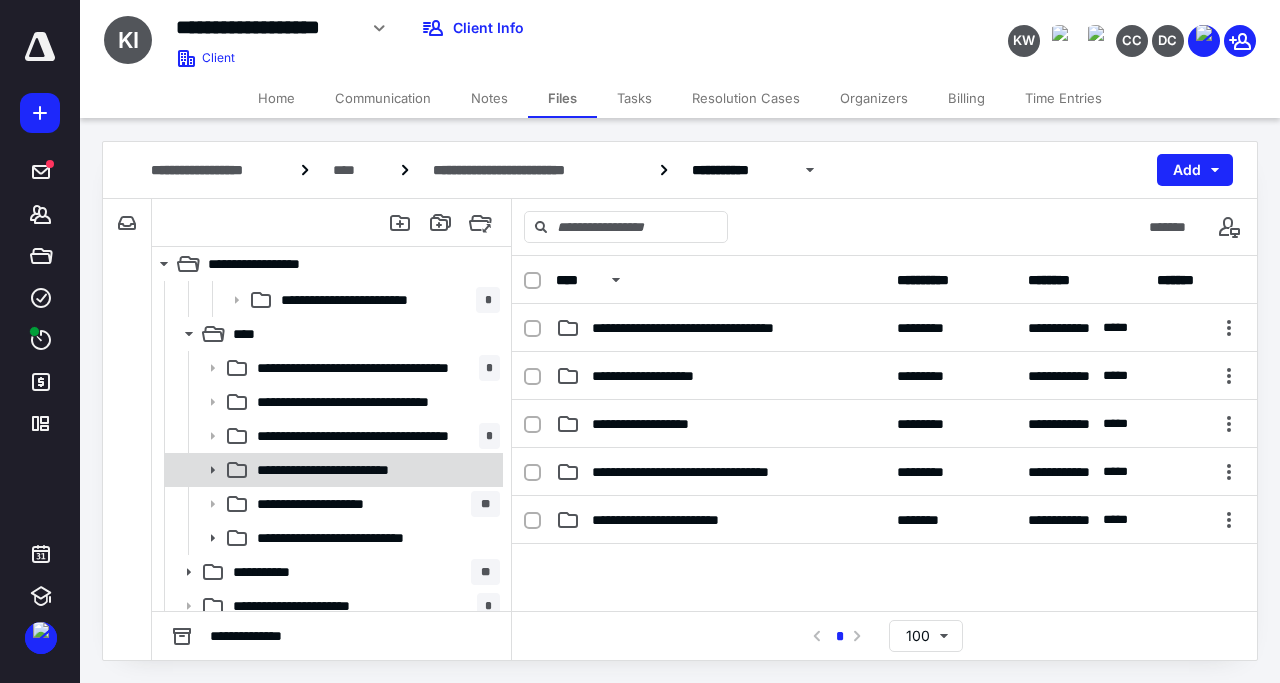 click 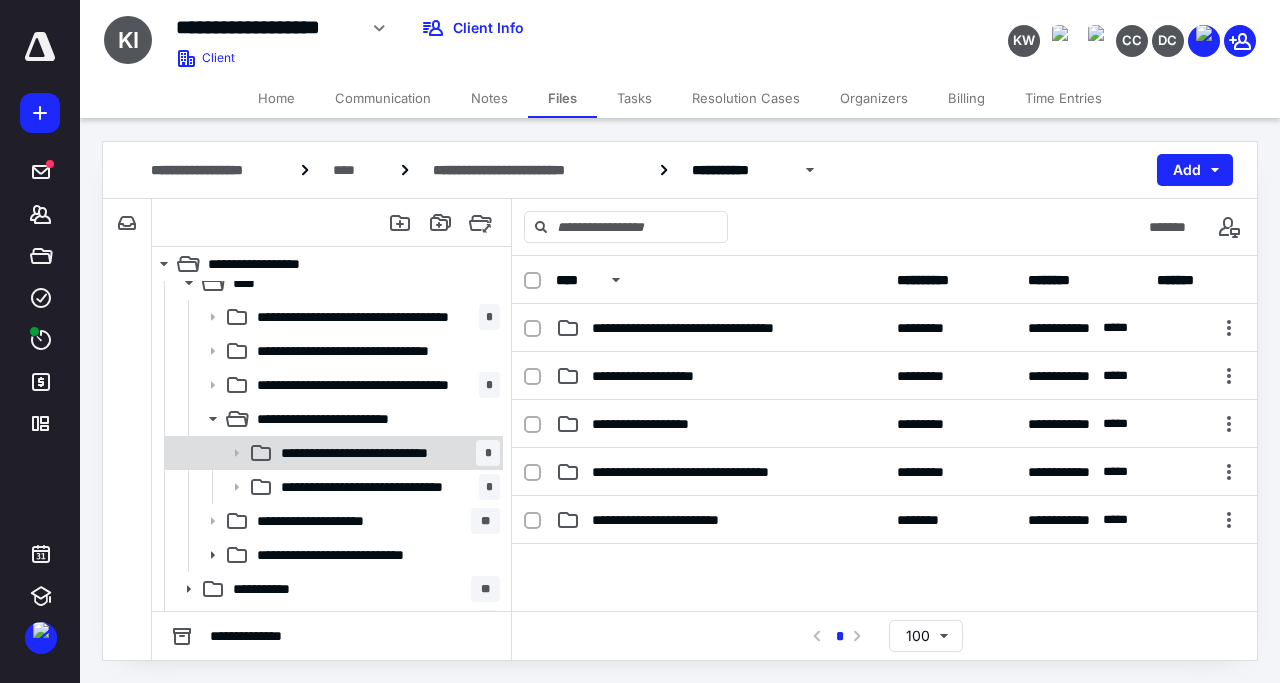 scroll, scrollTop: 1166, scrollLeft: 0, axis: vertical 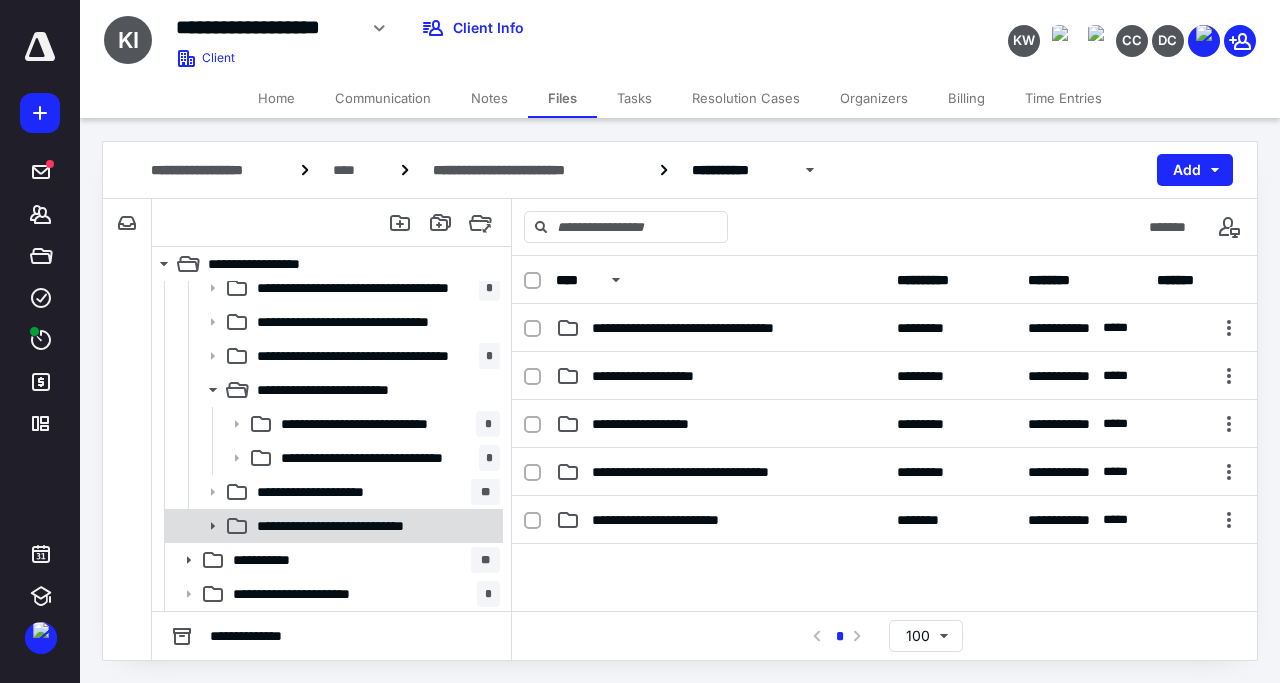 click 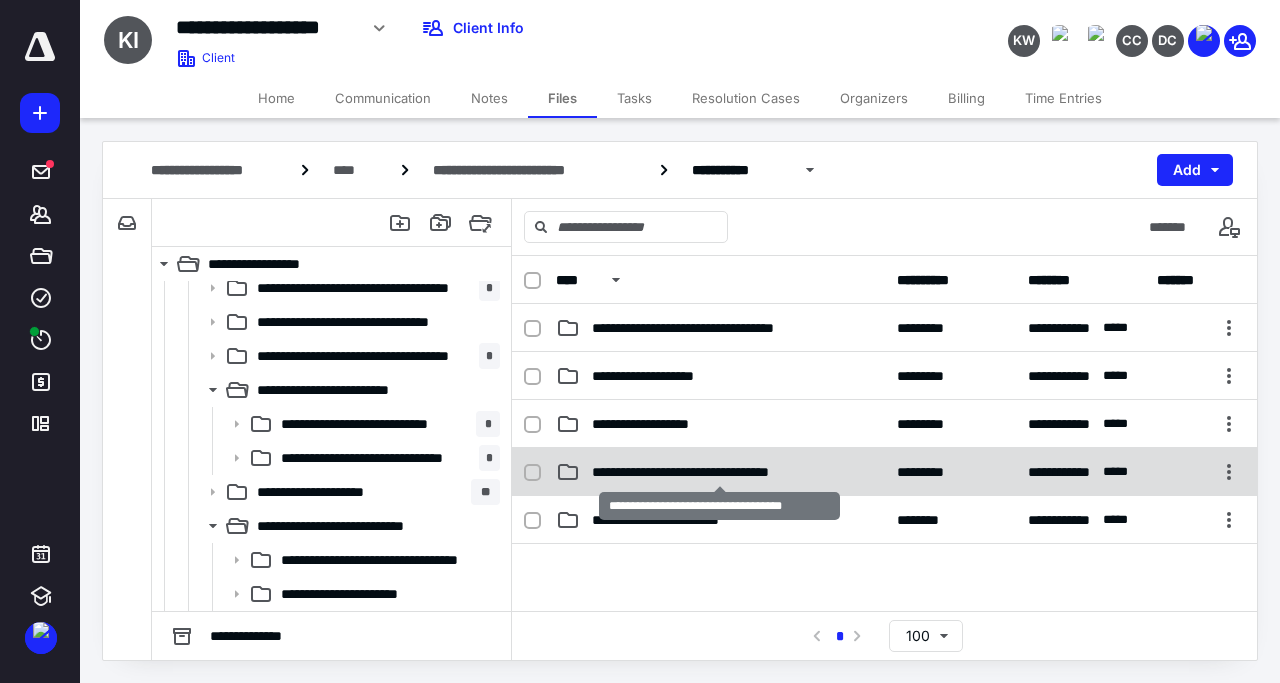click on "**********" at bounding box center [719, 472] 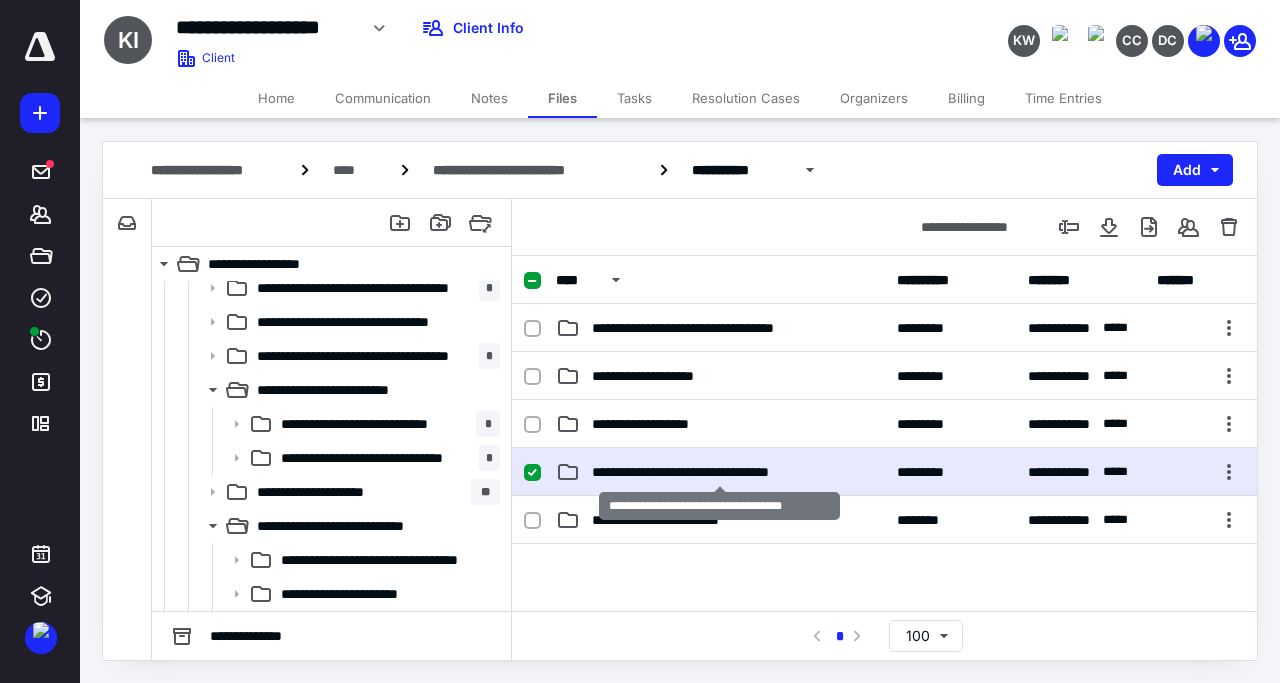 click on "**********" at bounding box center [719, 472] 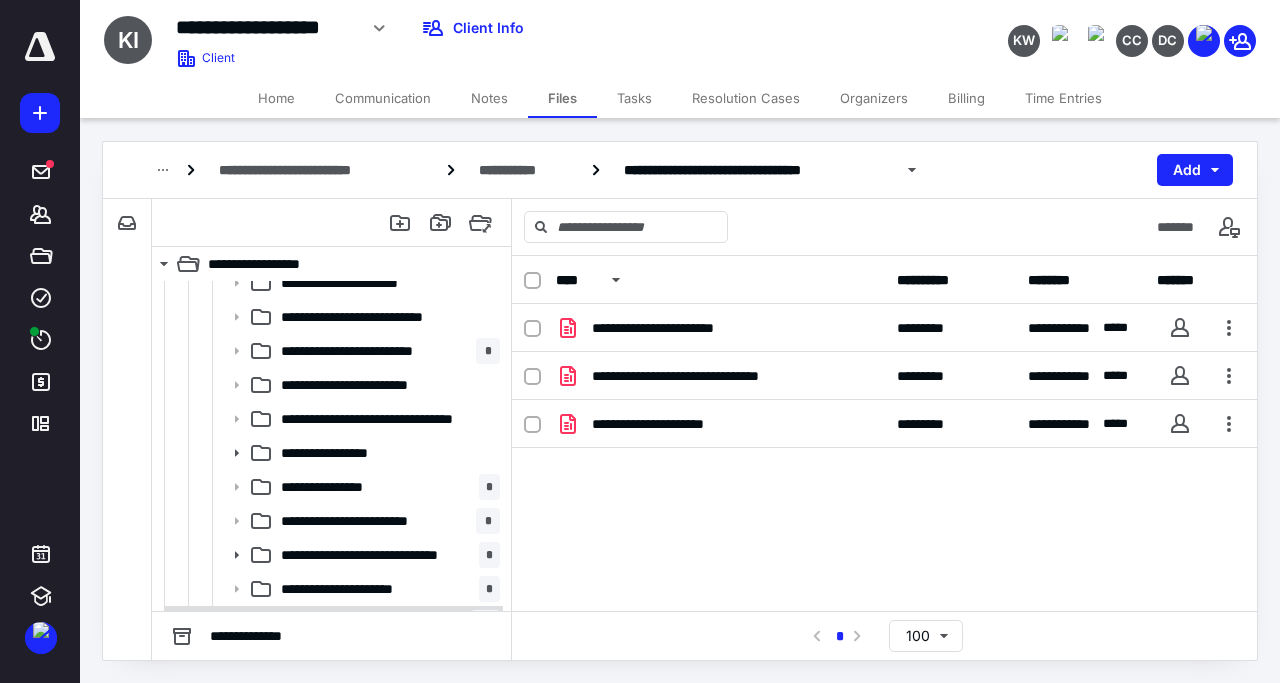 scroll, scrollTop: 1710, scrollLeft: 0, axis: vertical 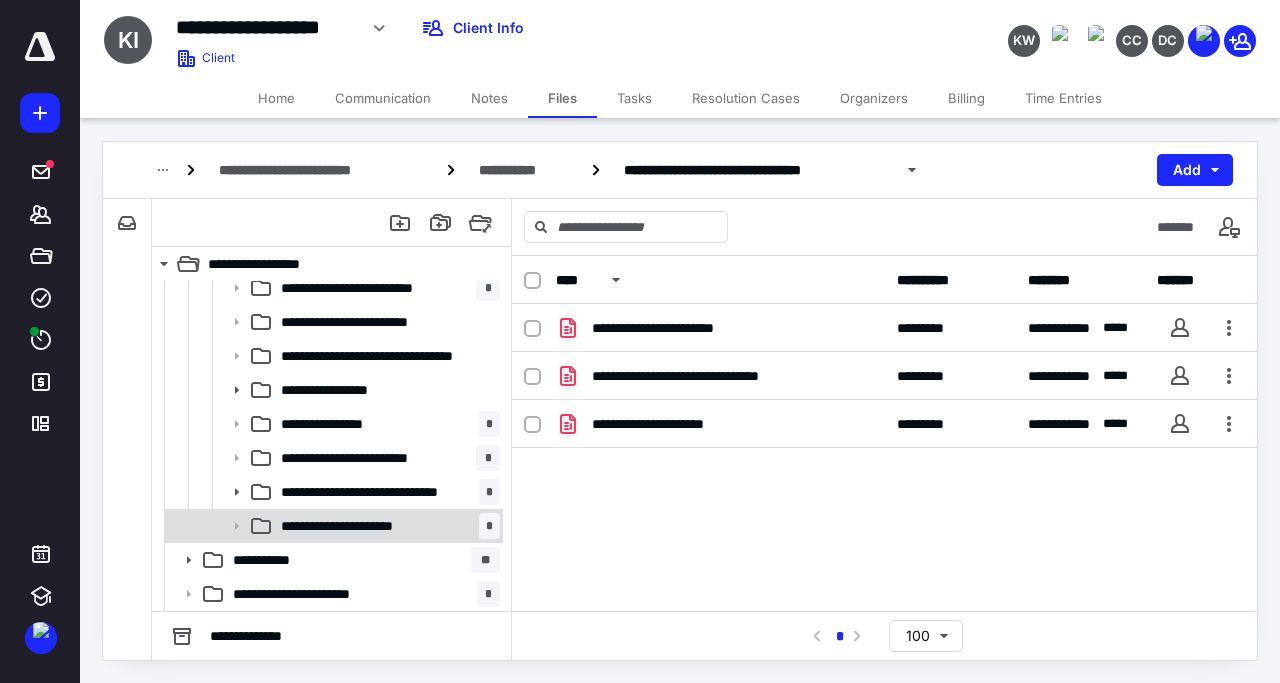 click at bounding box center (230, 526) 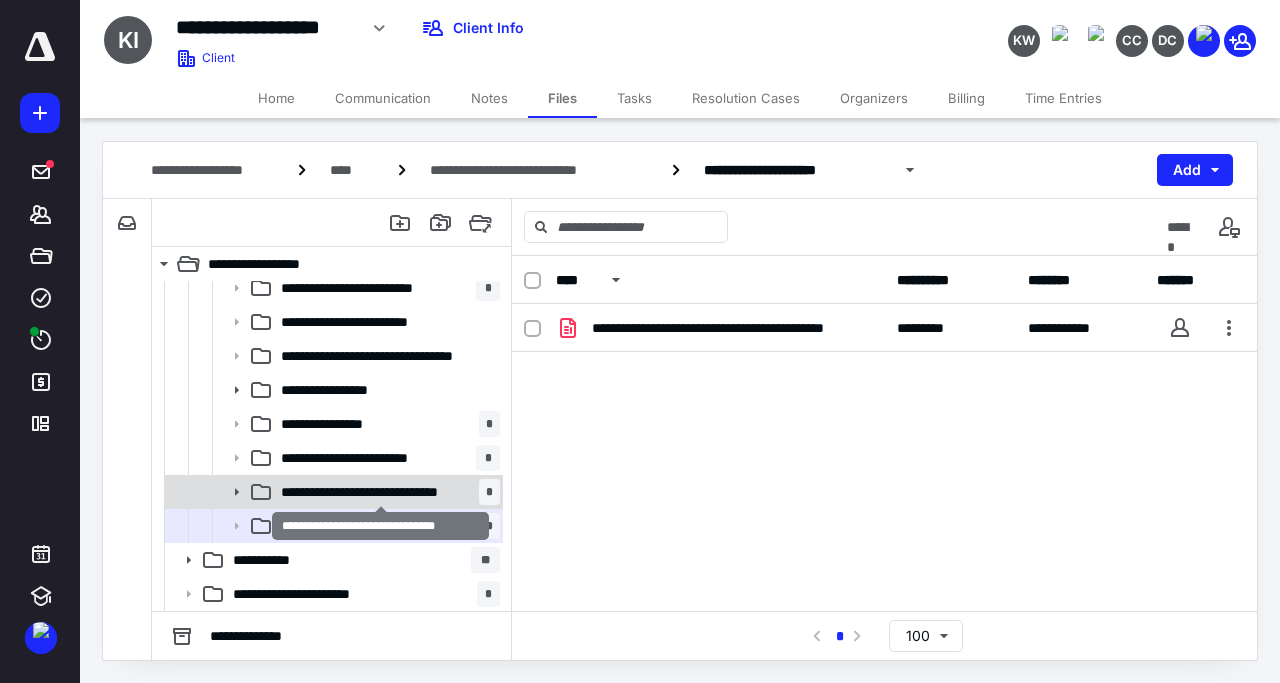 click on "**********" at bounding box center [380, 492] 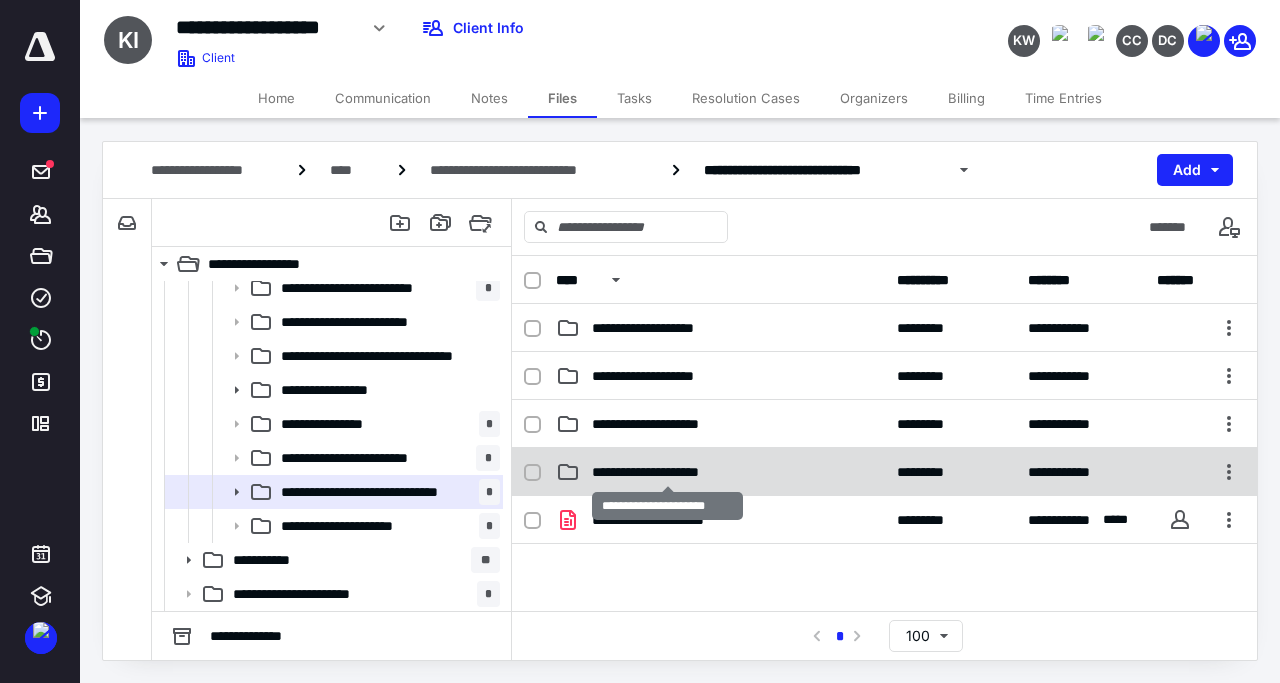 click on "**********" at bounding box center [667, 472] 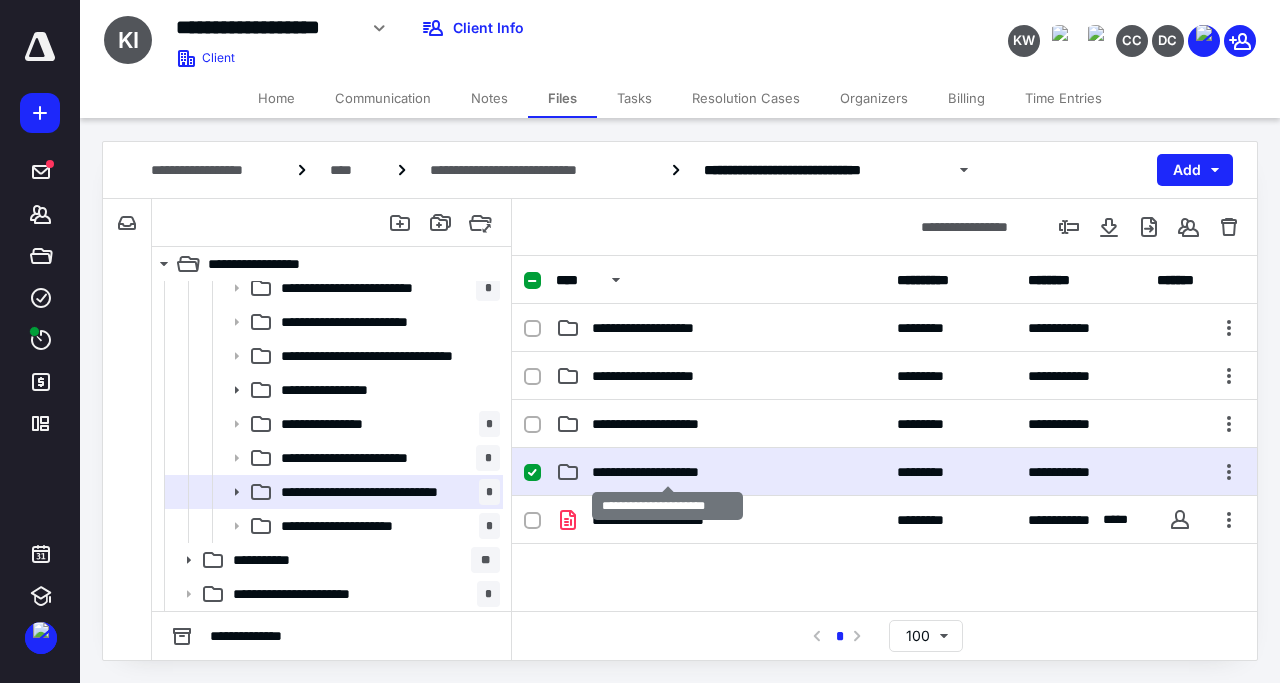 click on "**********" at bounding box center (667, 472) 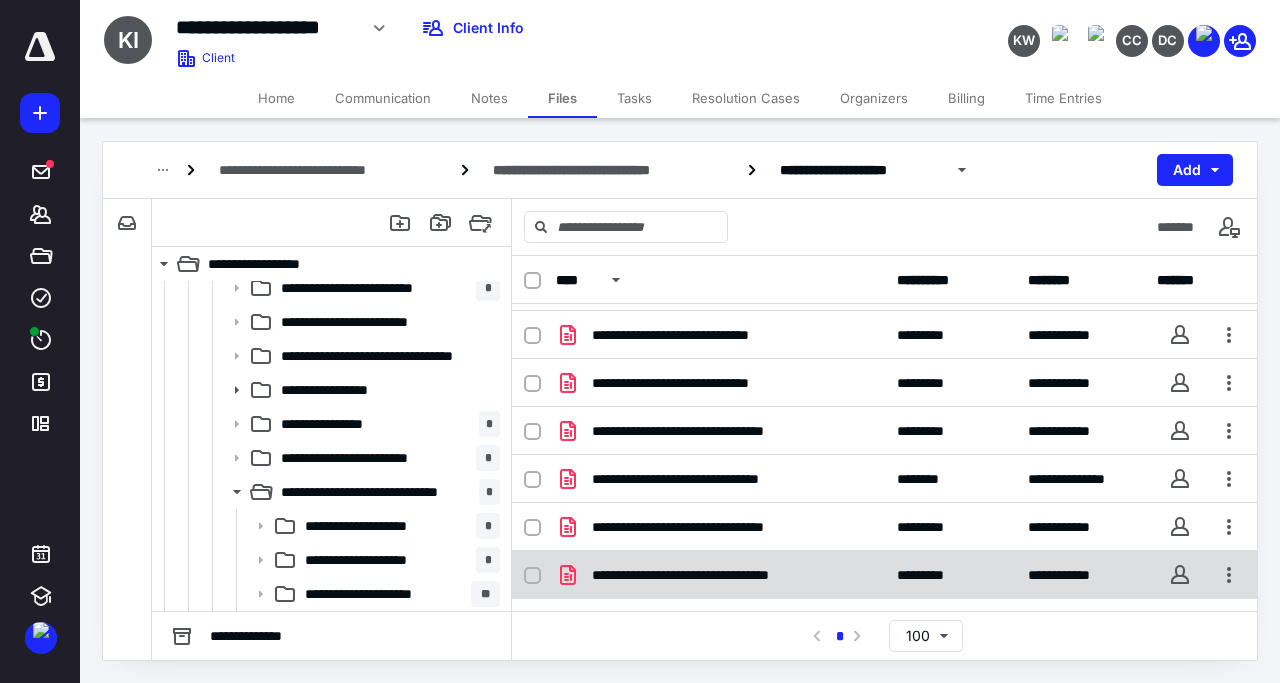 scroll, scrollTop: 125, scrollLeft: 0, axis: vertical 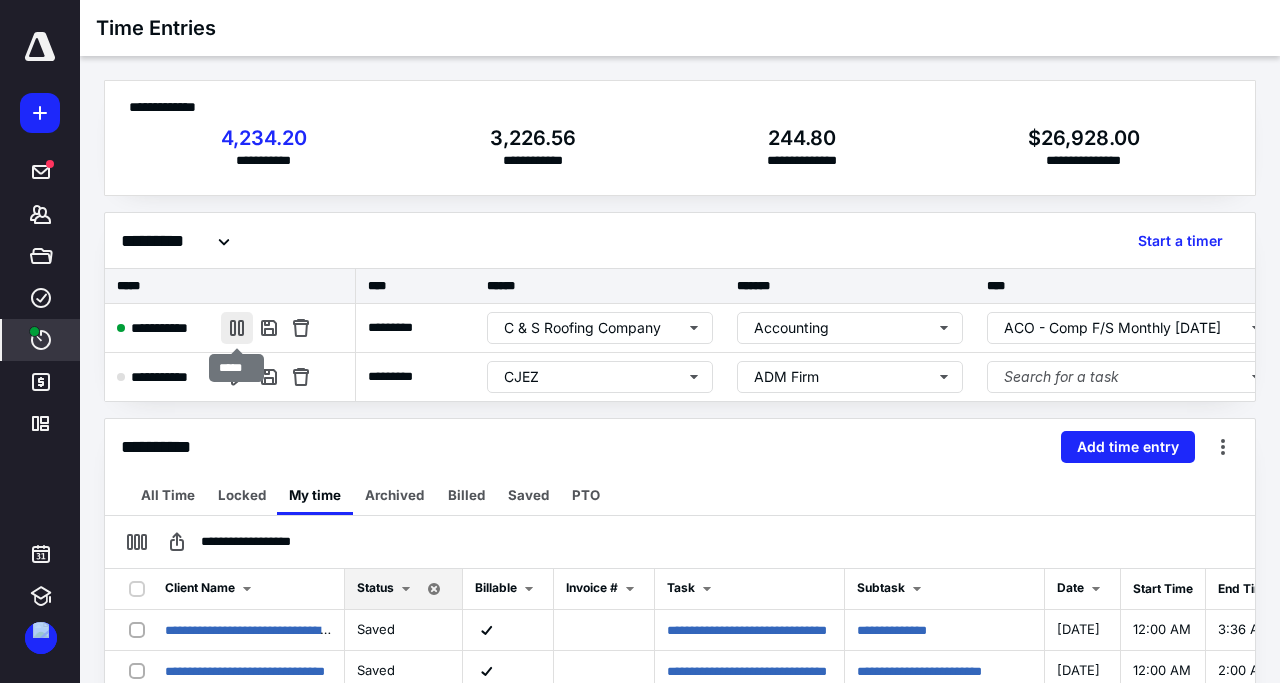 click at bounding box center (237, 328) 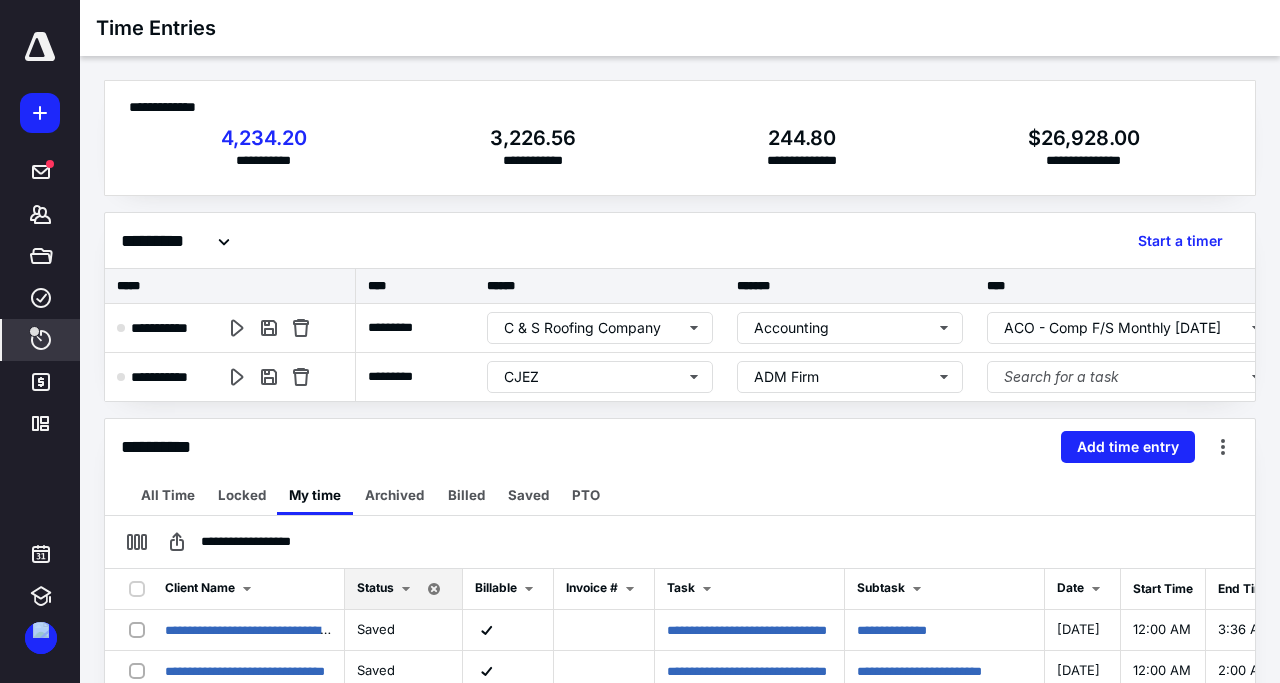 type 